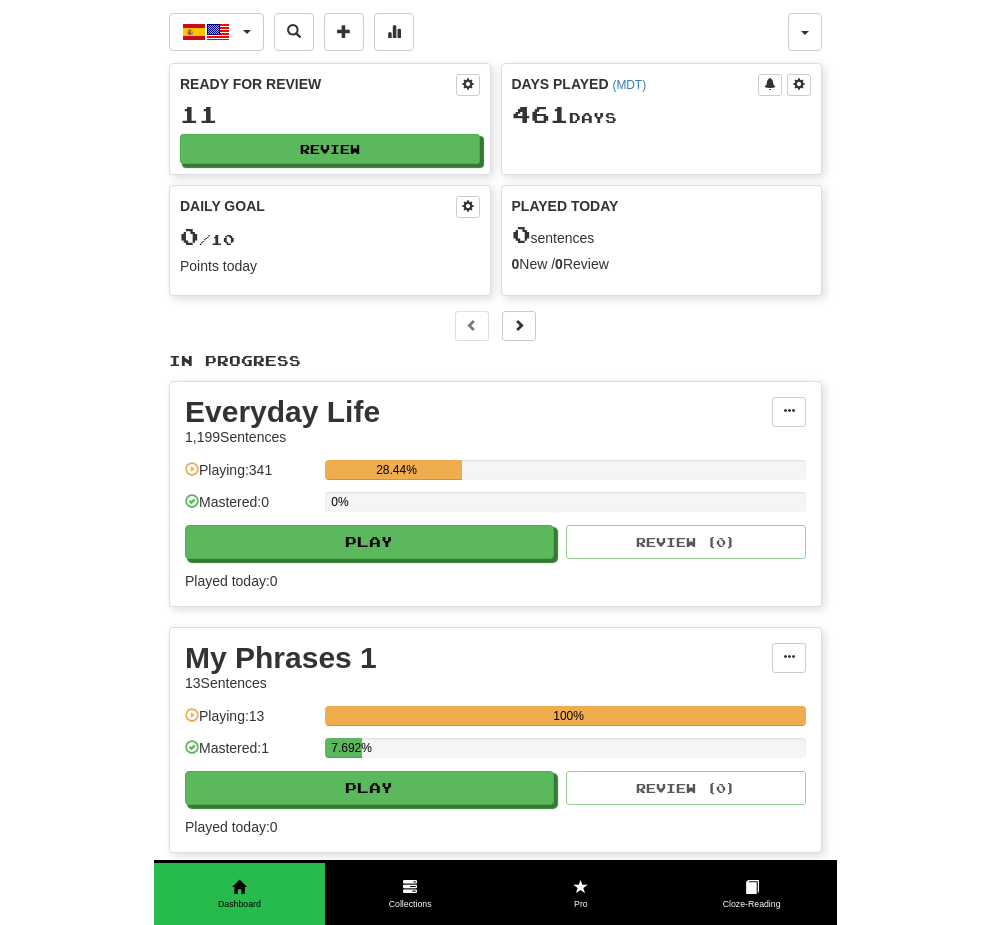 scroll, scrollTop: 0, scrollLeft: 0, axis: both 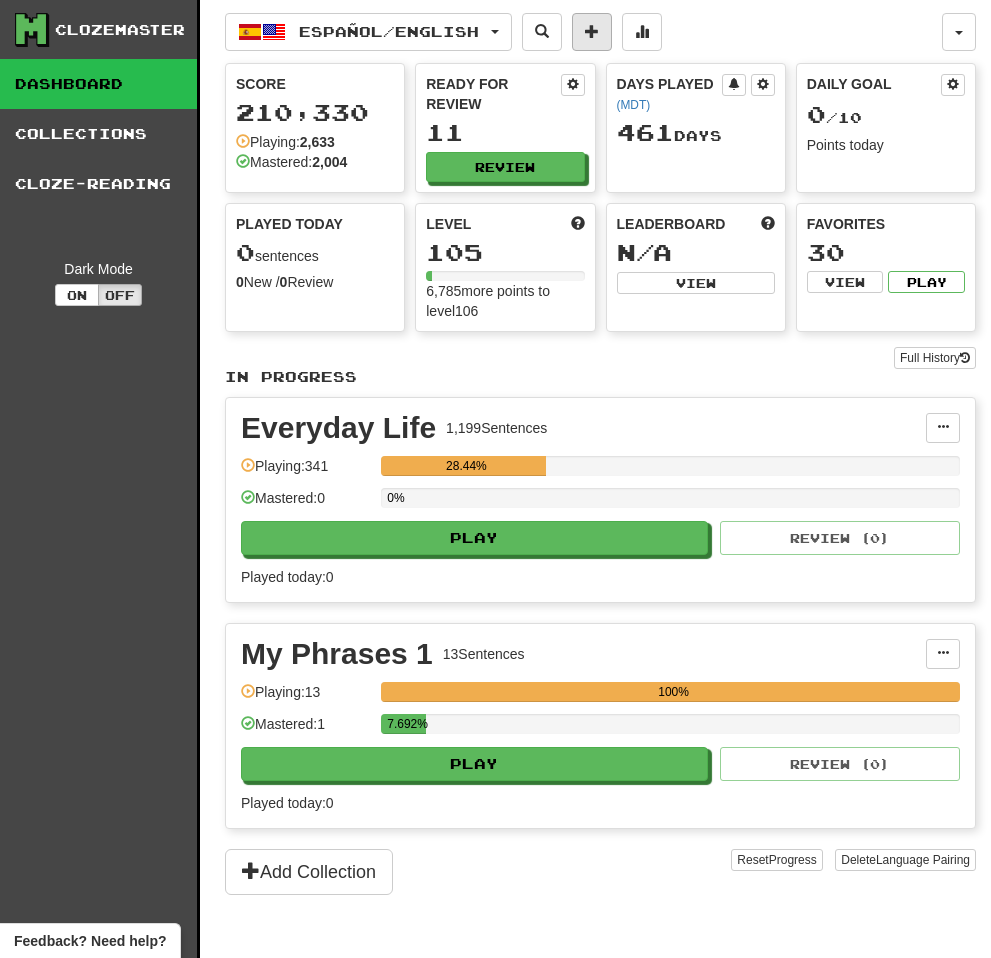 click at bounding box center [592, 31] 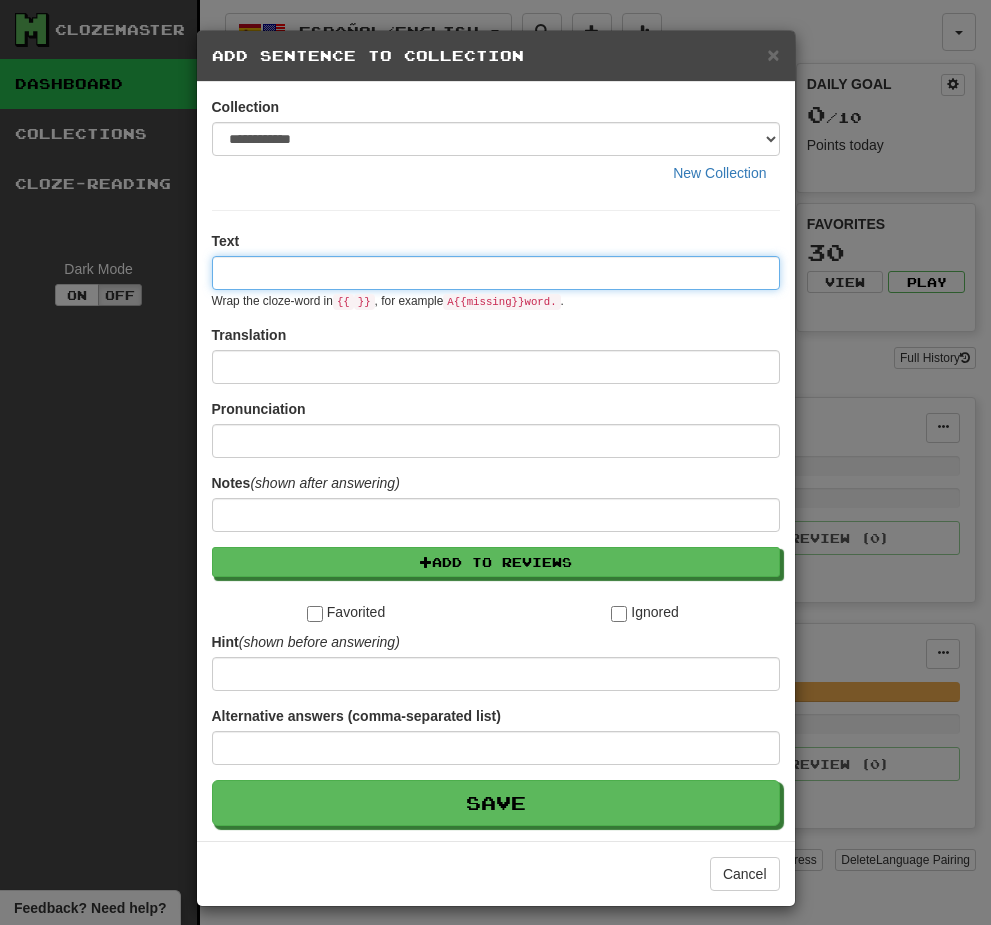 paste on "**********" 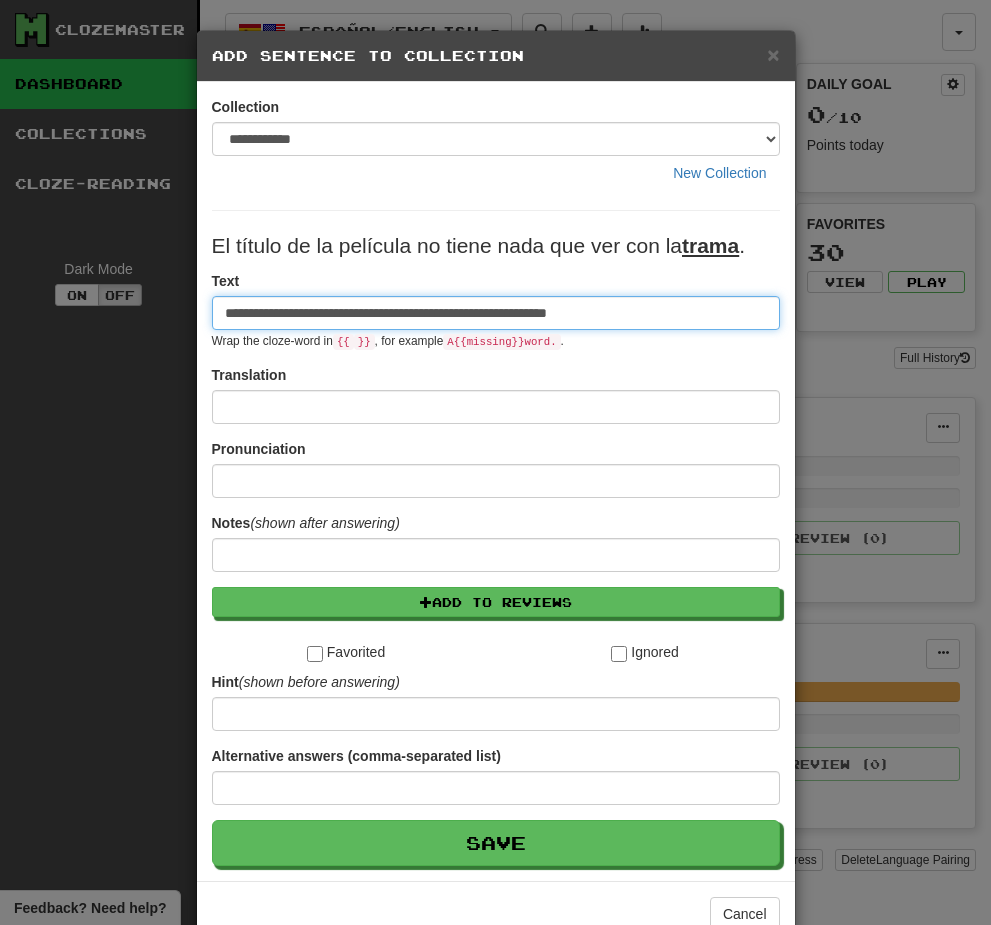 type on "**********" 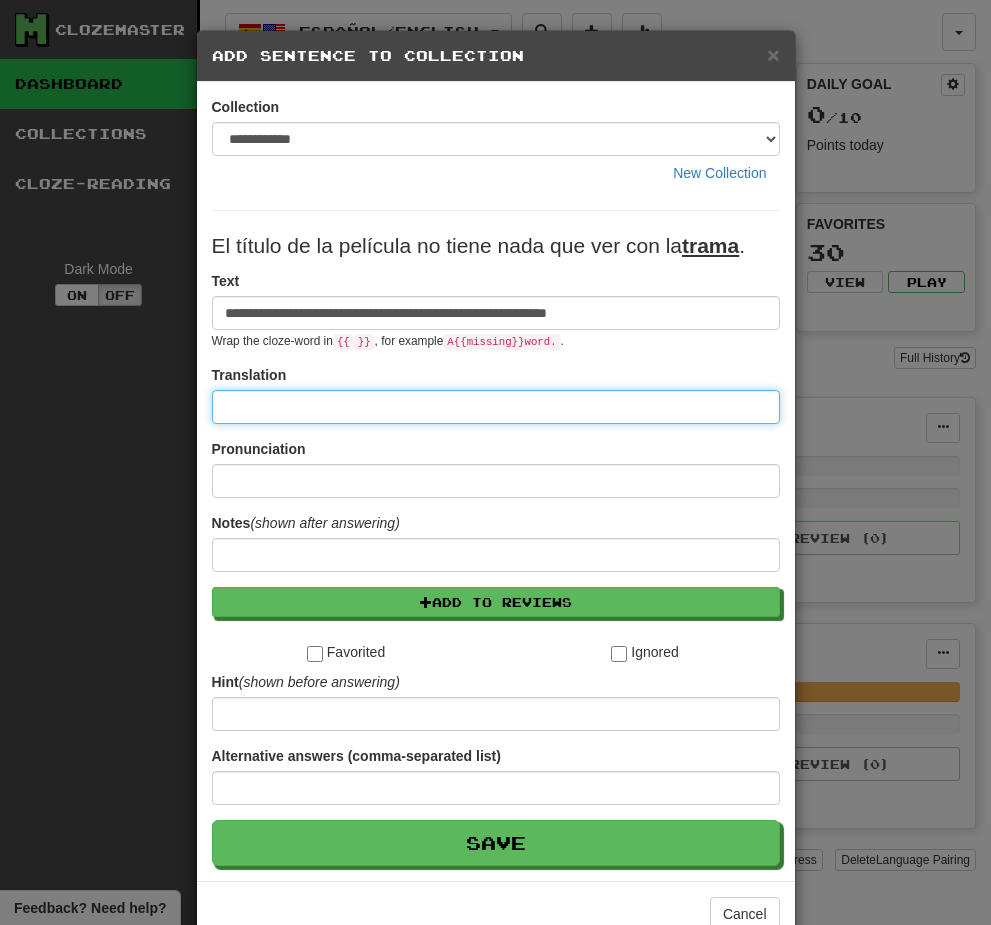 click at bounding box center [496, 407] 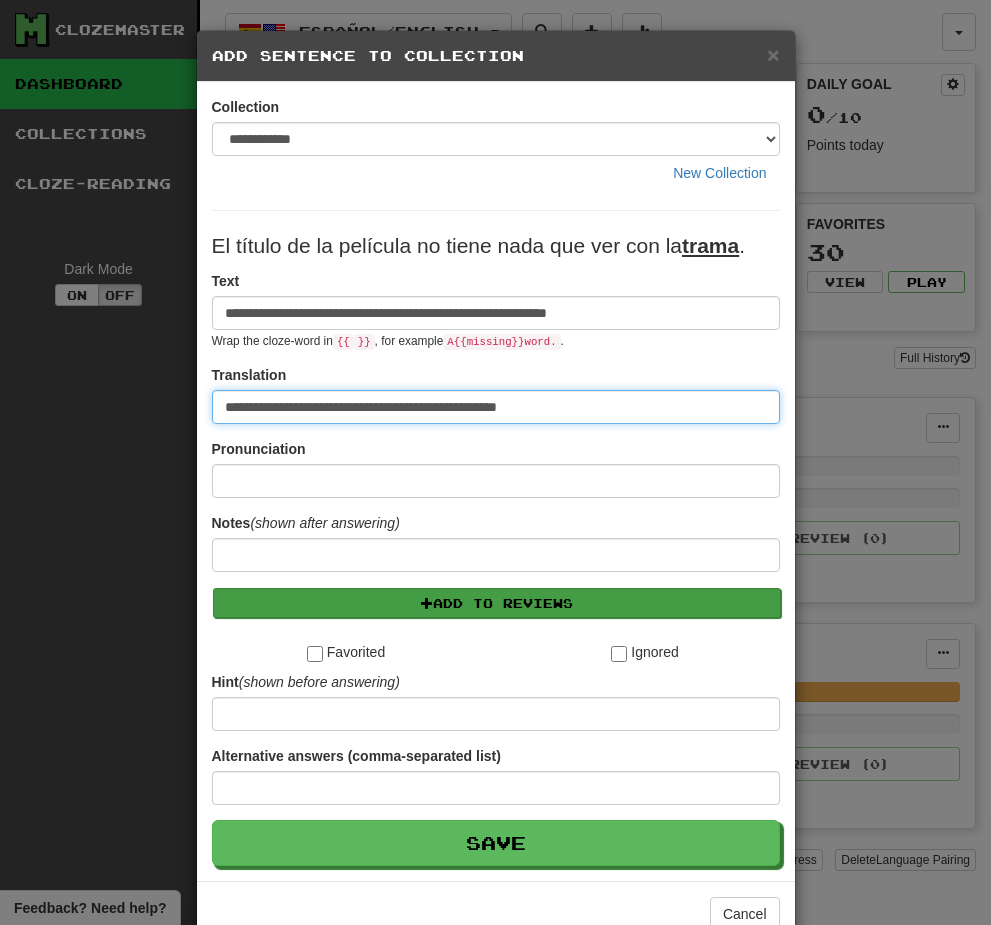 type on "**********" 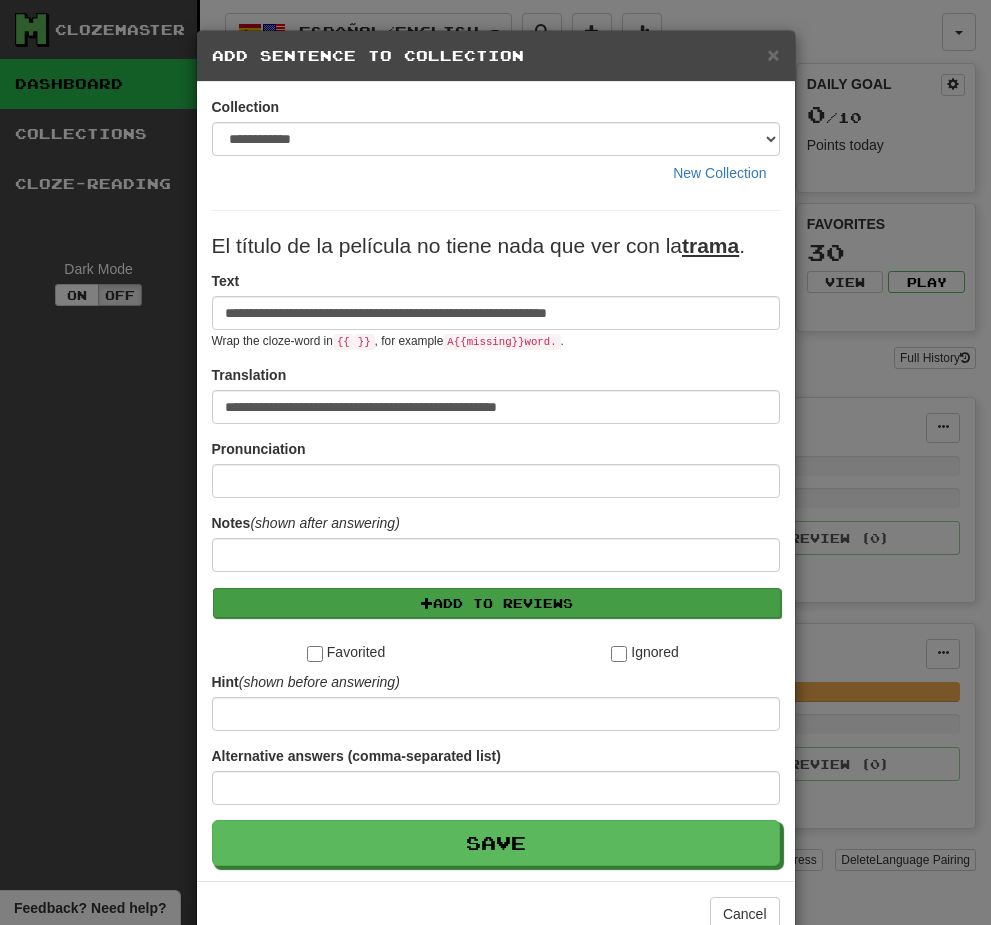 click on "Add to Reviews" at bounding box center (497, 603) 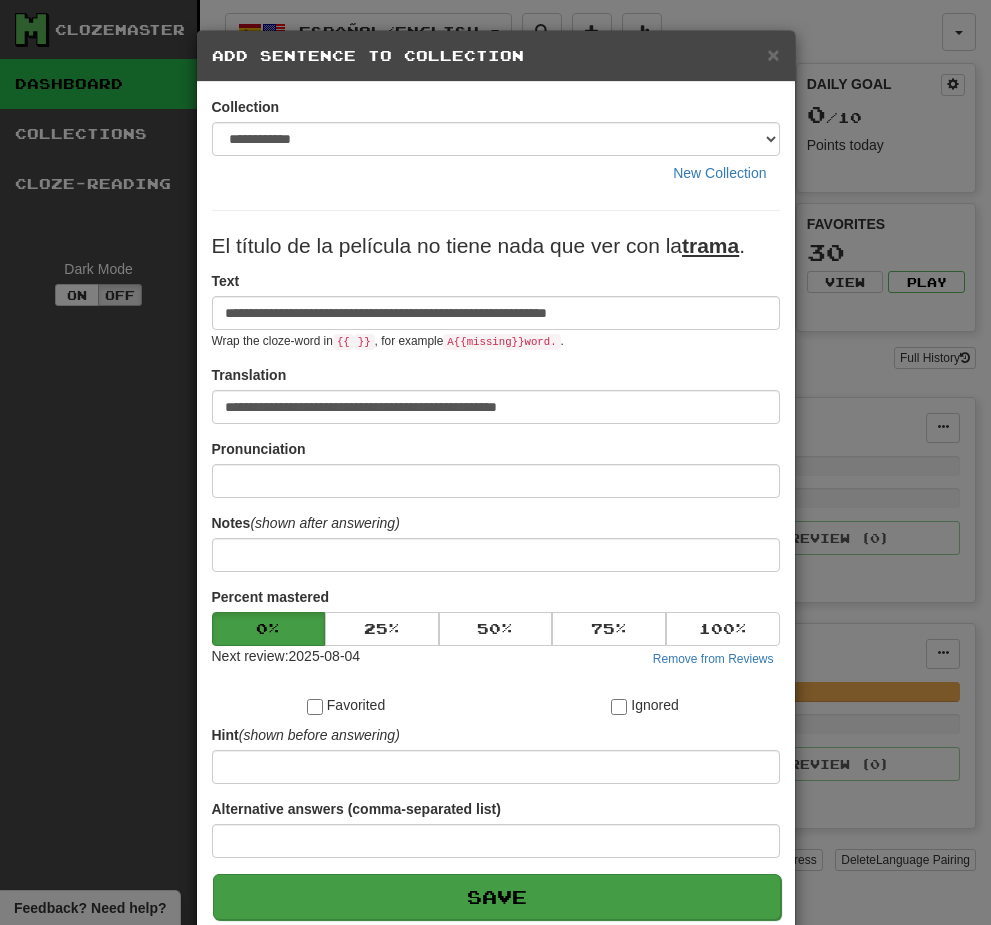 click on "Save" at bounding box center [497, 897] 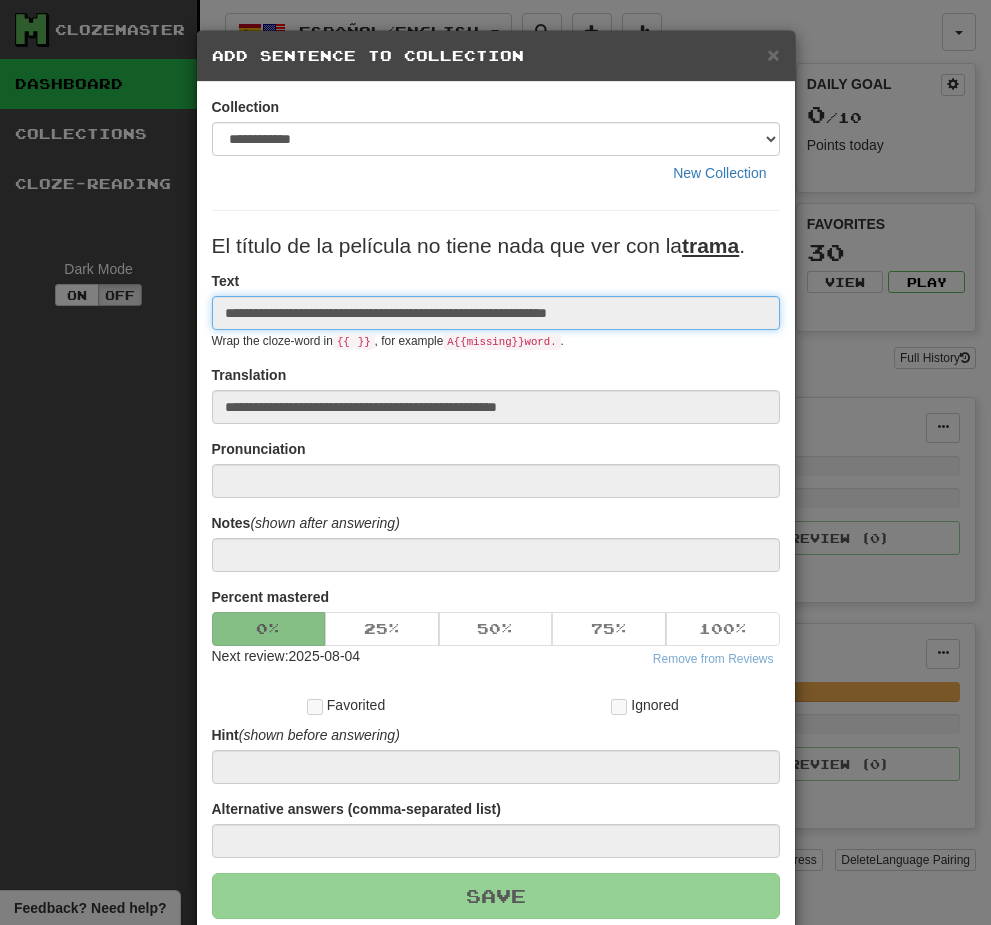 type 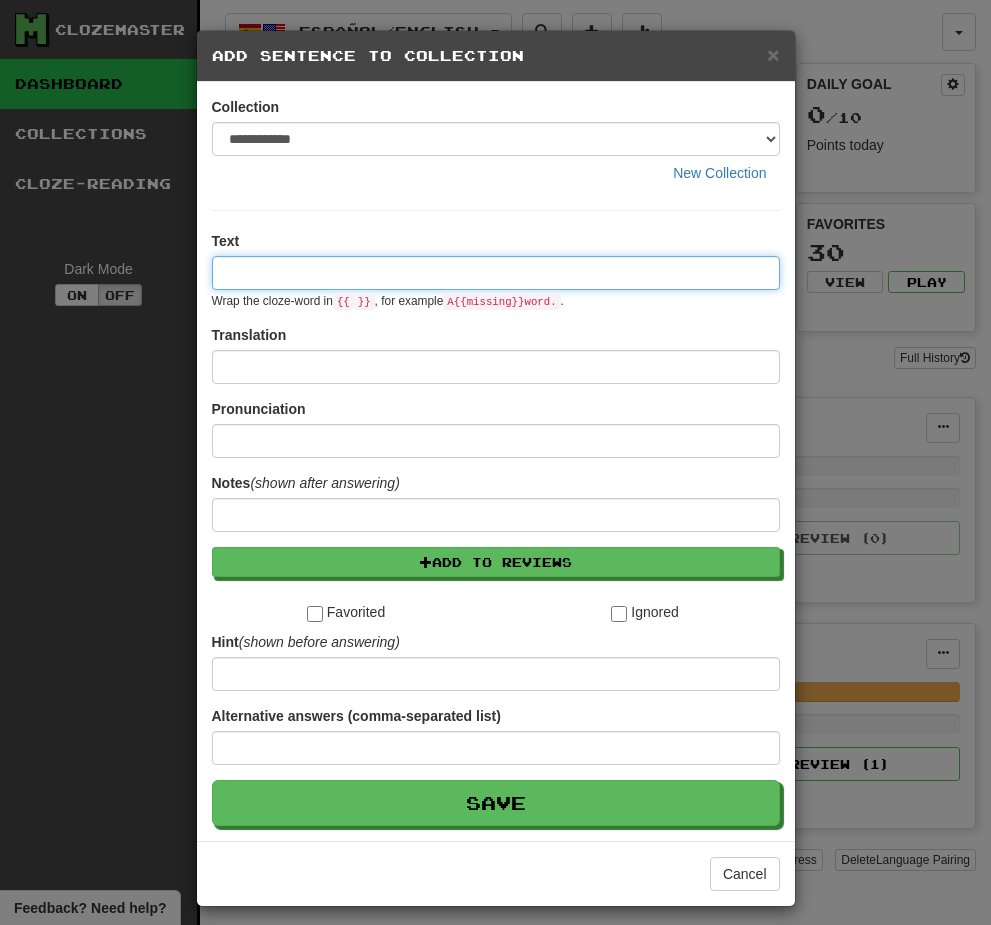 paste on "**********" 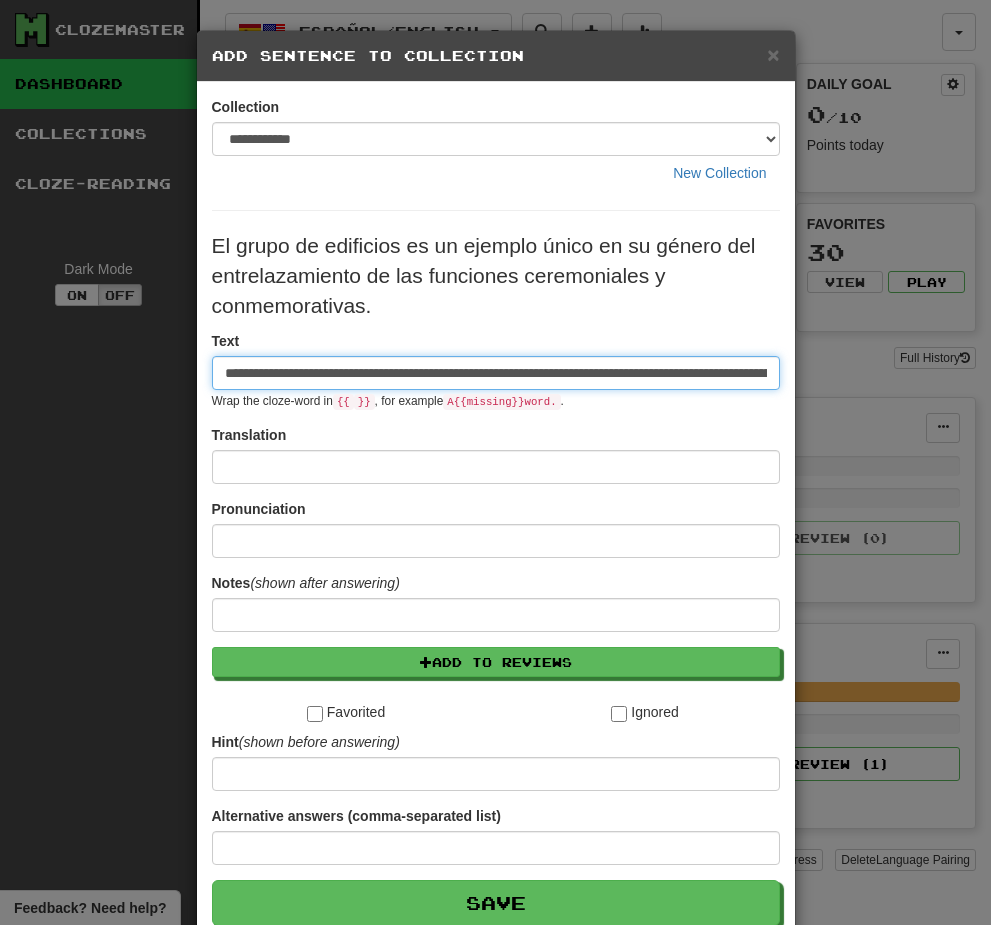 click on "**********" at bounding box center (496, 373) 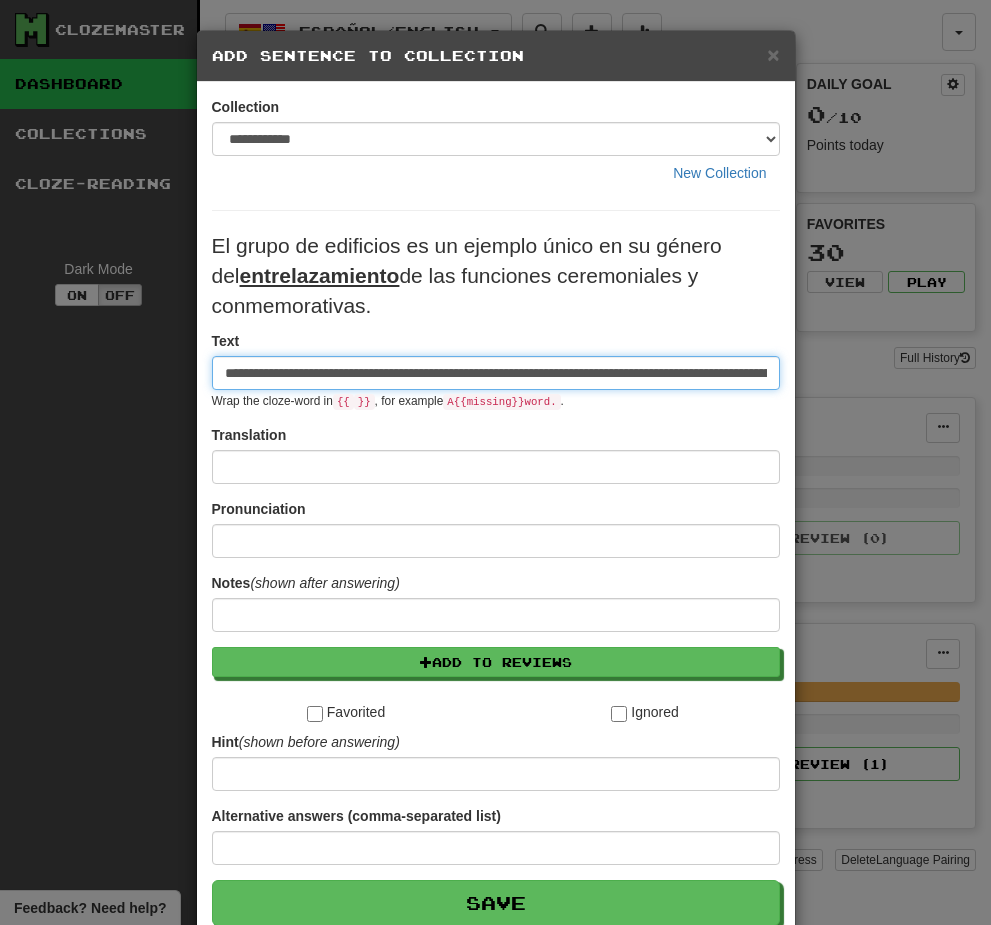 type on "**********" 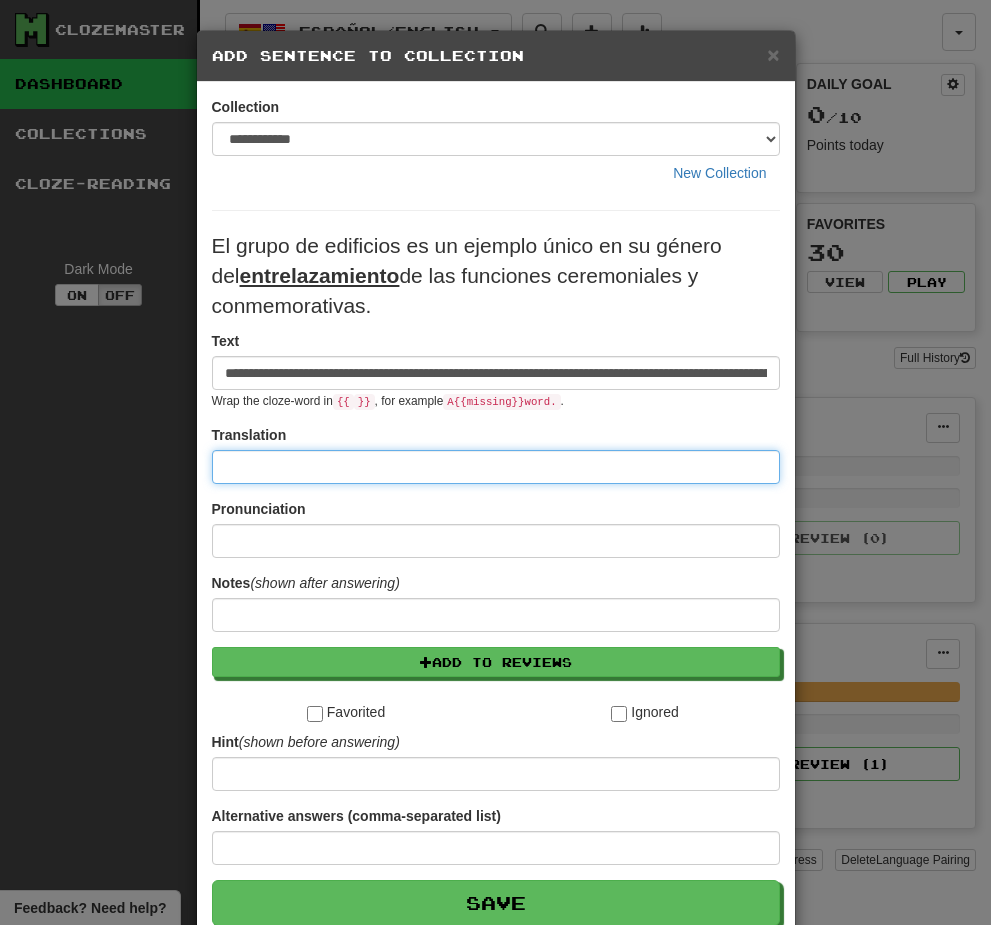 click at bounding box center [496, 467] 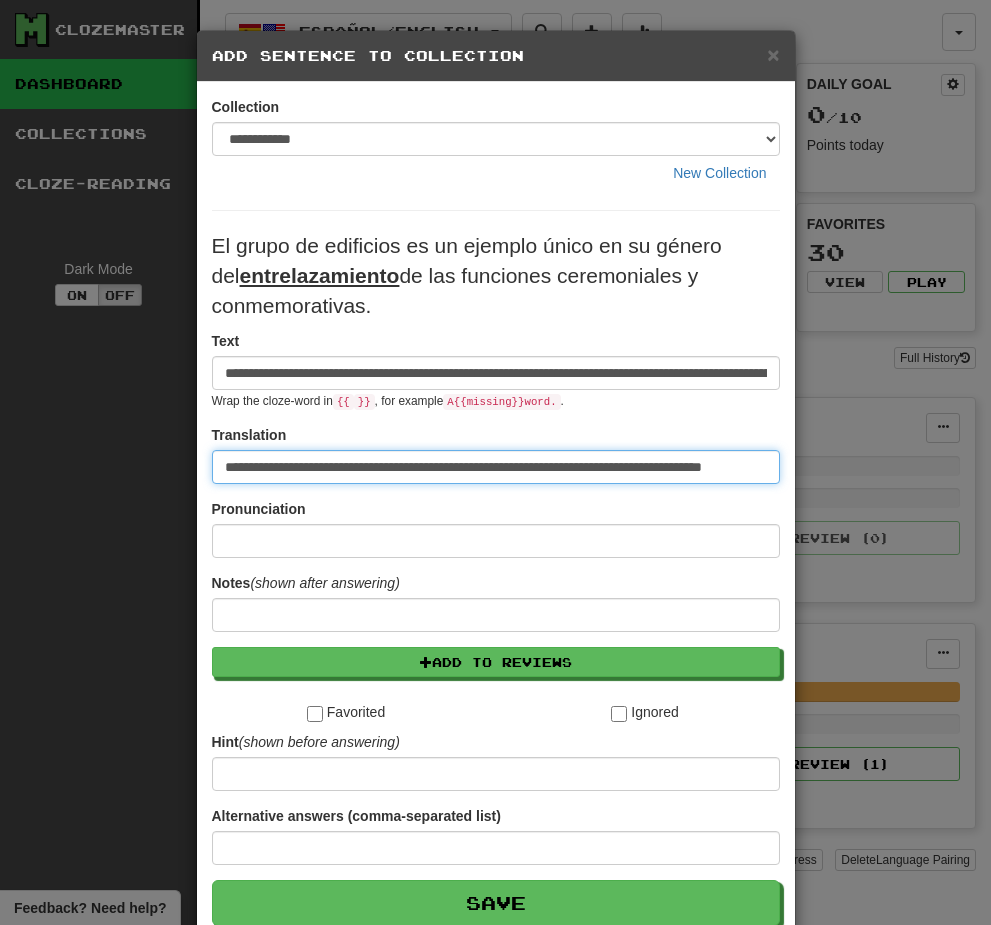 click on "**********" at bounding box center [496, 467] 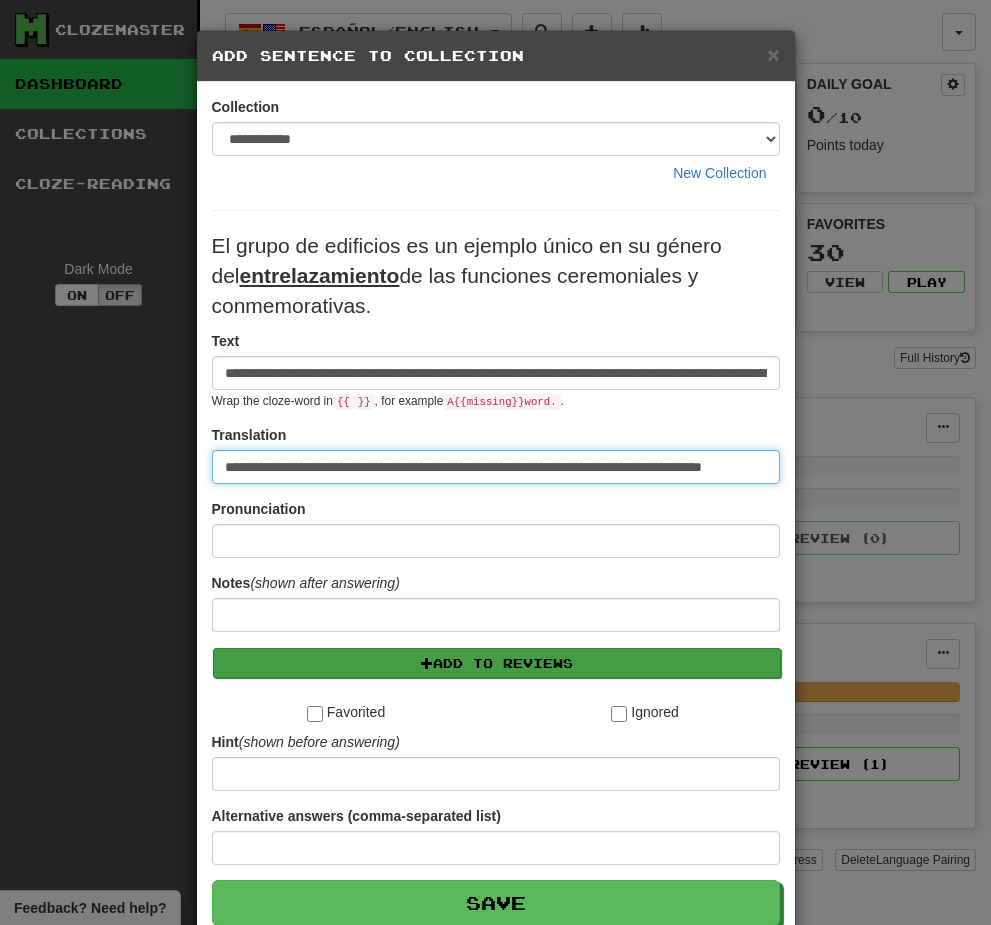 type on "**********" 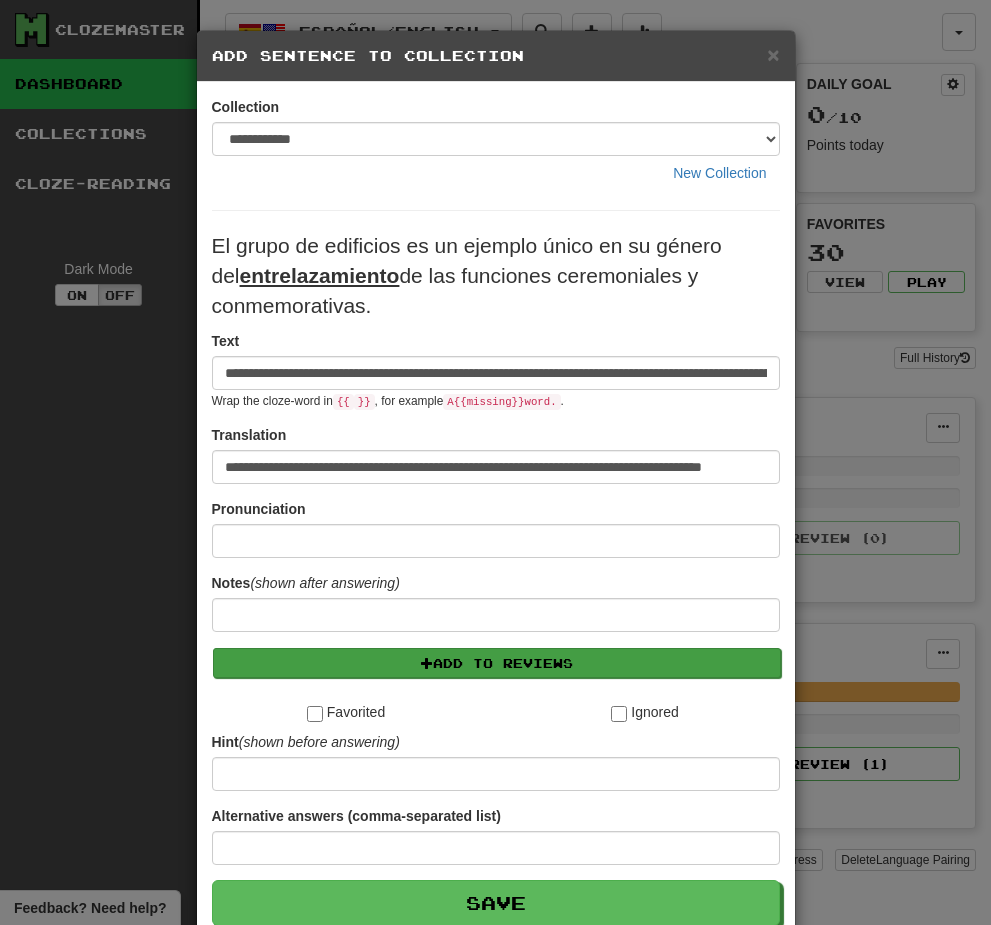 click on "Add to Reviews" at bounding box center [497, 663] 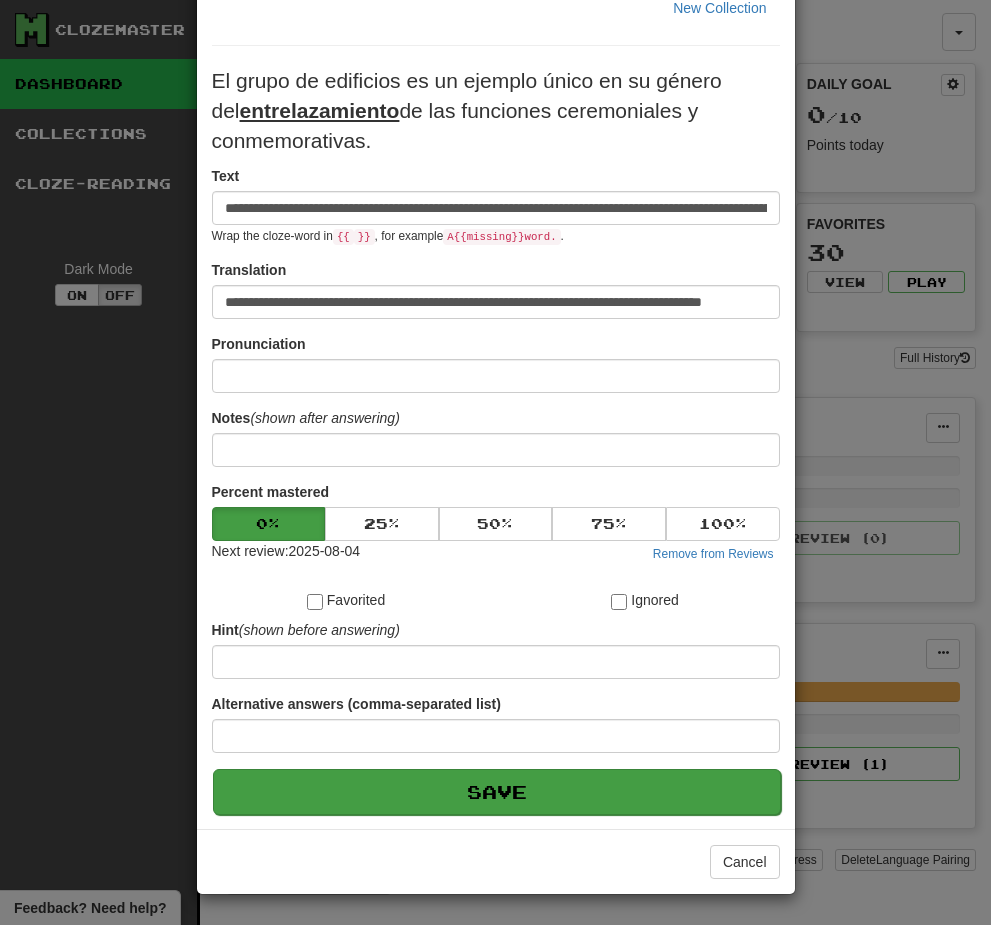 scroll, scrollTop: 166, scrollLeft: 0, axis: vertical 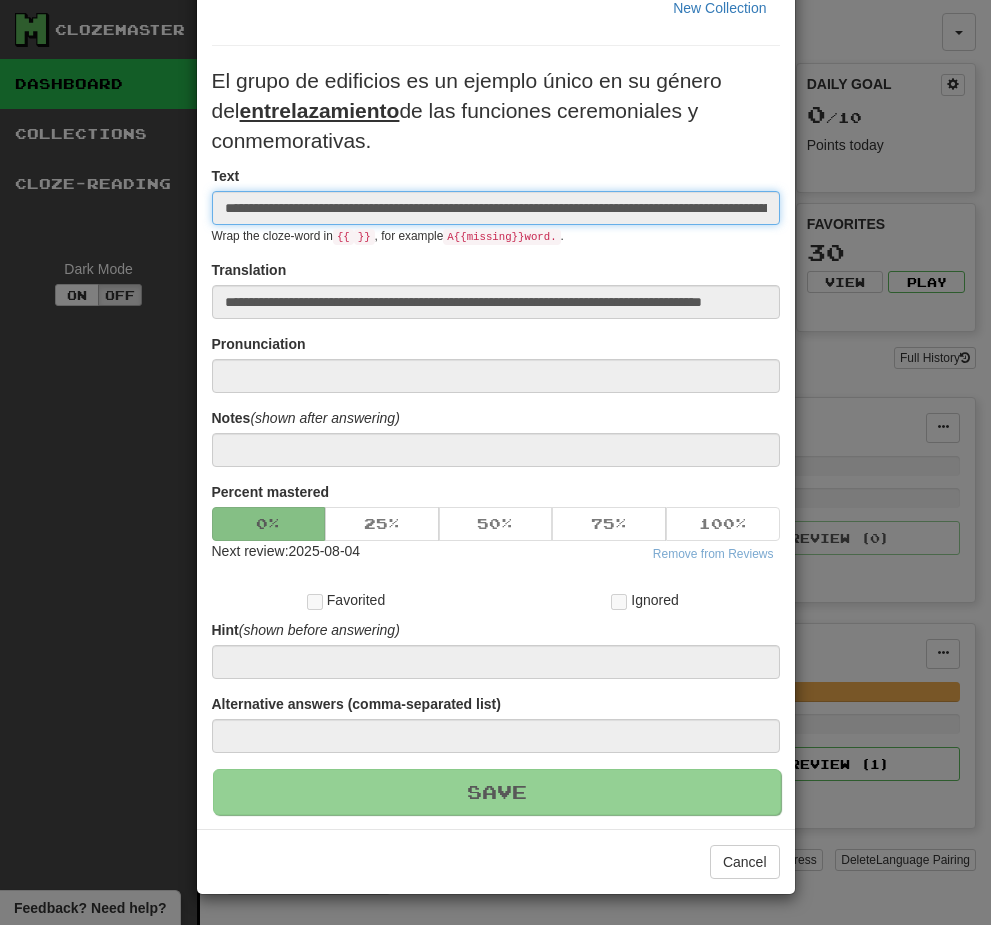 type 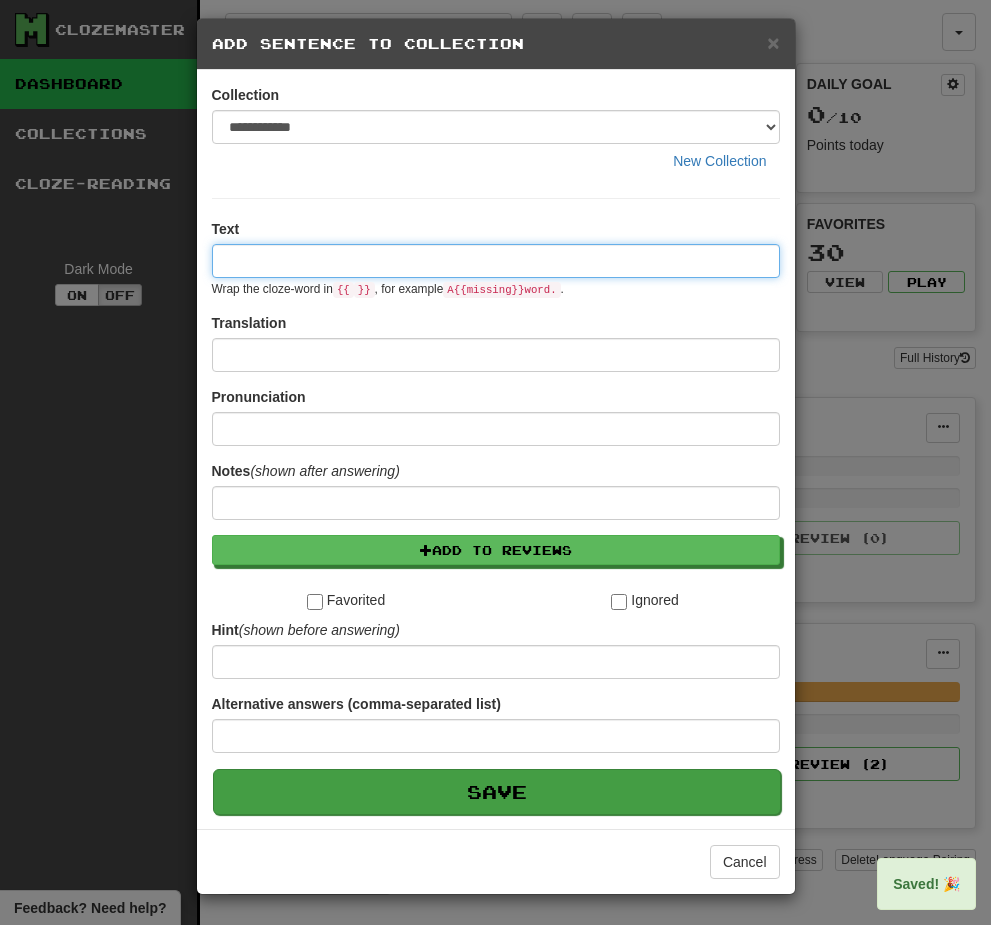 scroll, scrollTop: 0, scrollLeft: 0, axis: both 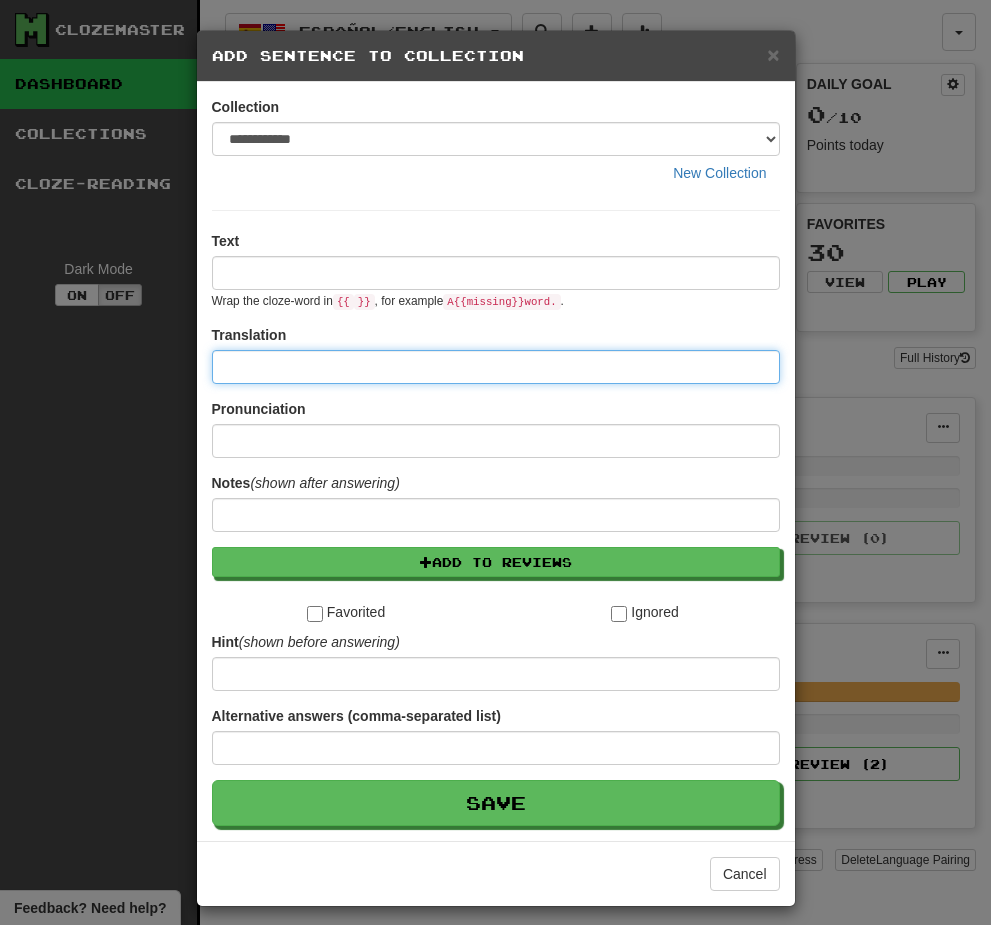 click at bounding box center (496, 367) 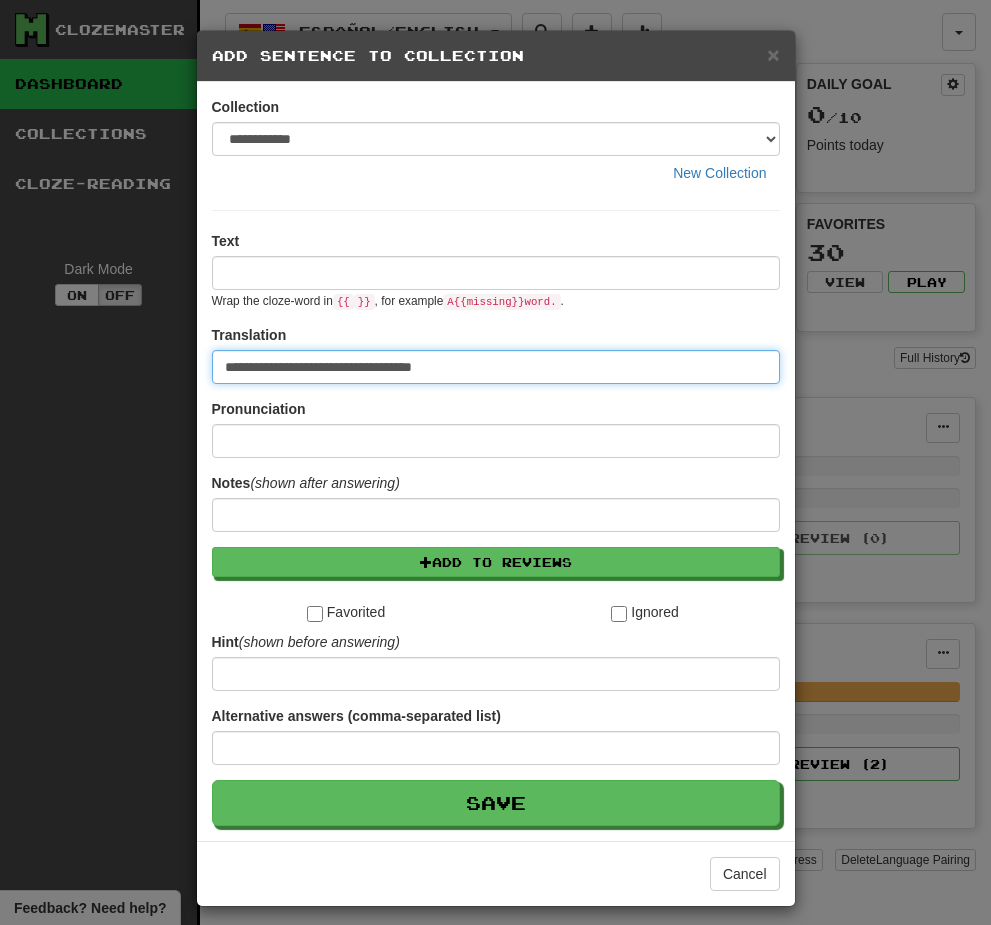 type on "**********" 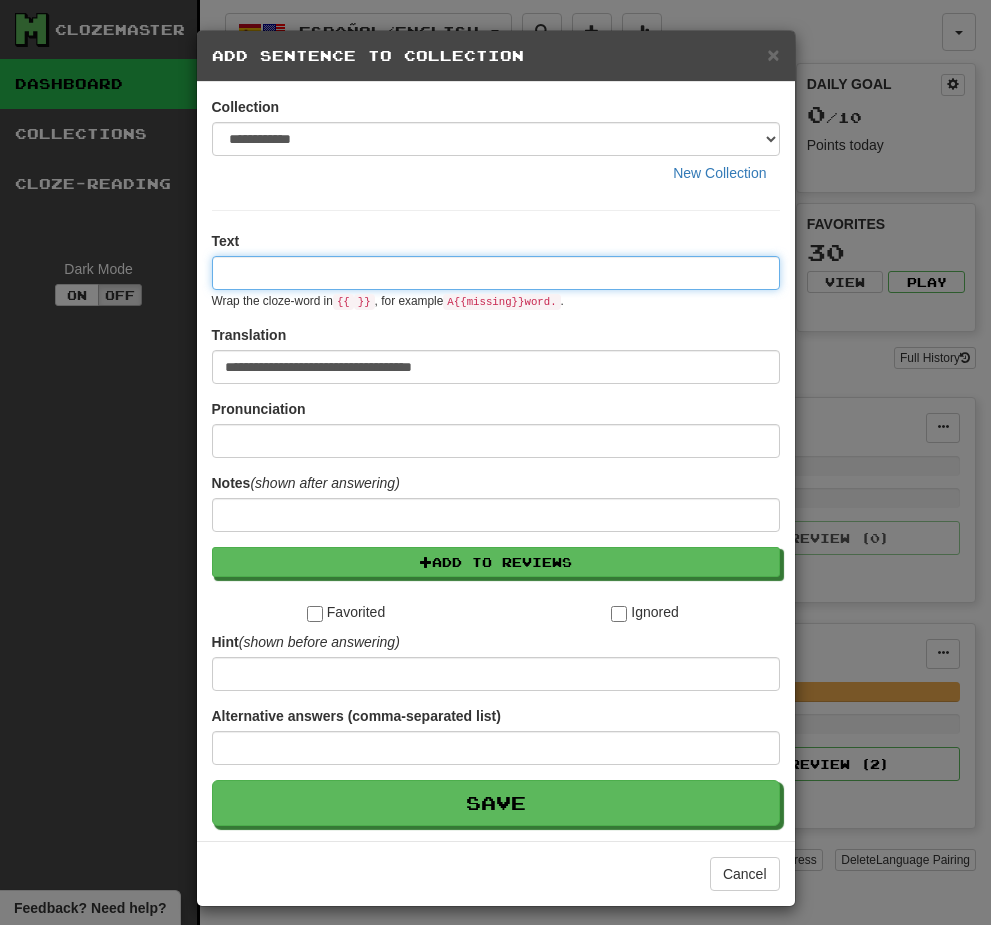 click at bounding box center (496, 273) 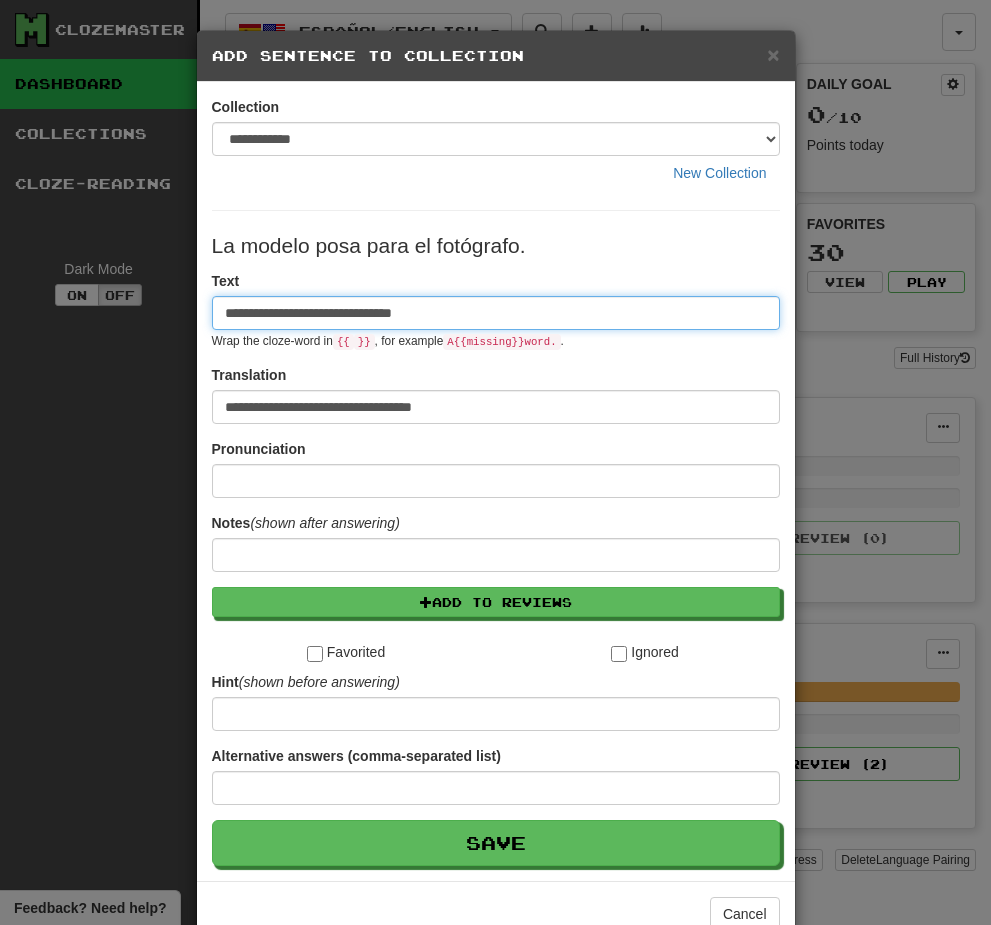 click on "**********" at bounding box center [496, 313] 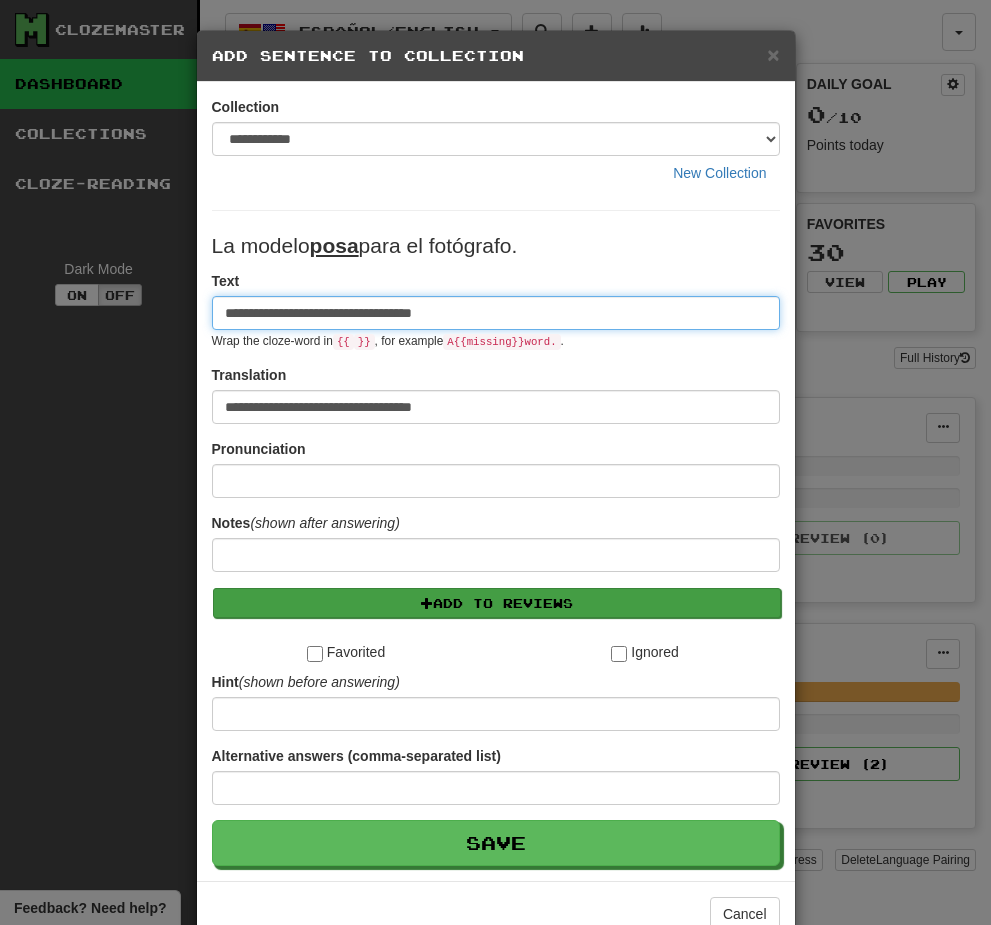 type on "**********" 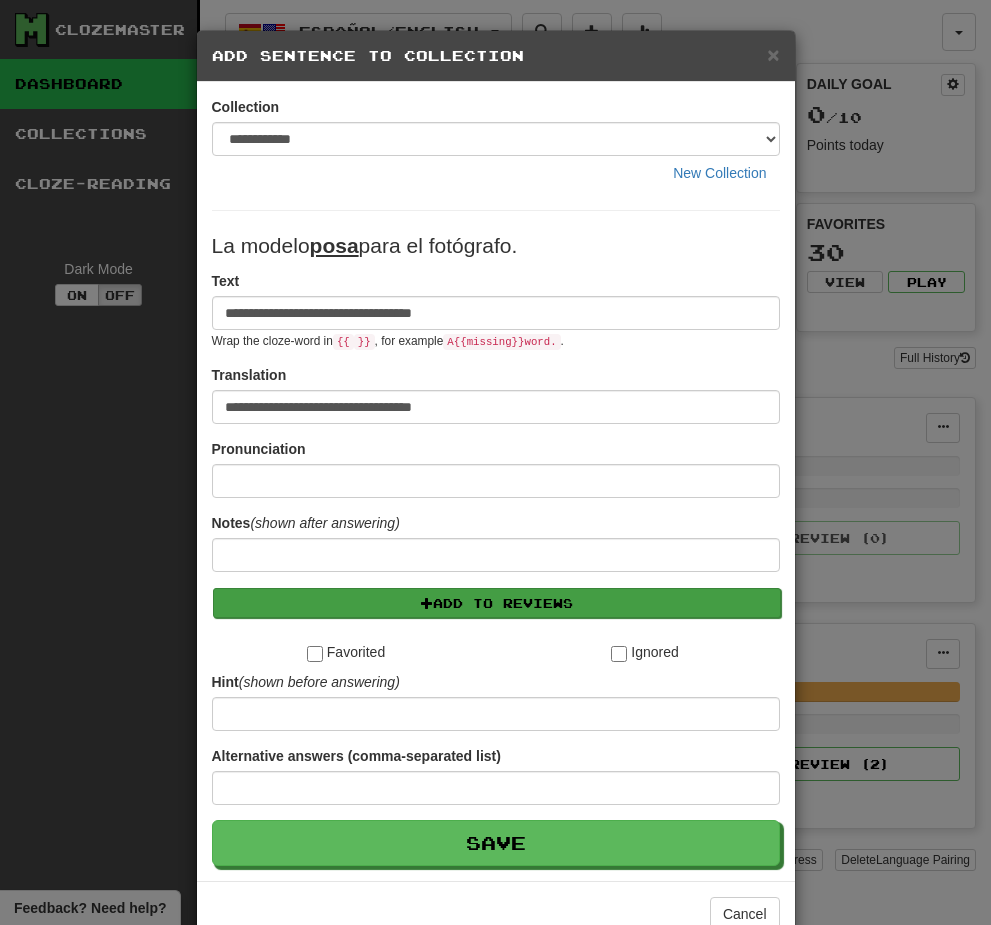 click on "Add to Reviews" at bounding box center (497, 603) 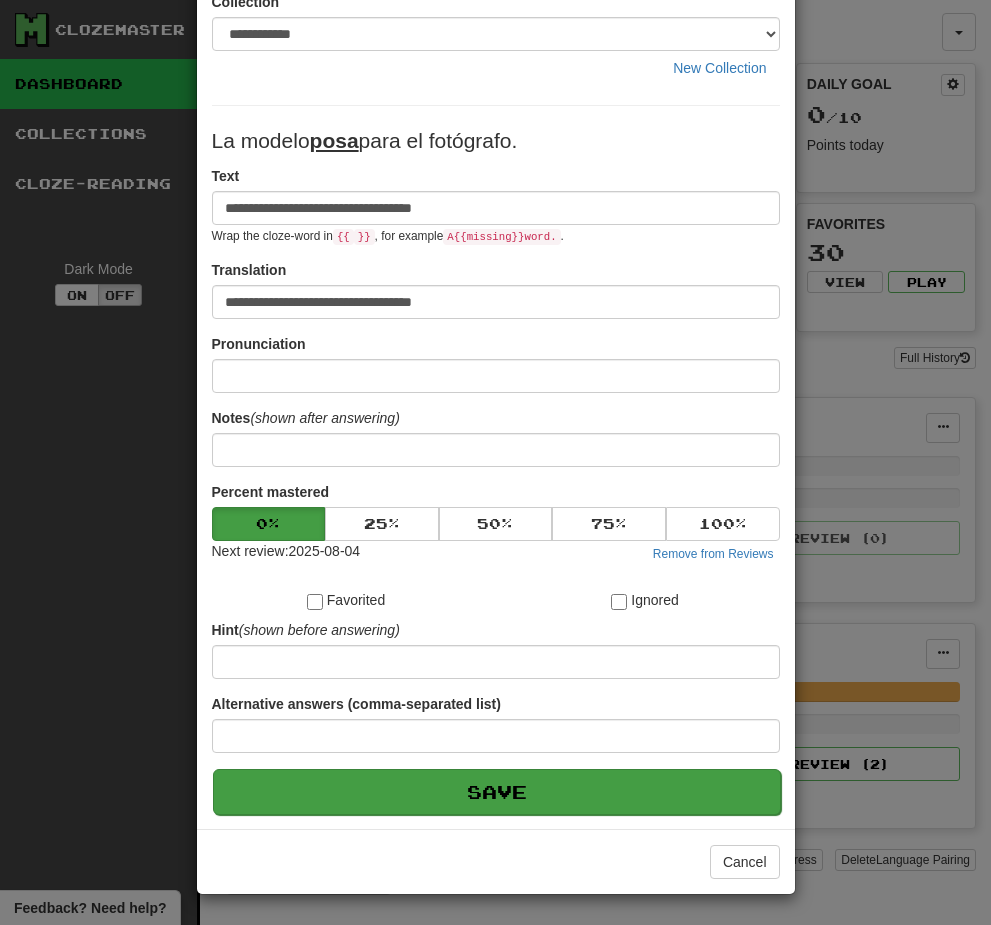 scroll, scrollTop: 106, scrollLeft: 0, axis: vertical 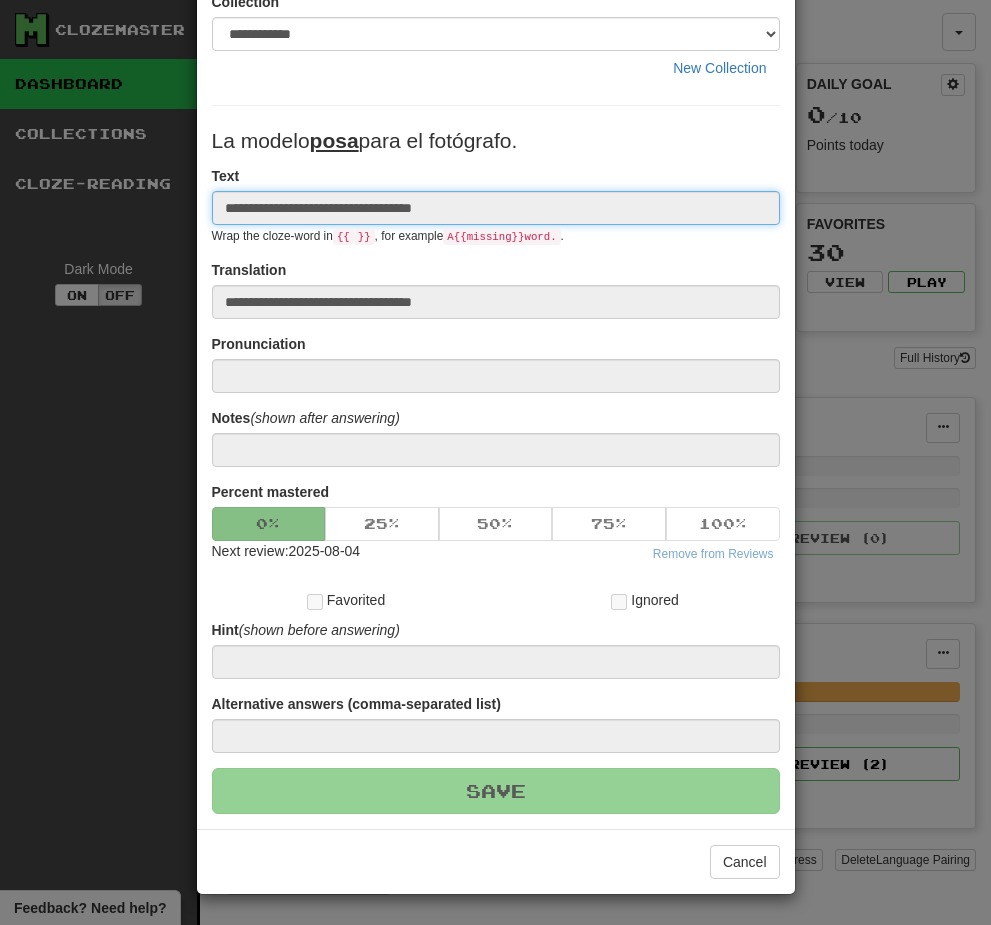 type 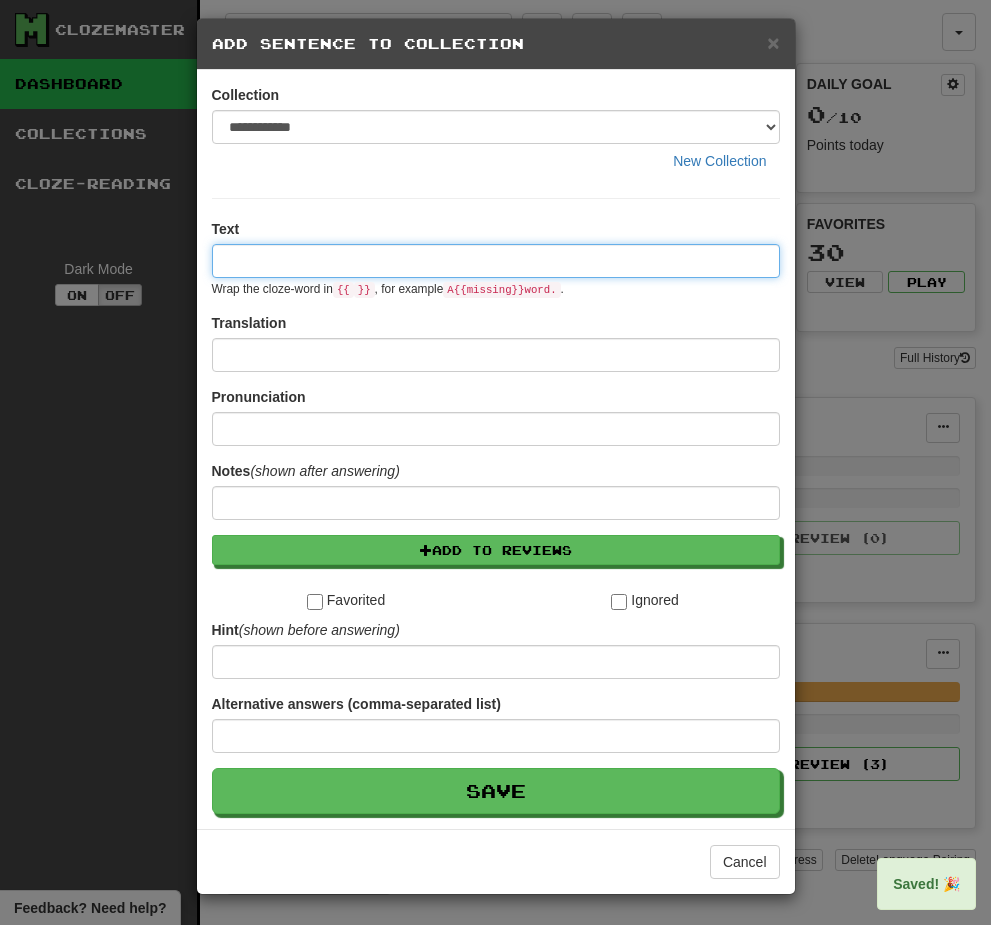 scroll, scrollTop: 0, scrollLeft: 0, axis: both 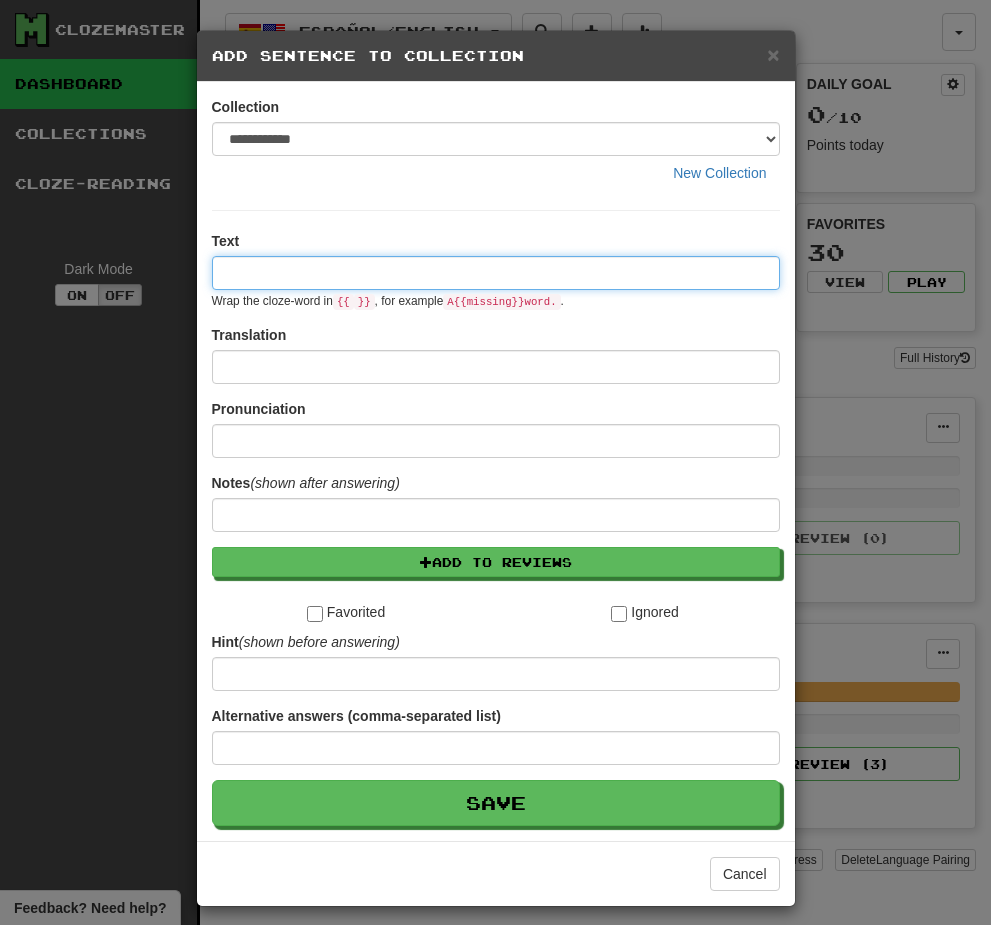 paste on "**********" 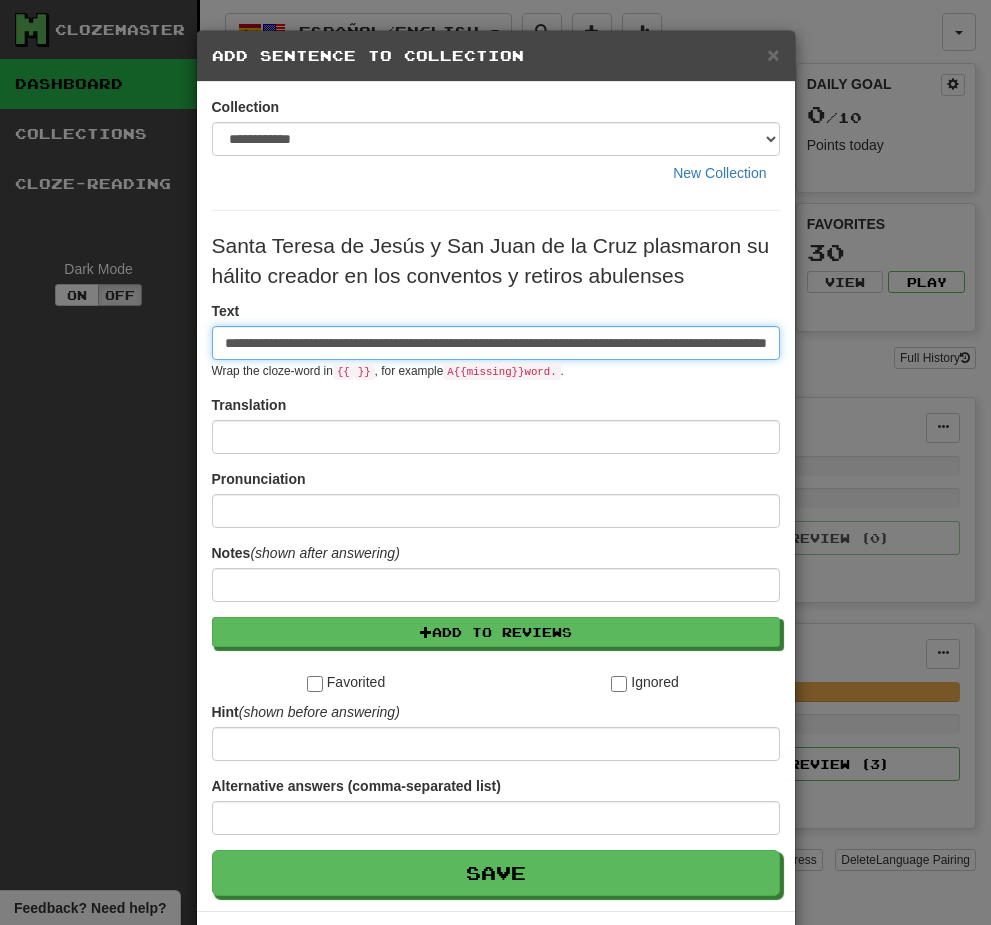 type on "**********" 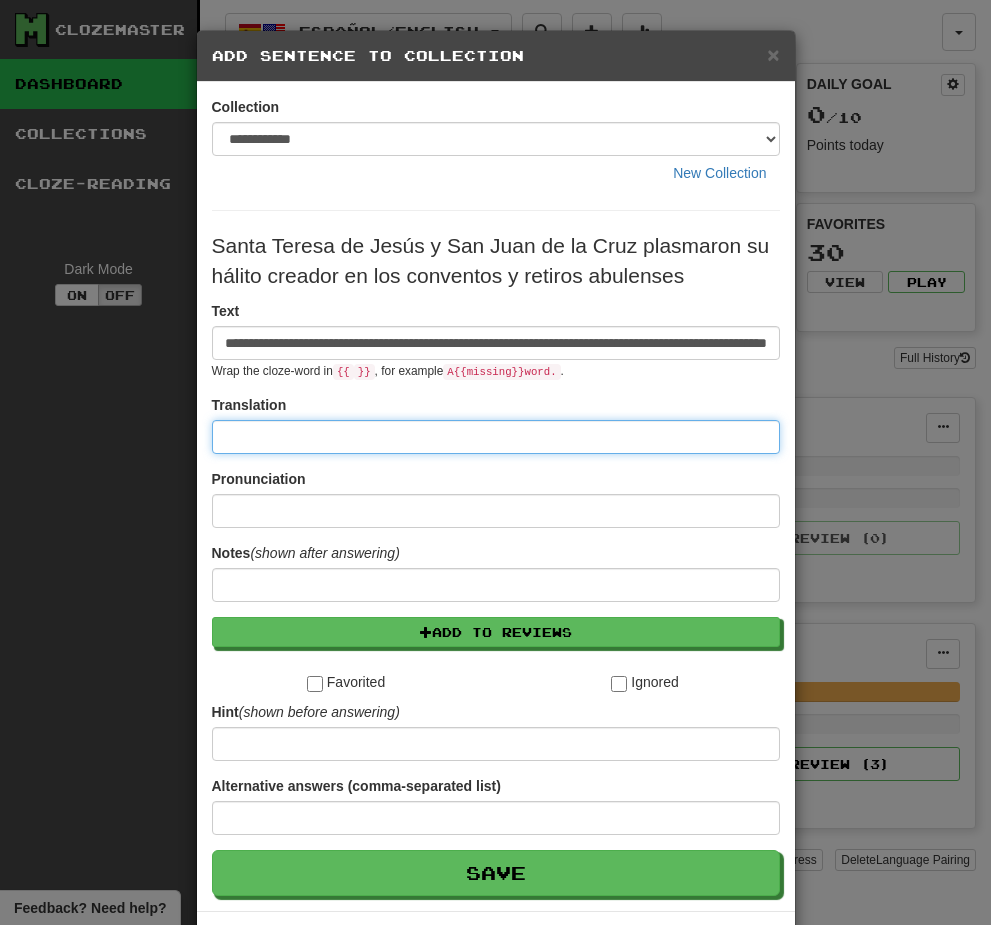 click at bounding box center [496, 437] 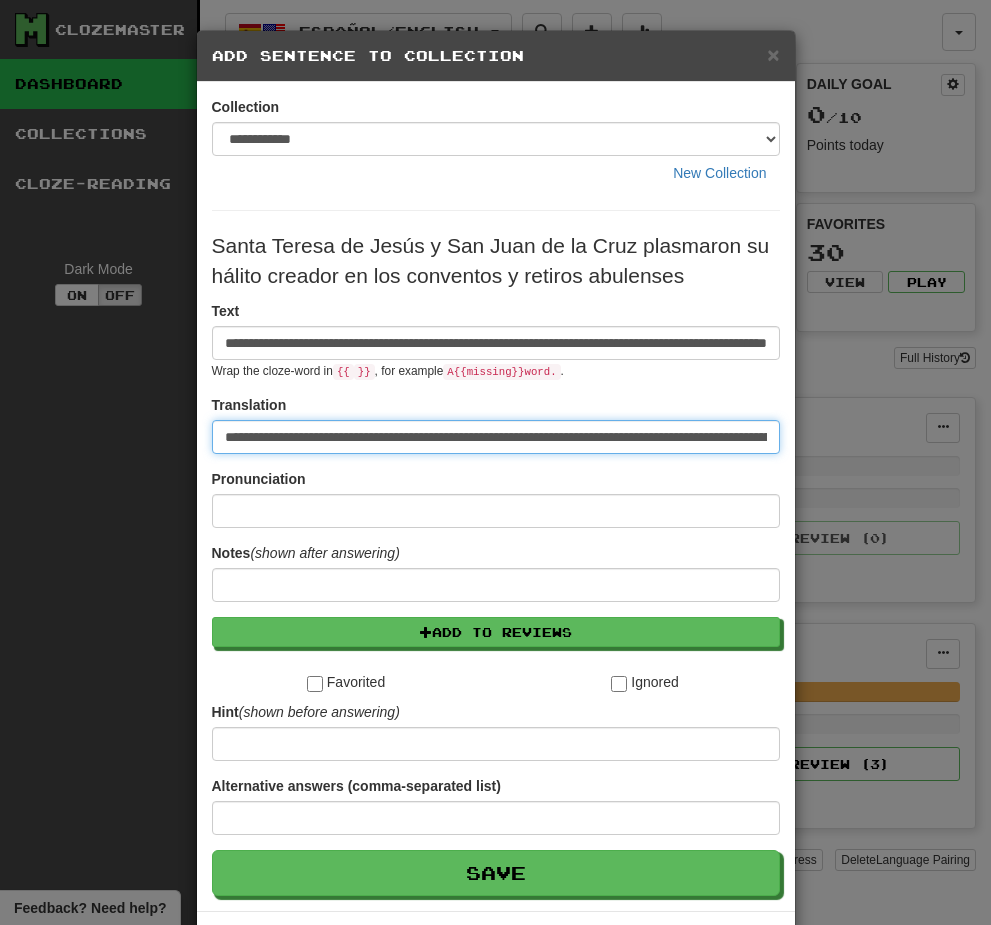 type on "**********" 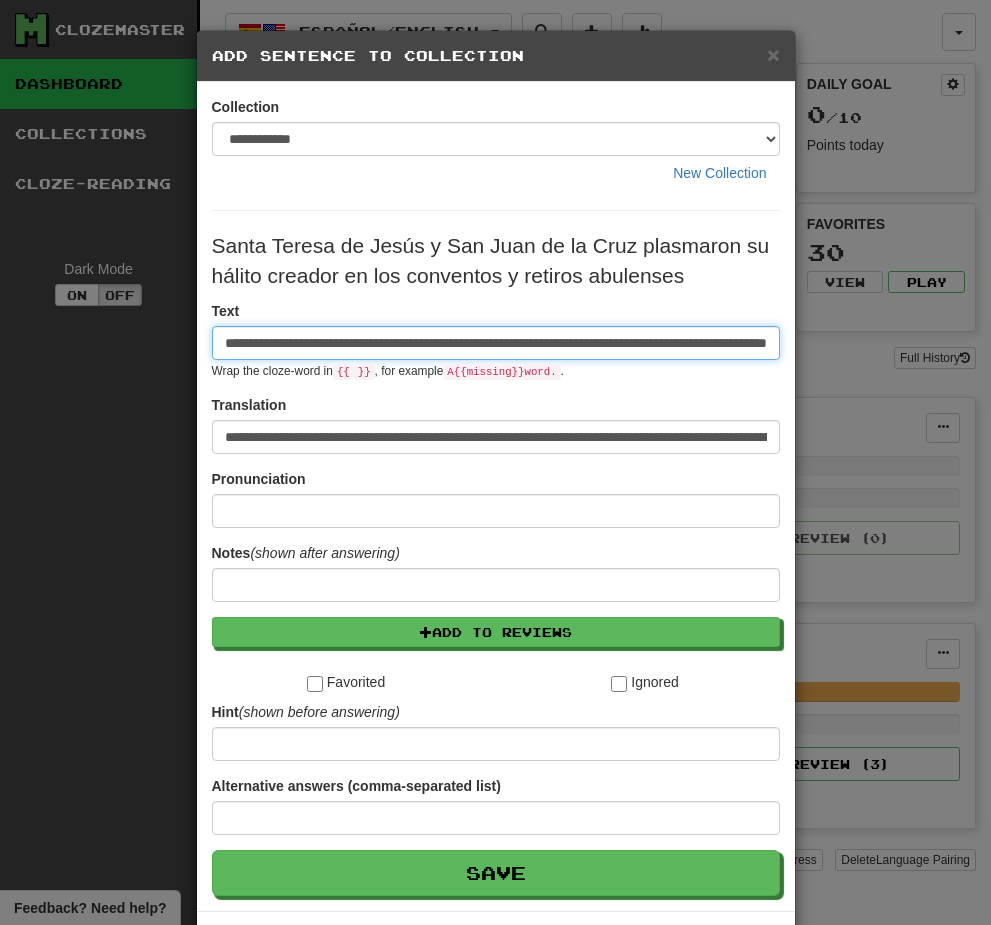 drag, startPoint x: 638, startPoint y: 346, endPoint x: 708, endPoint y: 349, distance: 70.064255 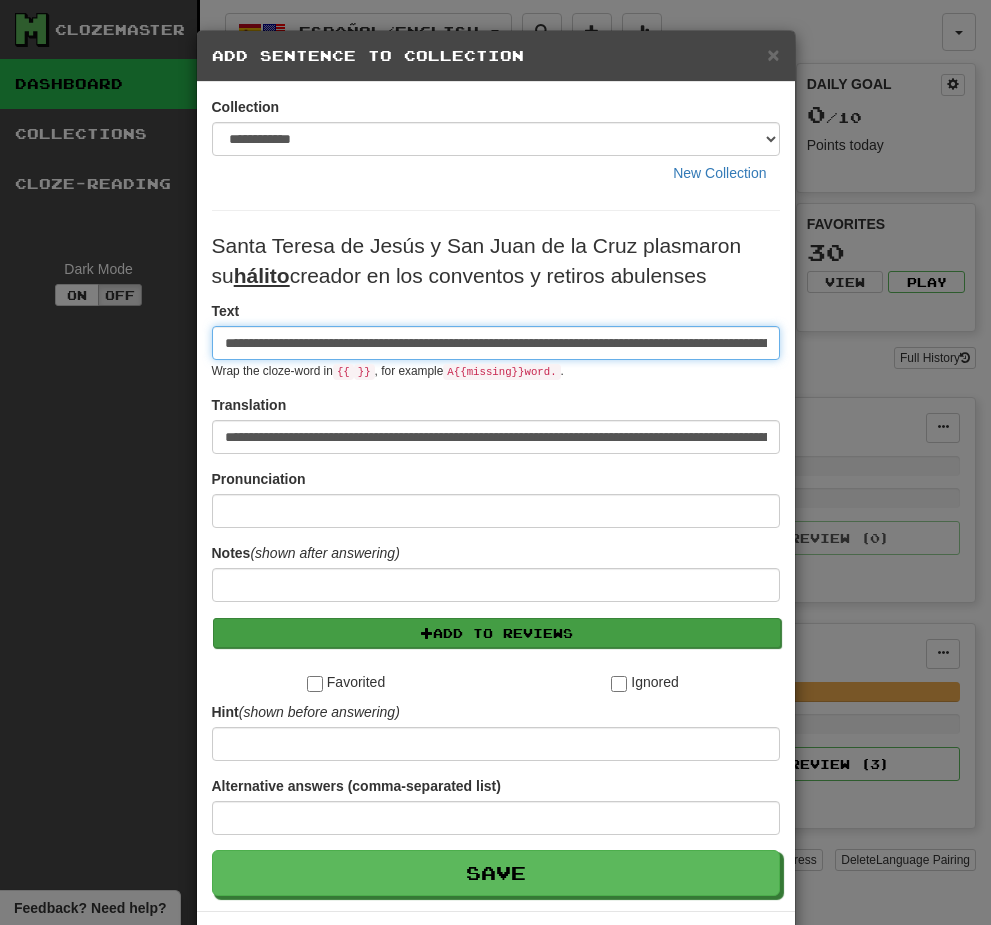 type on "**********" 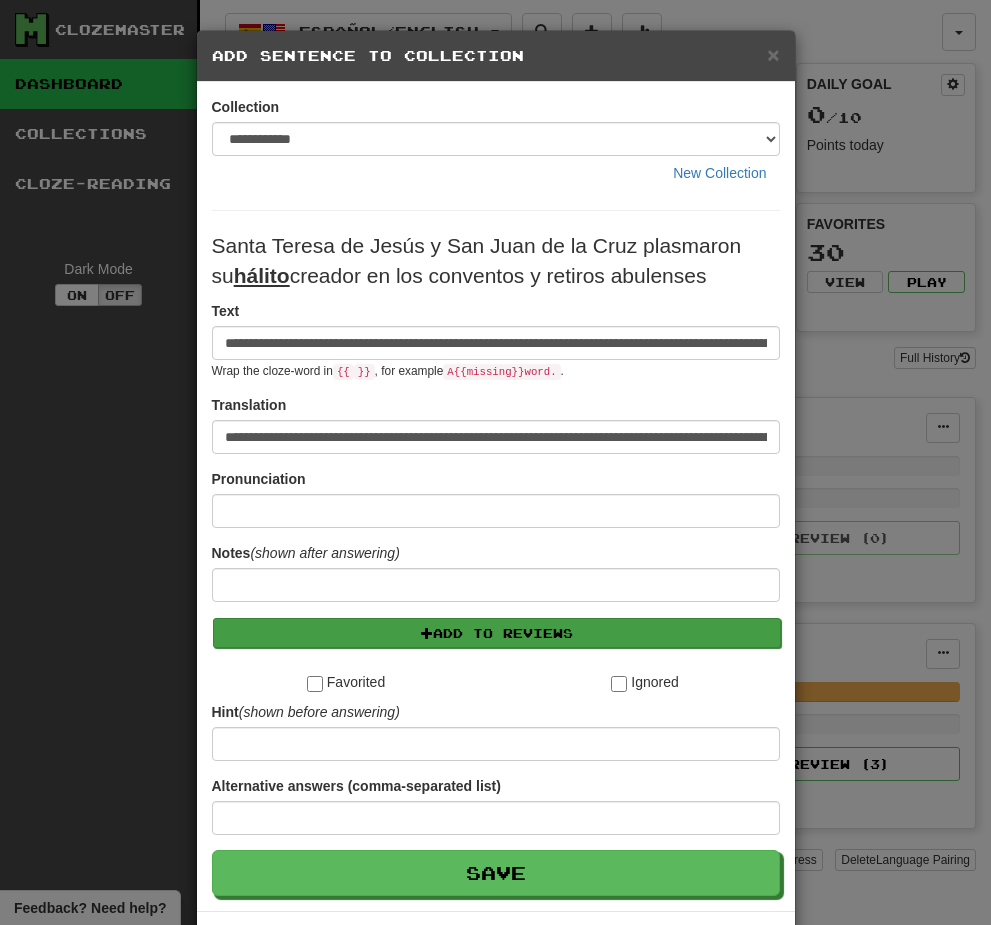 click on "Add to Reviews" at bounding box center (497, 633) 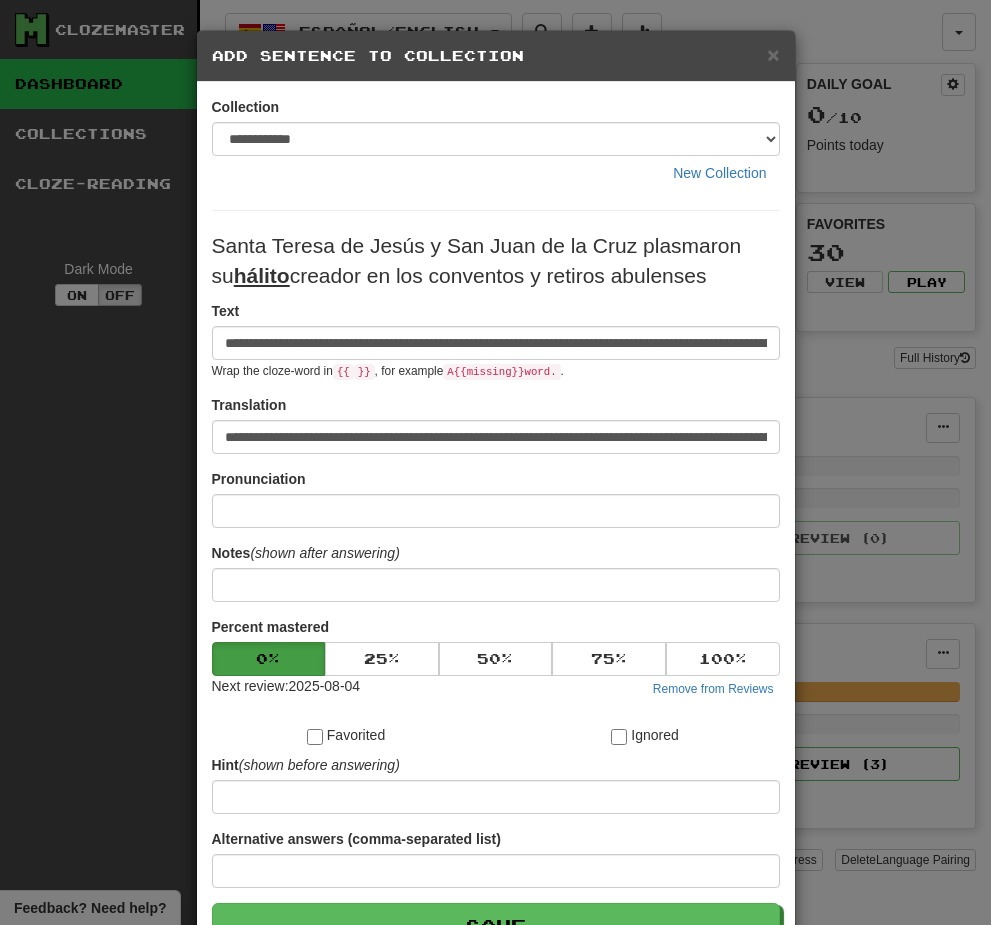 scroll, scrollTop: 75, scrollLeft: 0, axis: vertical 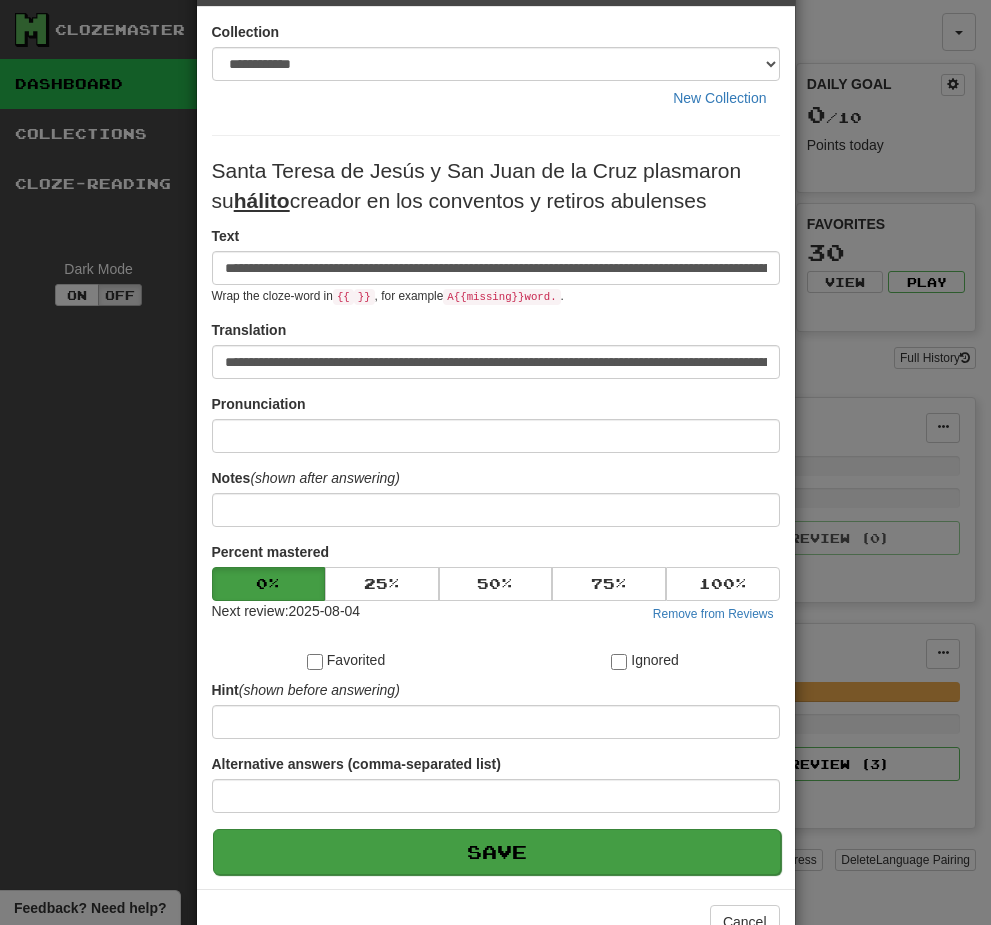 click on "Save" at bounding box center [497, 852] 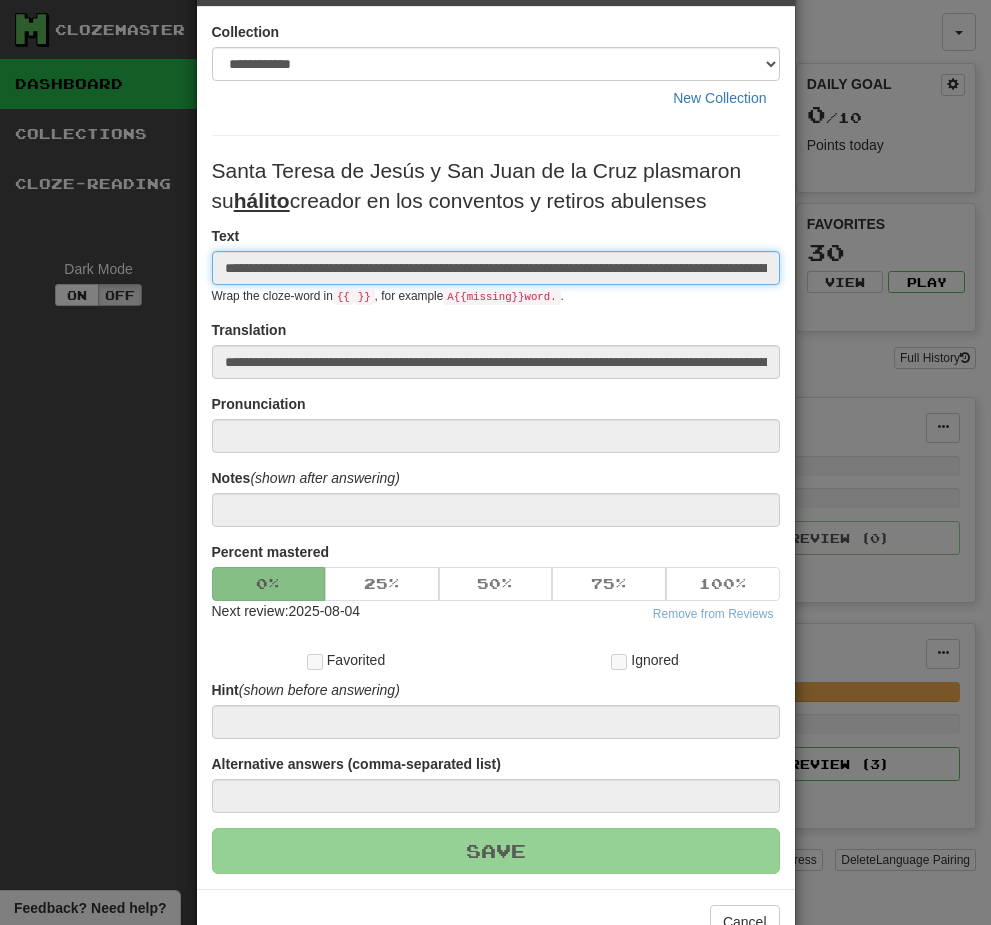 type 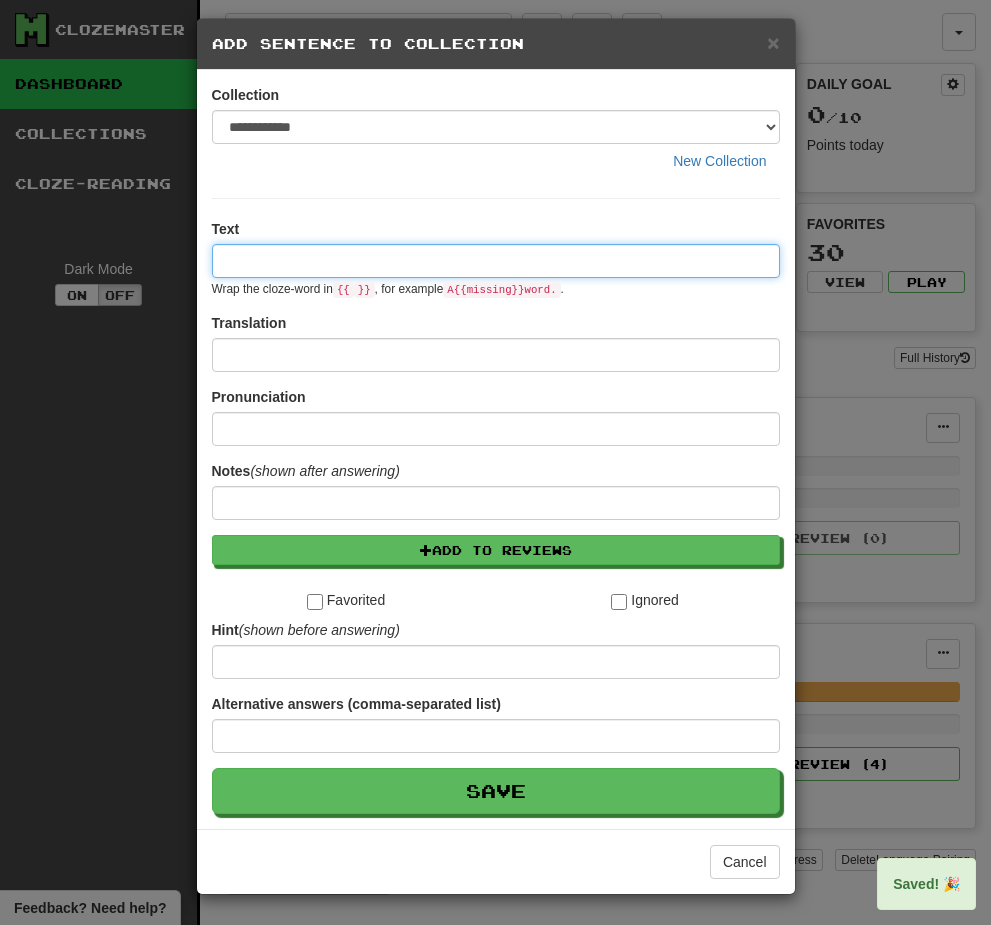 scroll, scrollTop: 0, scrollLeft: 0, axis: both 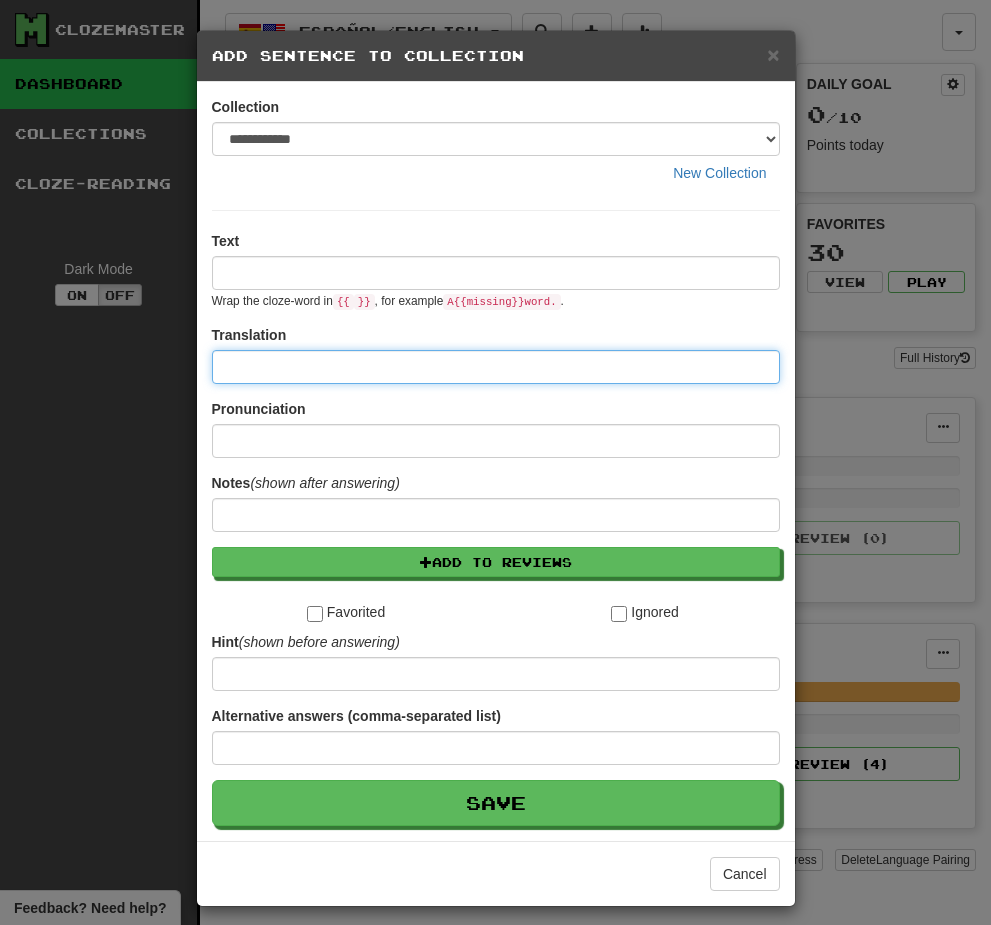 click at bounding box center [496, 367] 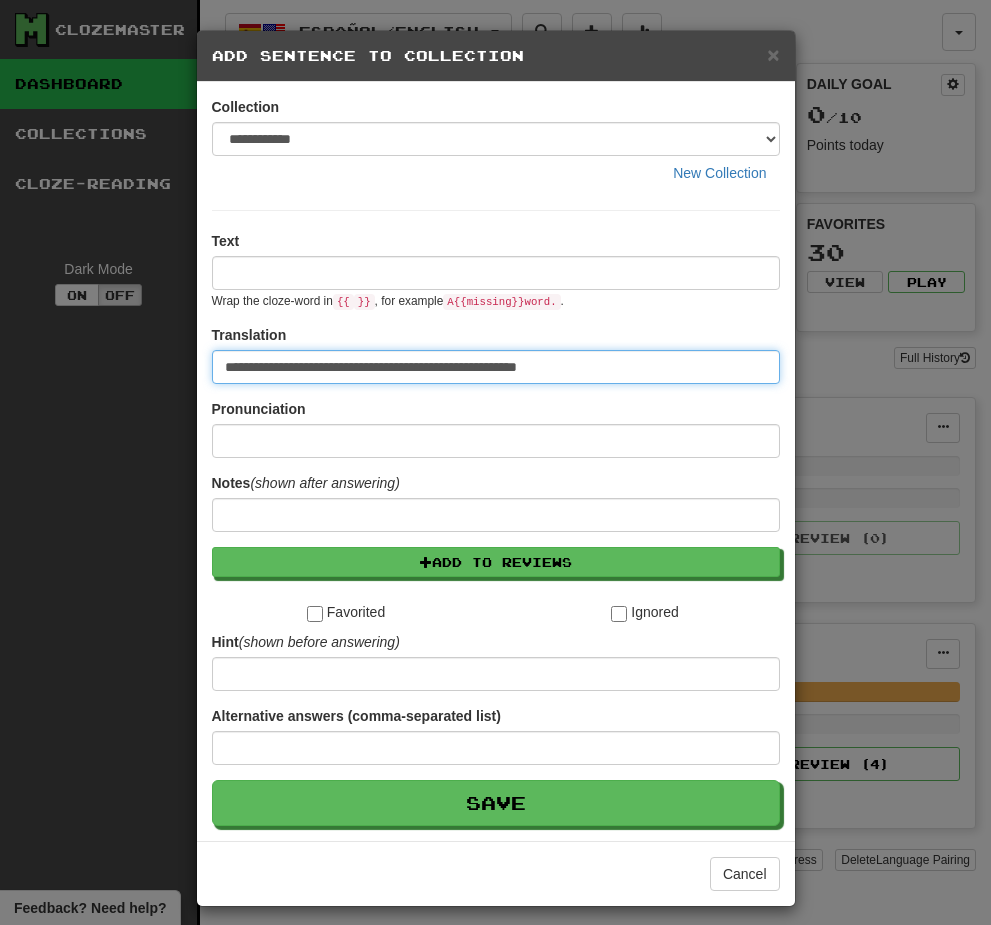 type on "**********" 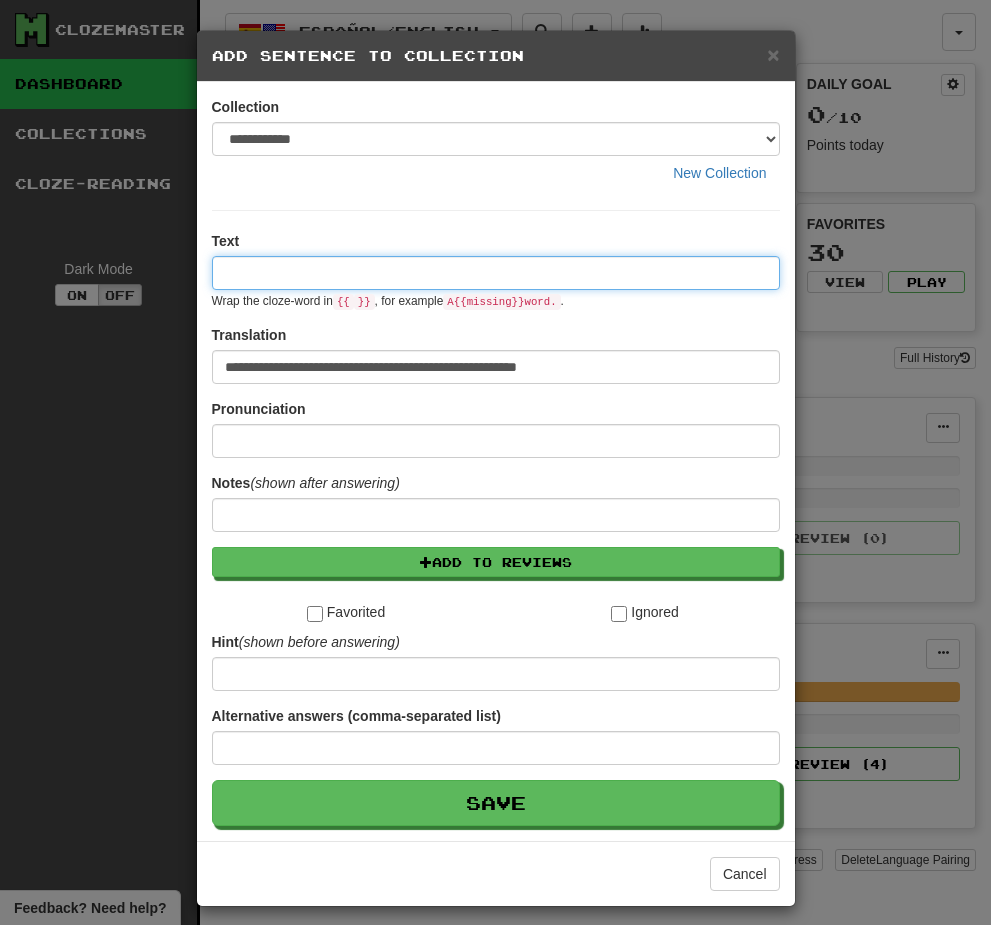 click at bounding box center (496, 273) 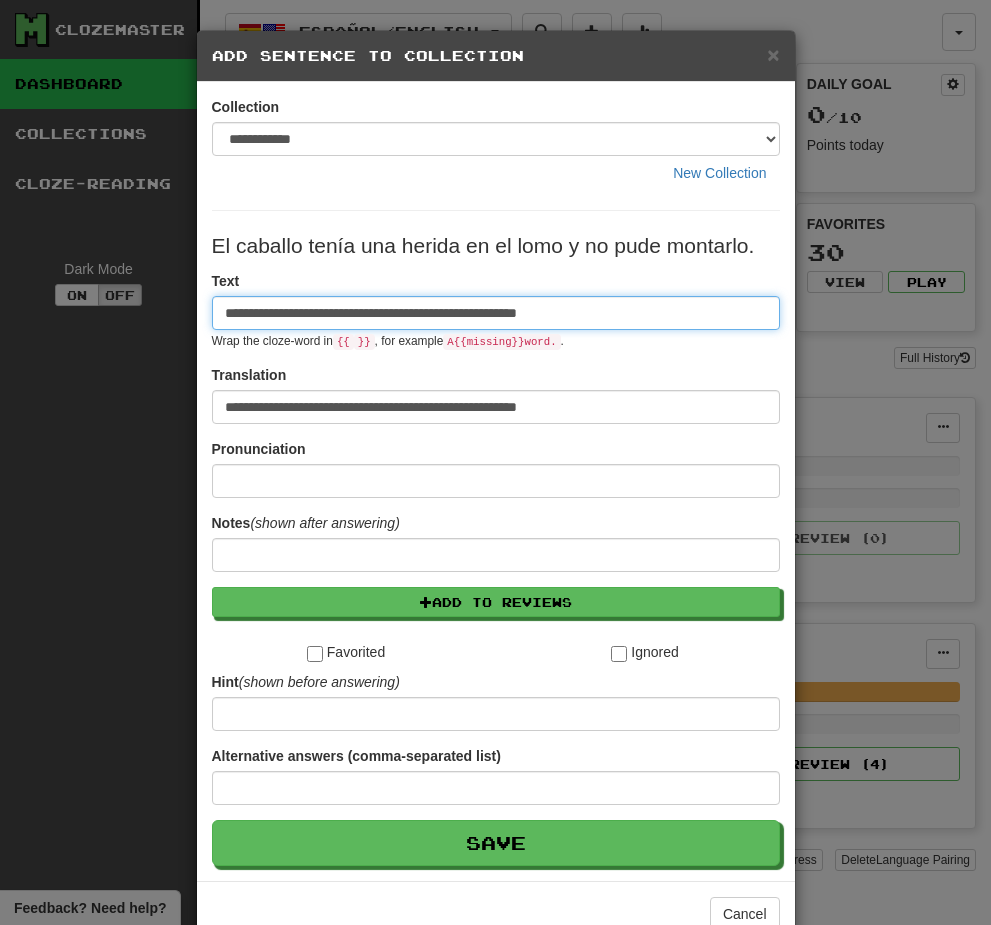 click on "**********" at bounding box center [496, 313] 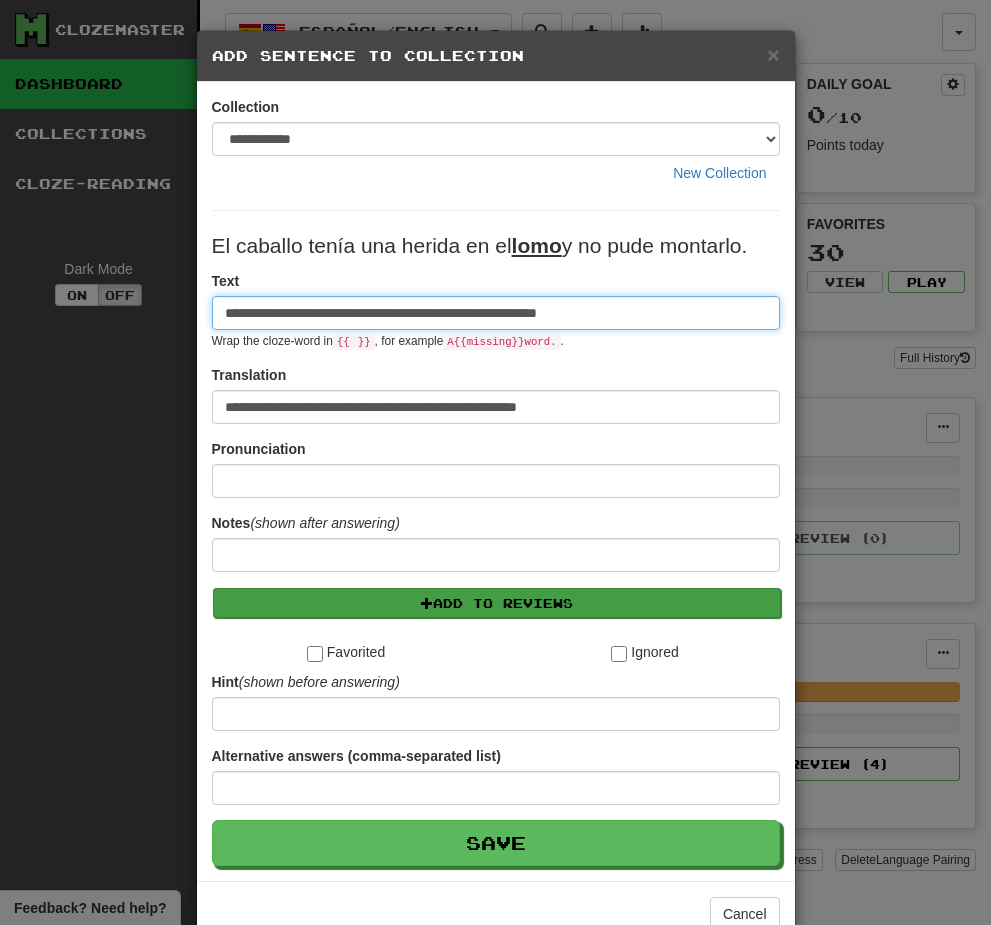 type on "**********" 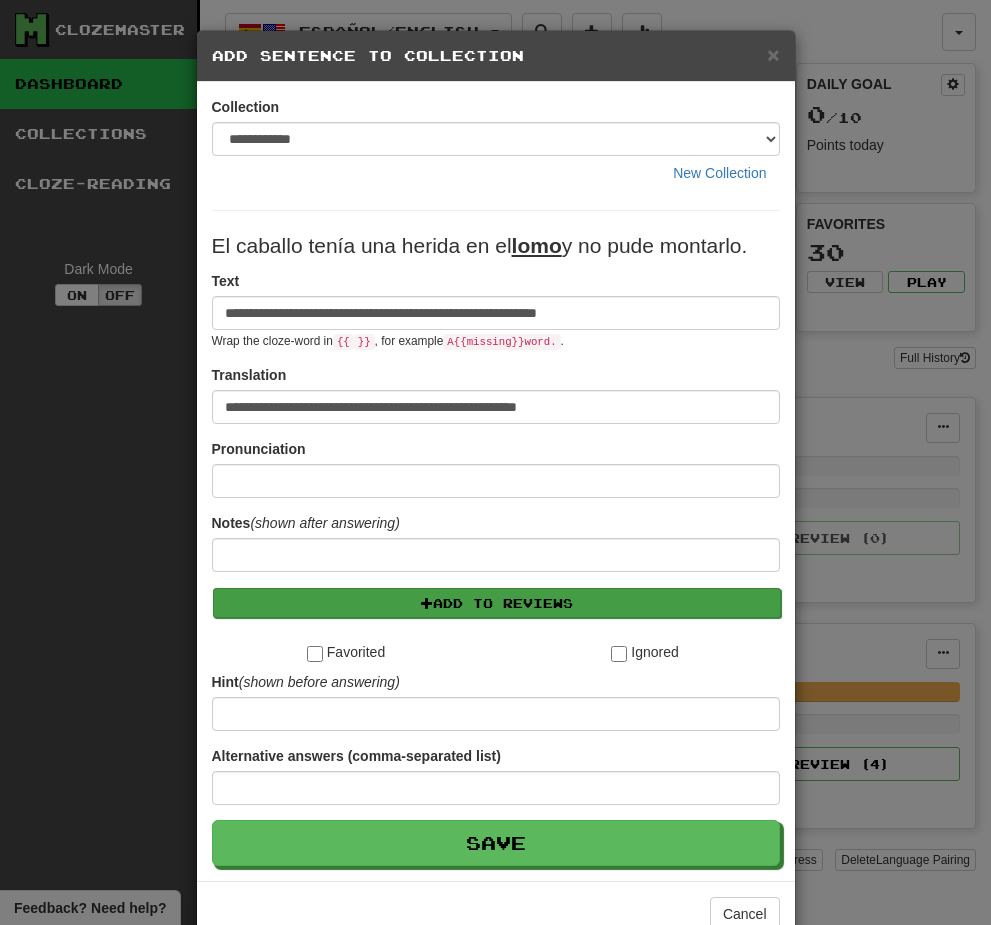 click on "Add to Reviews" at bounding box center [497, 603] 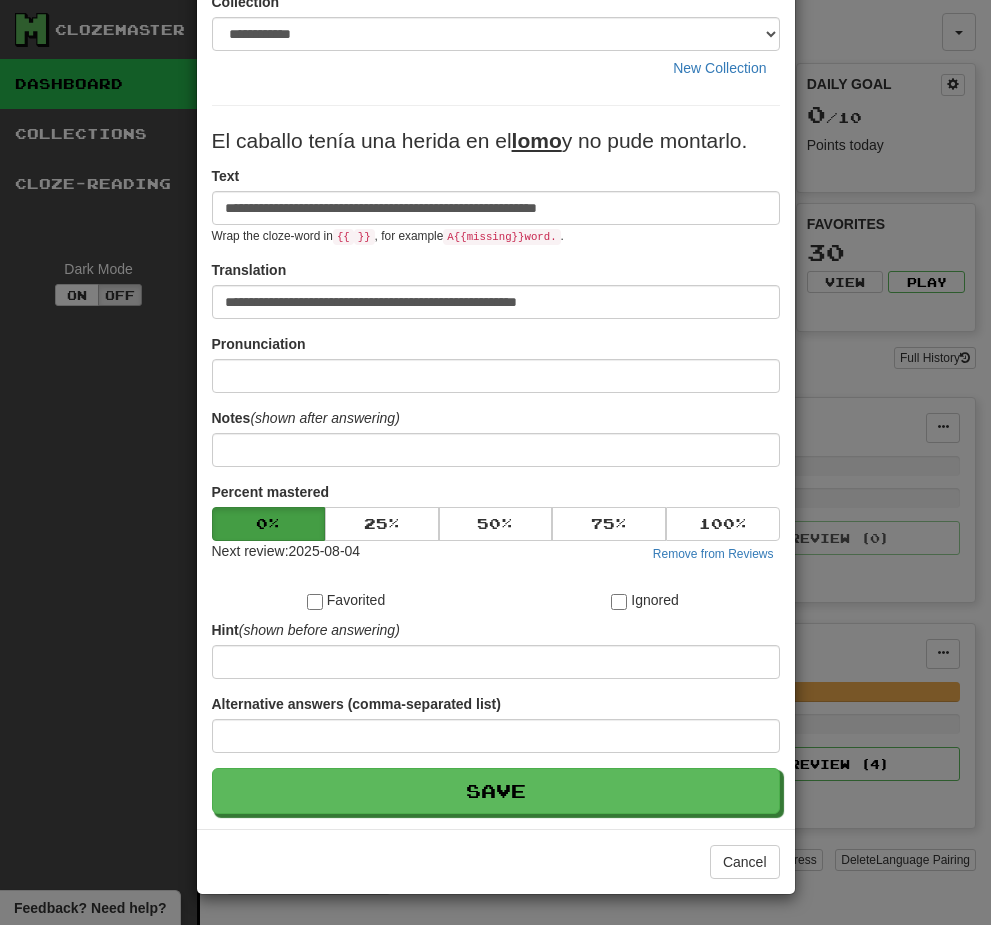 scroll, scrollTop: 106, scrollLeft: 0, axis: vertical 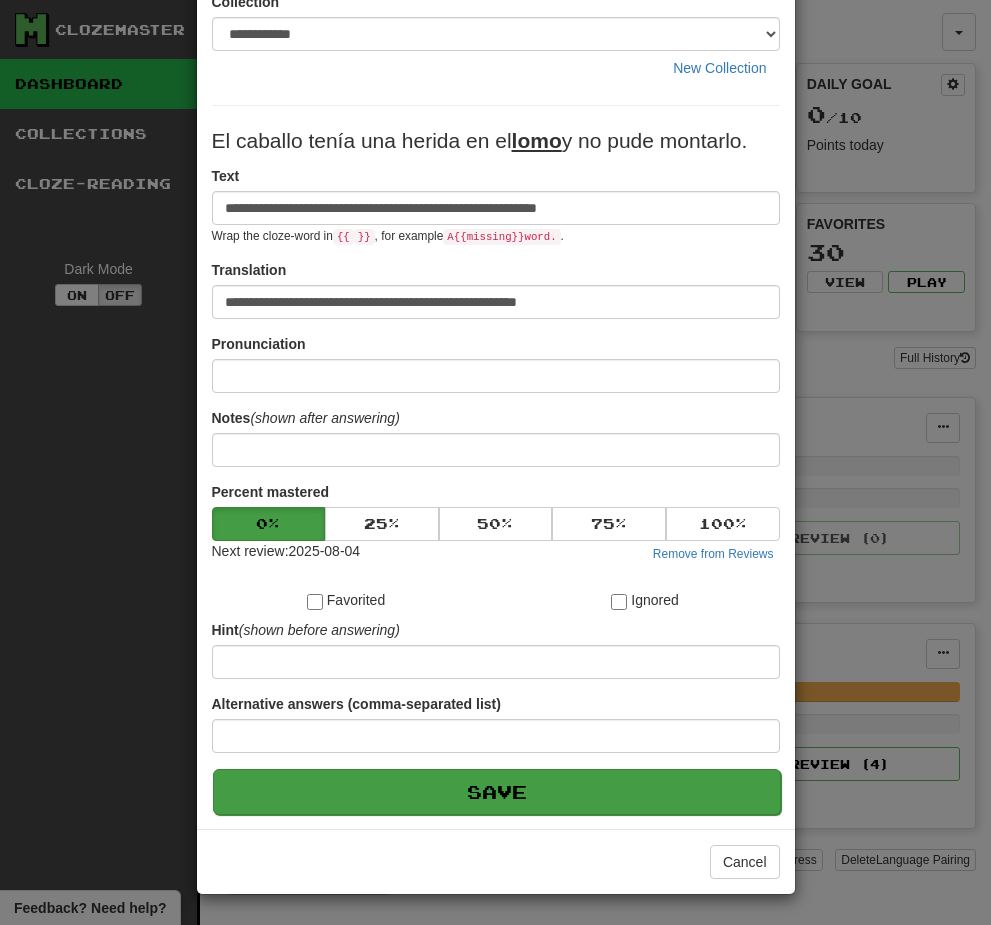 click on "Save" at bounding box center (497, 792) 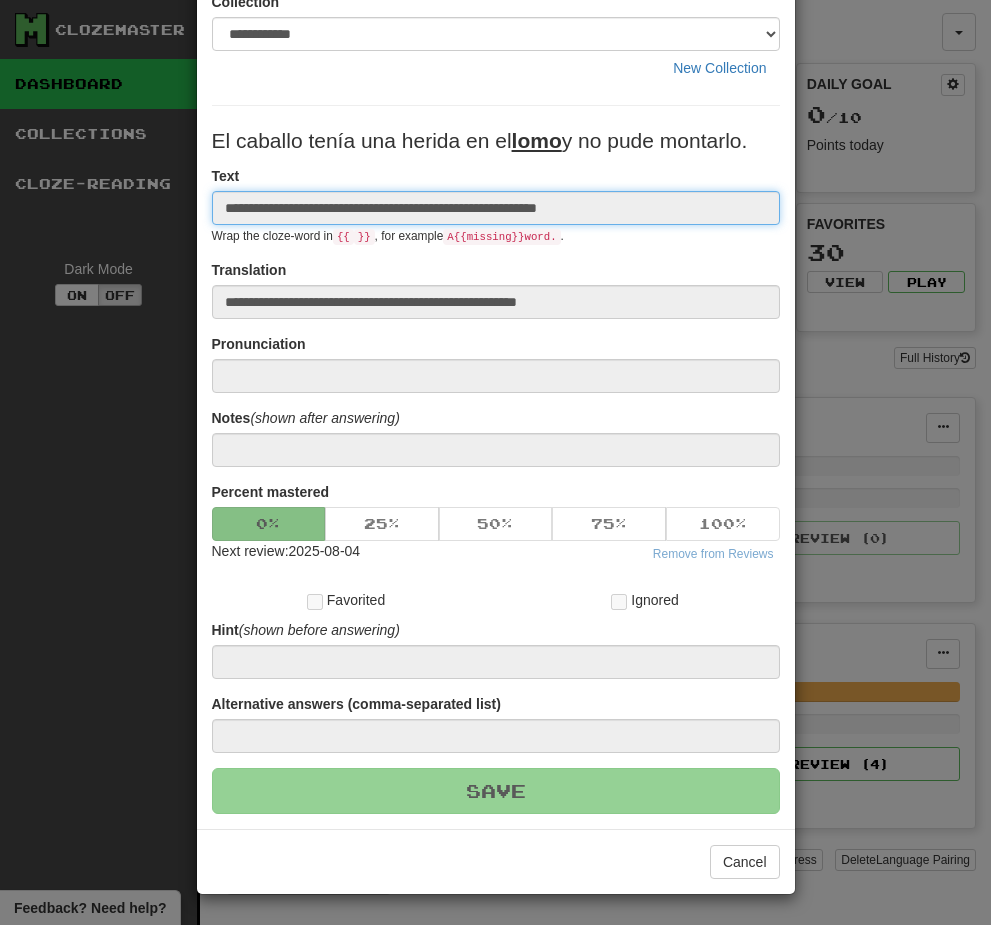 type 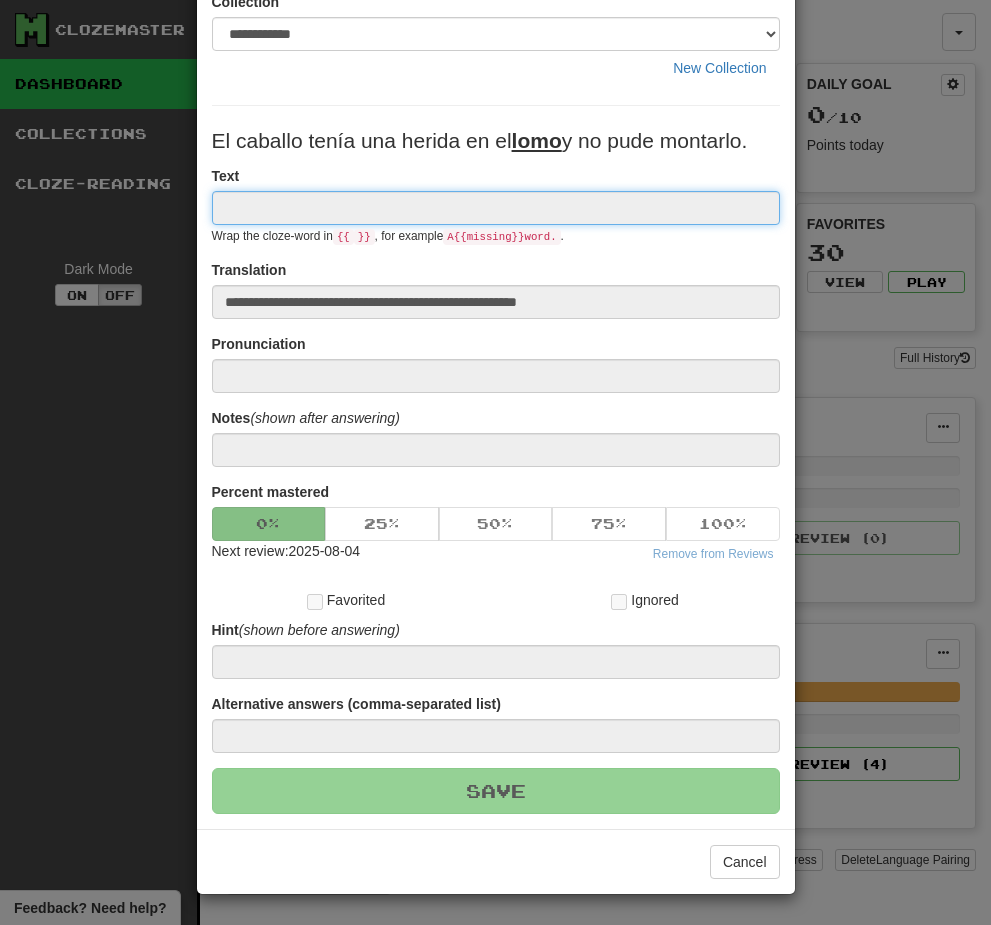 type 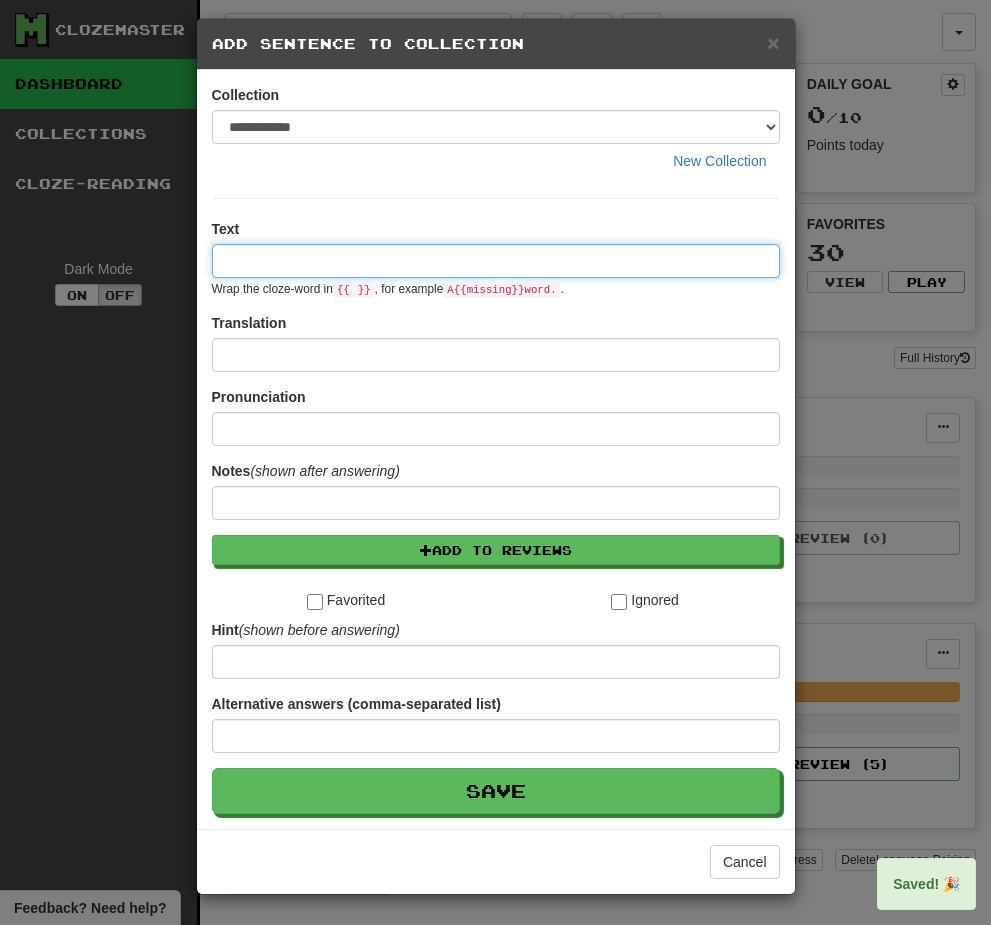scroll, scrollTop: 0, scrollLeft: 0, axis: both 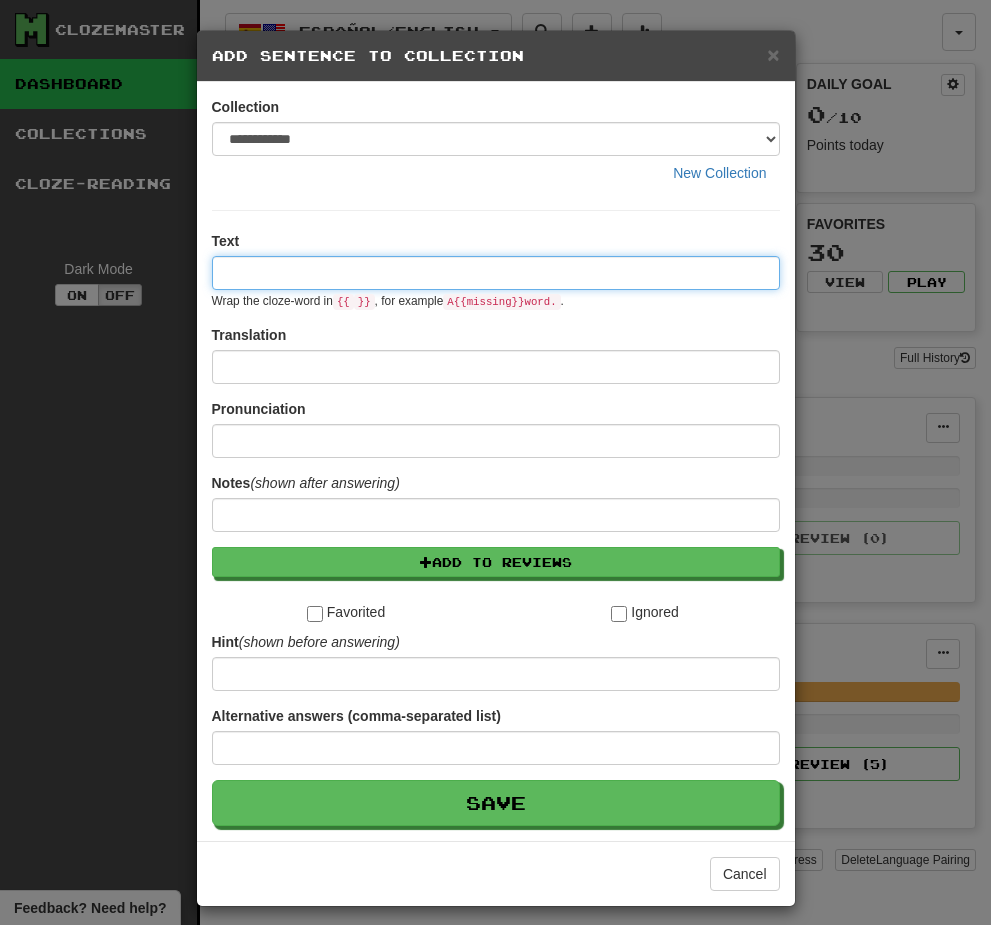 paste on "**********" 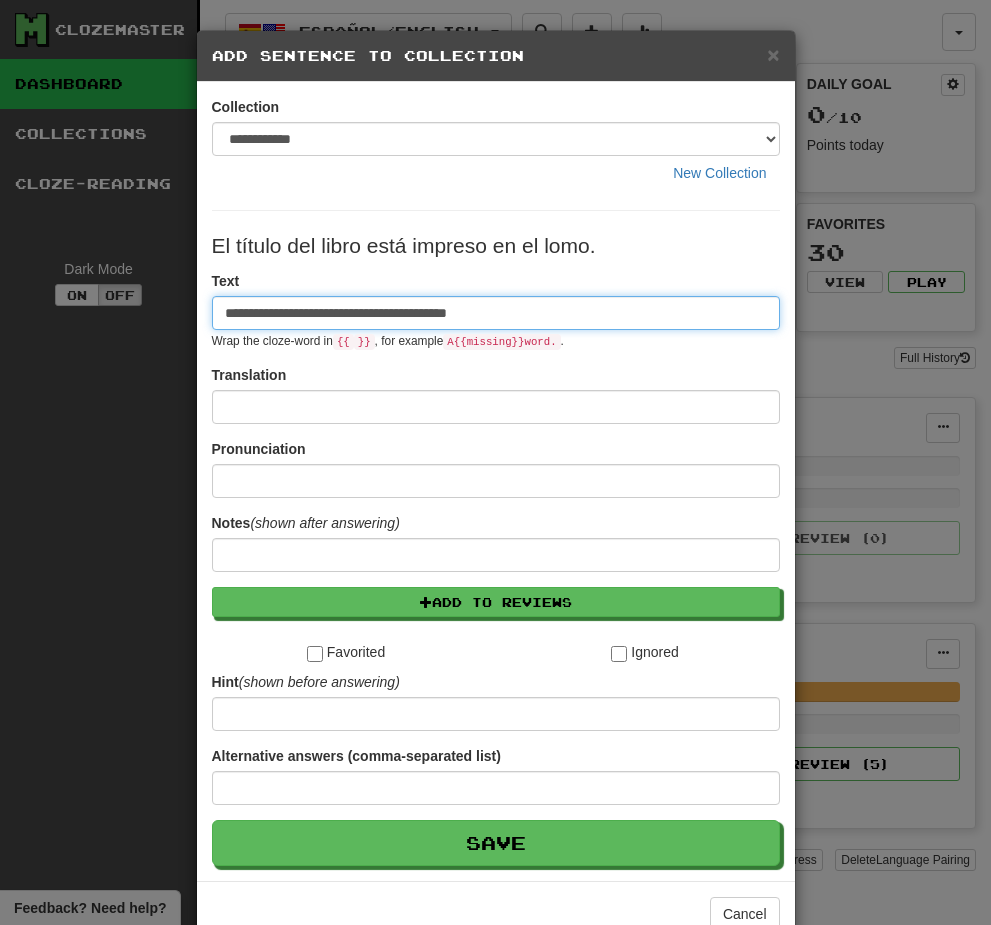 type on "**********" 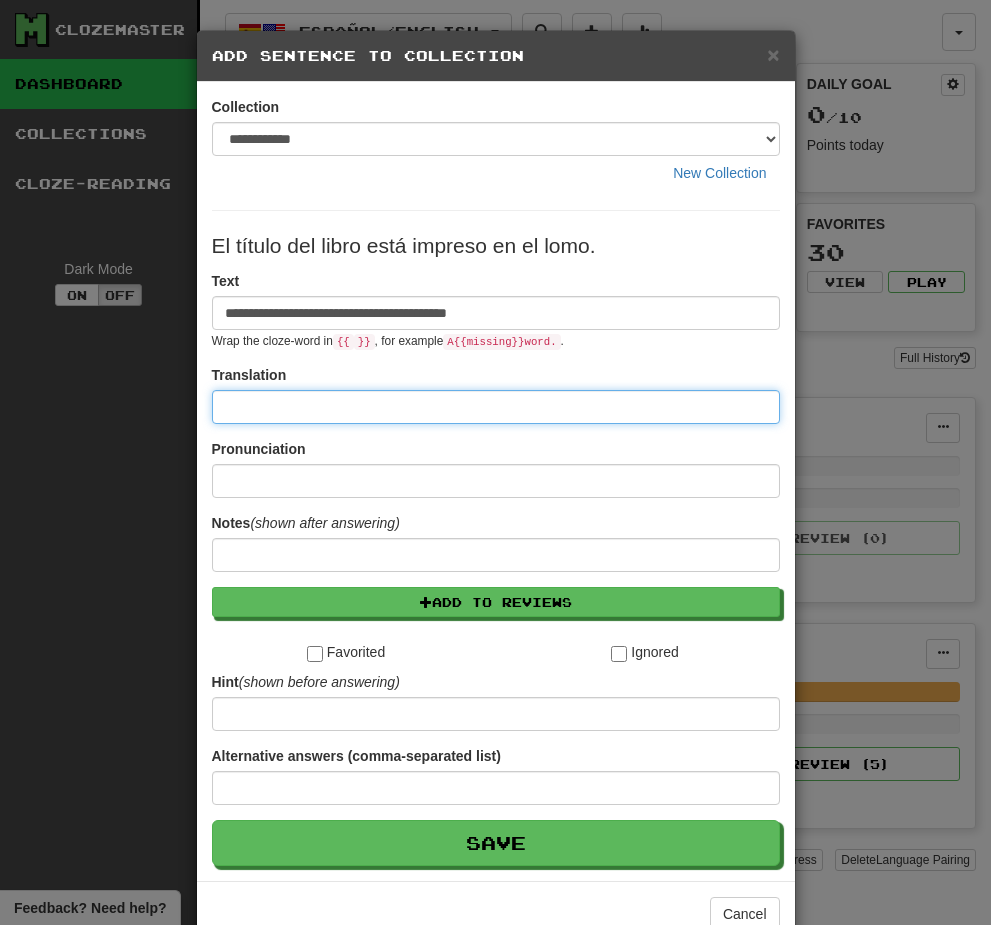 click at bounding box center (496, 407) 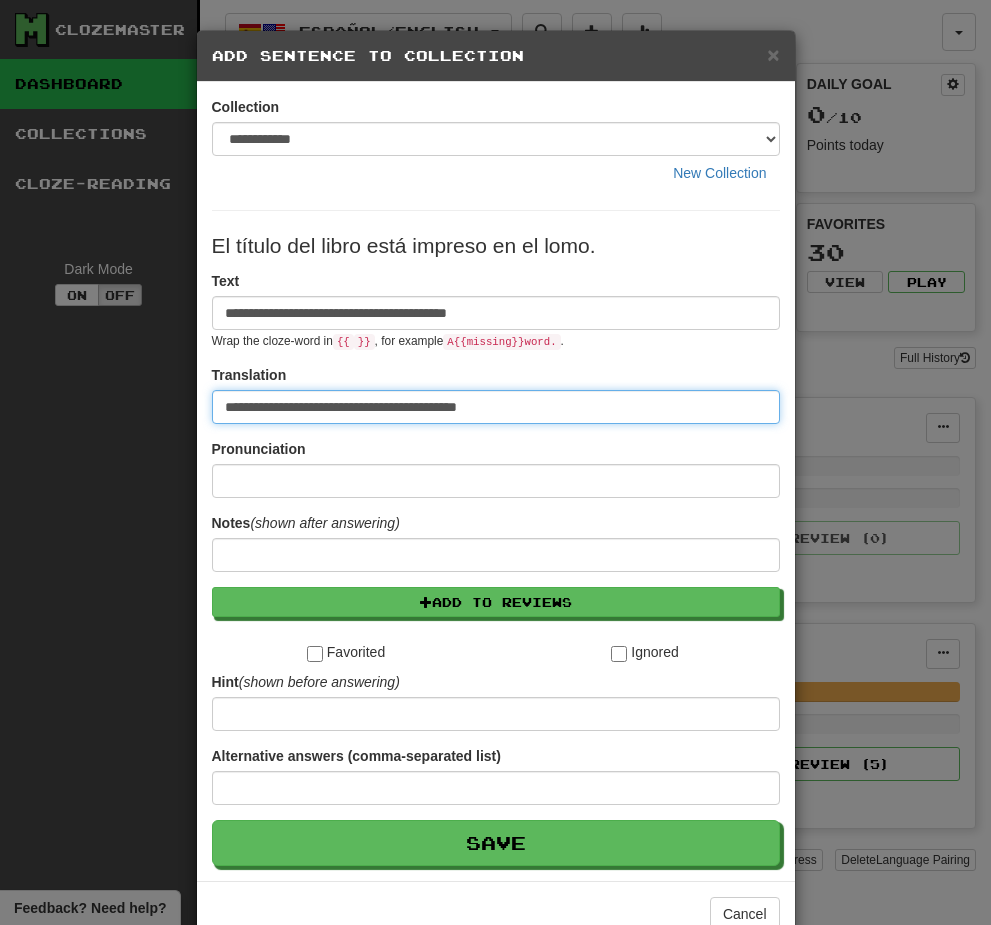type on "**********" 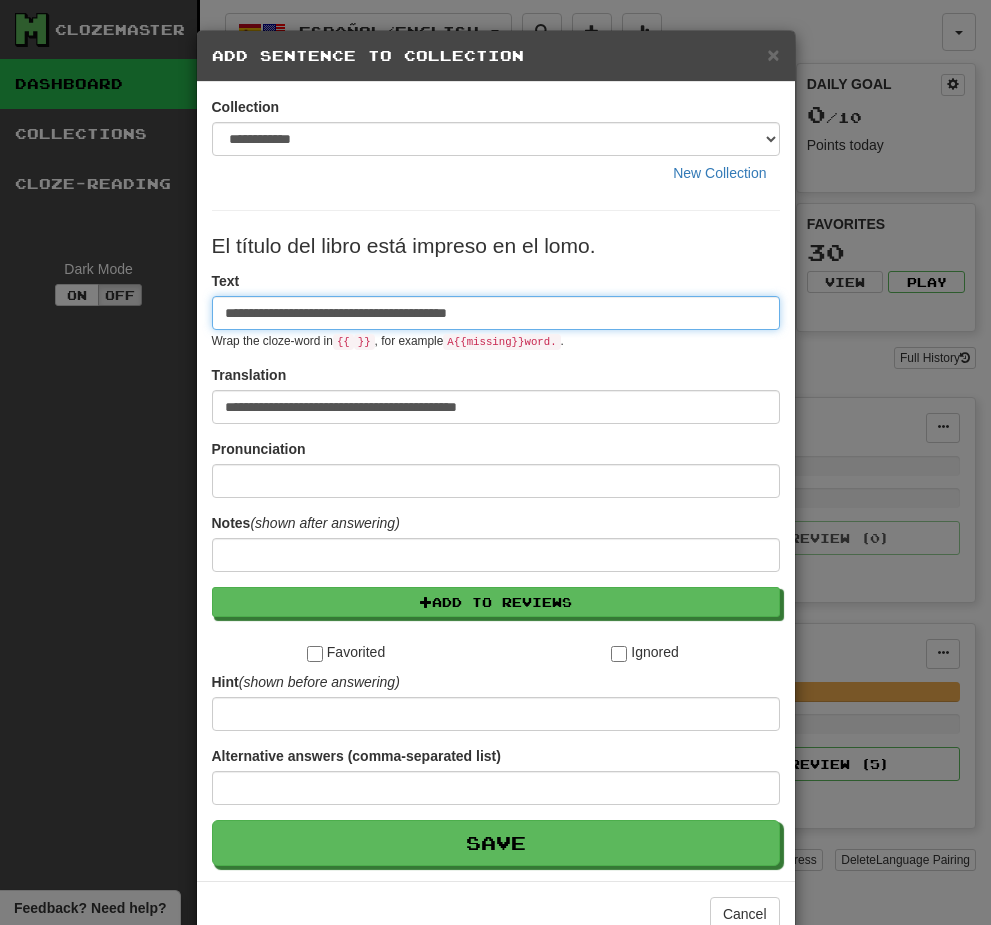 click on "**********" at bounding box center (496, 313) 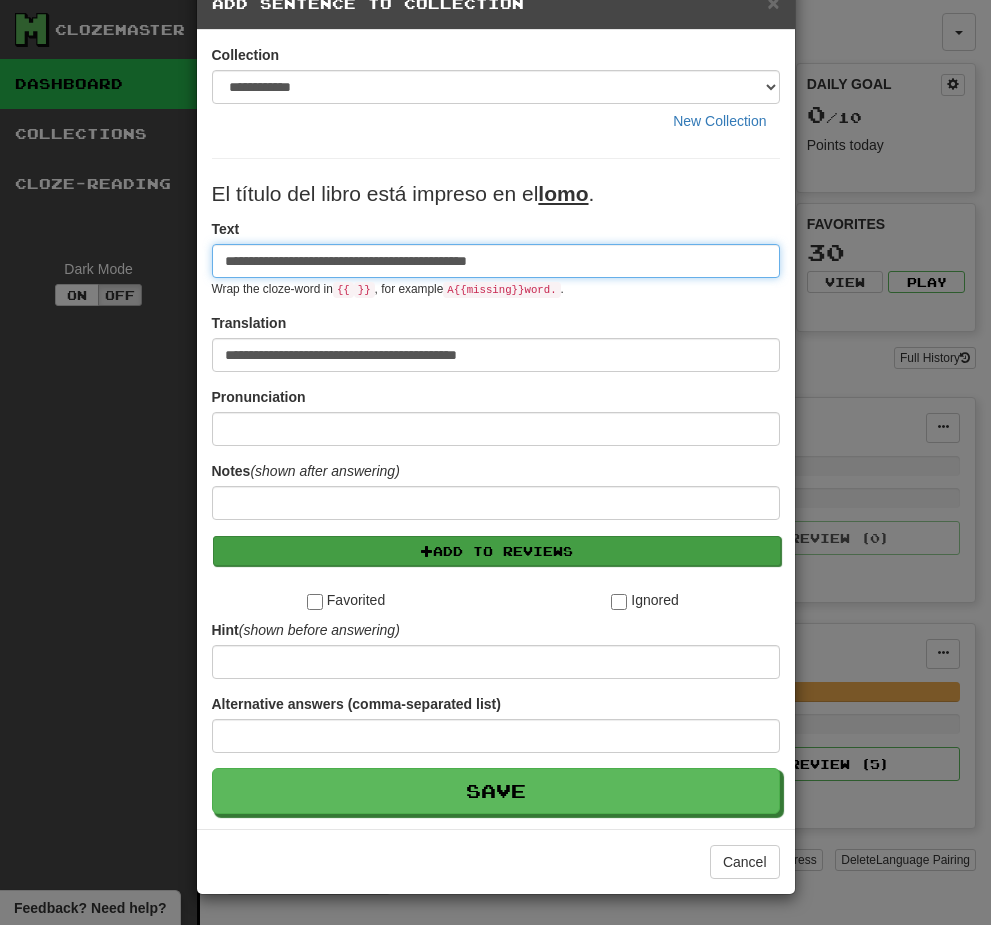 scroll, scrollTop: 53, scrollLeft: 0, axis: vertical 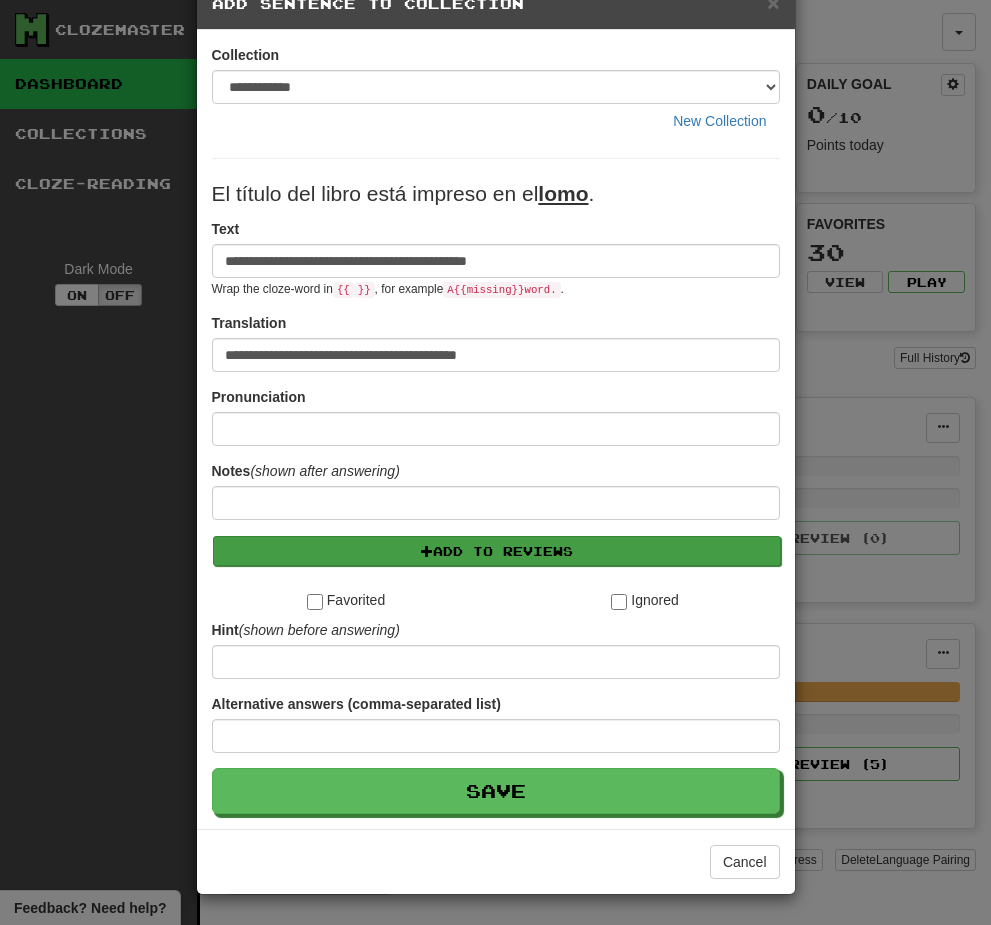 click on "Add to Reviews" at bounding box center (497, 551) 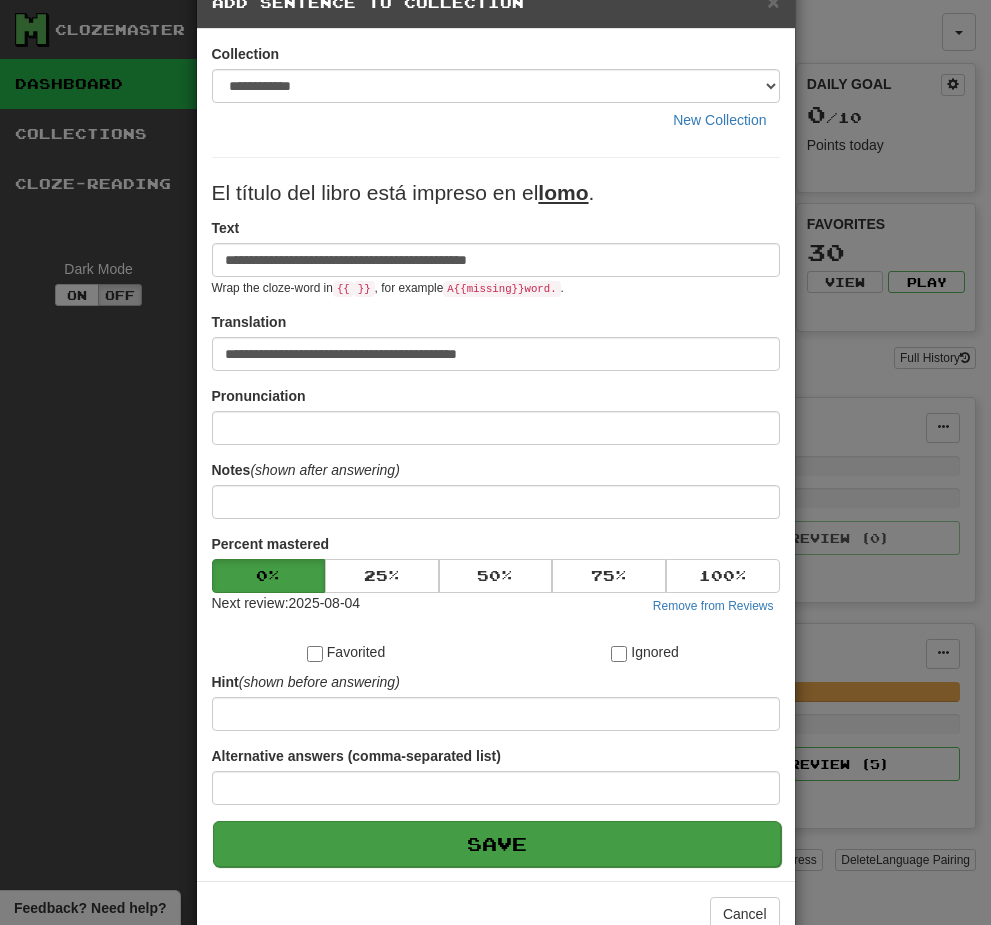 click on "Save" at bounding box center [497, 844] 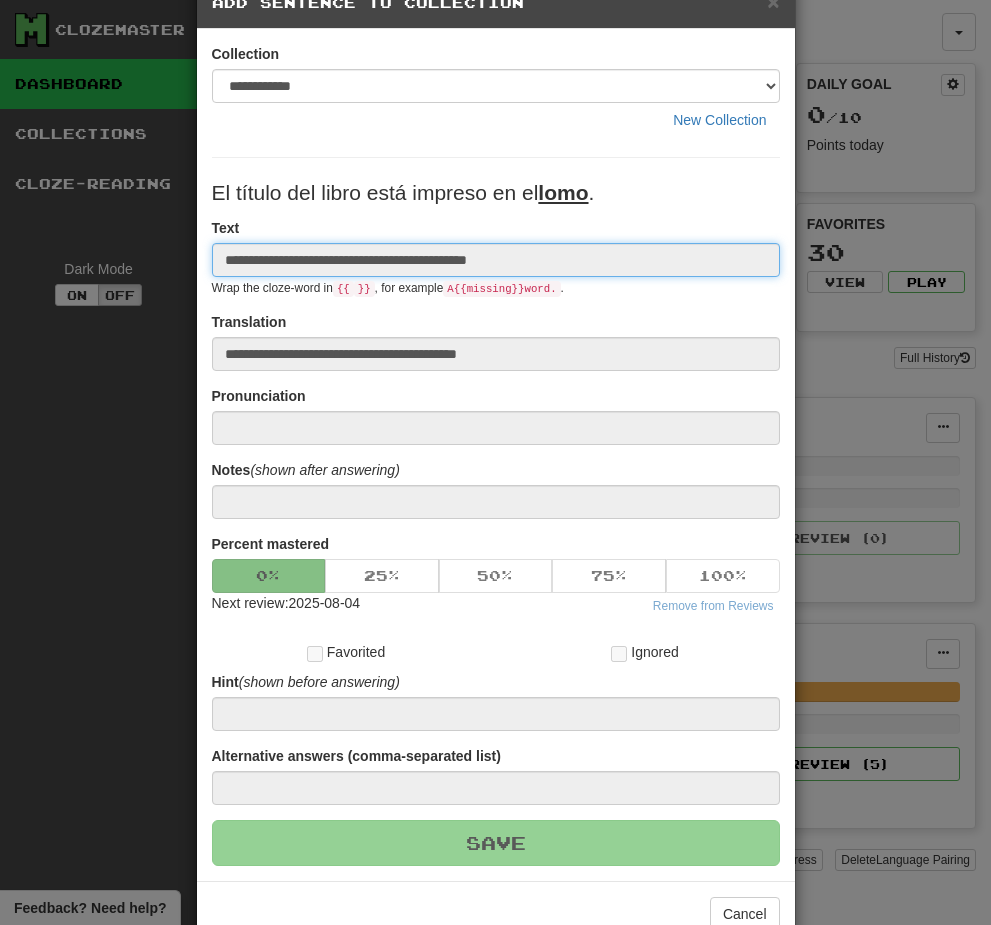 type 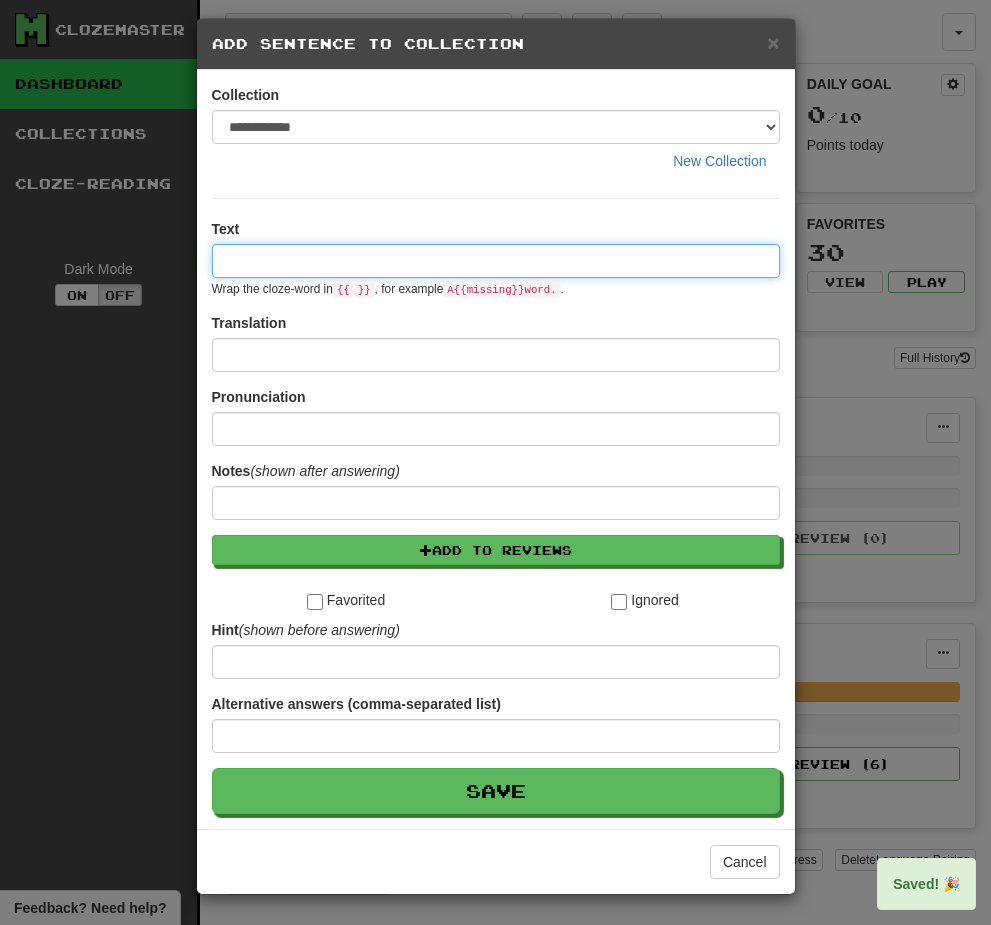 scroll, scrollTop: 0, scrollLeft: 0, axis: both 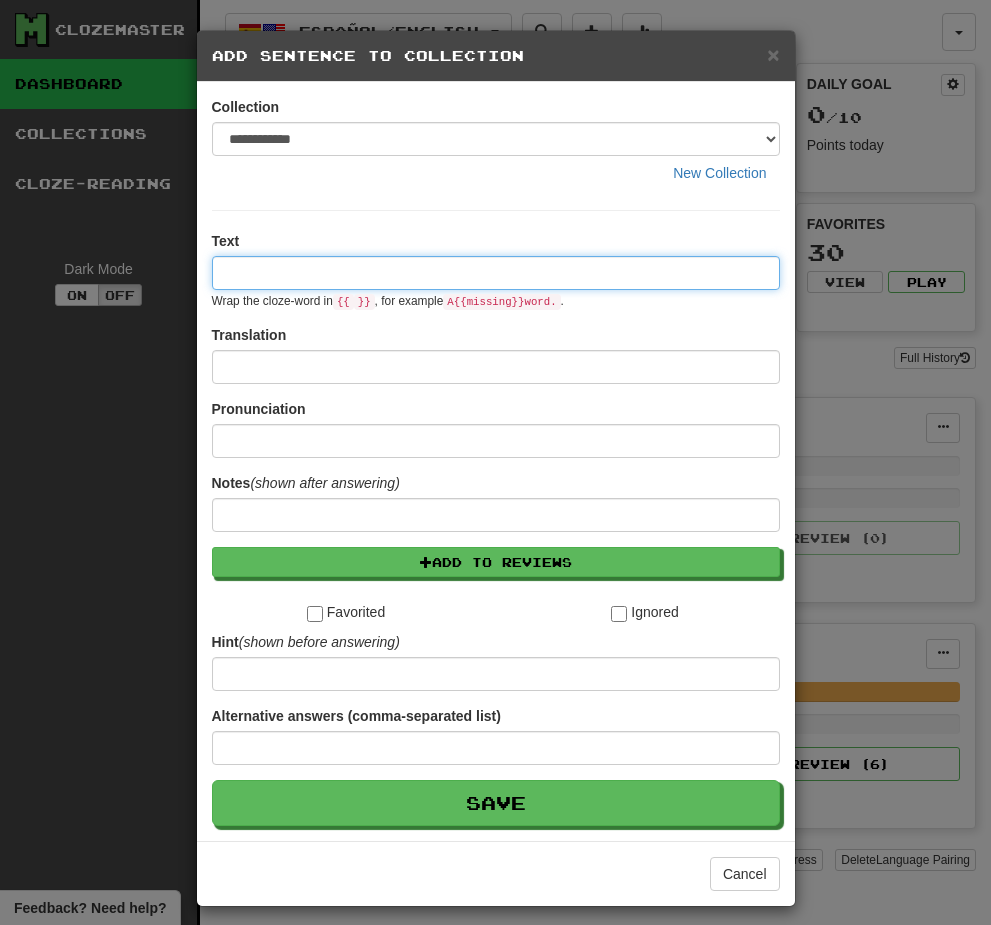 click at bounding box center (496, 273) 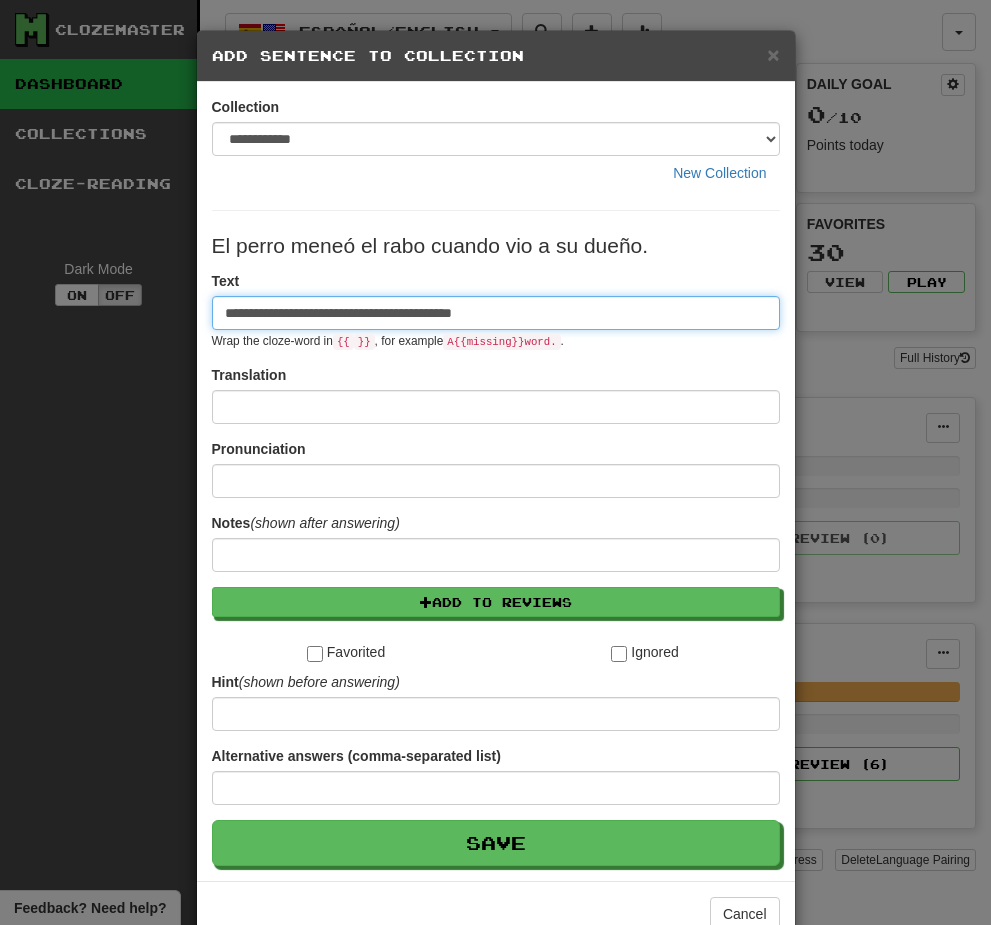 click on "**********" at bounding box center [496, 313] 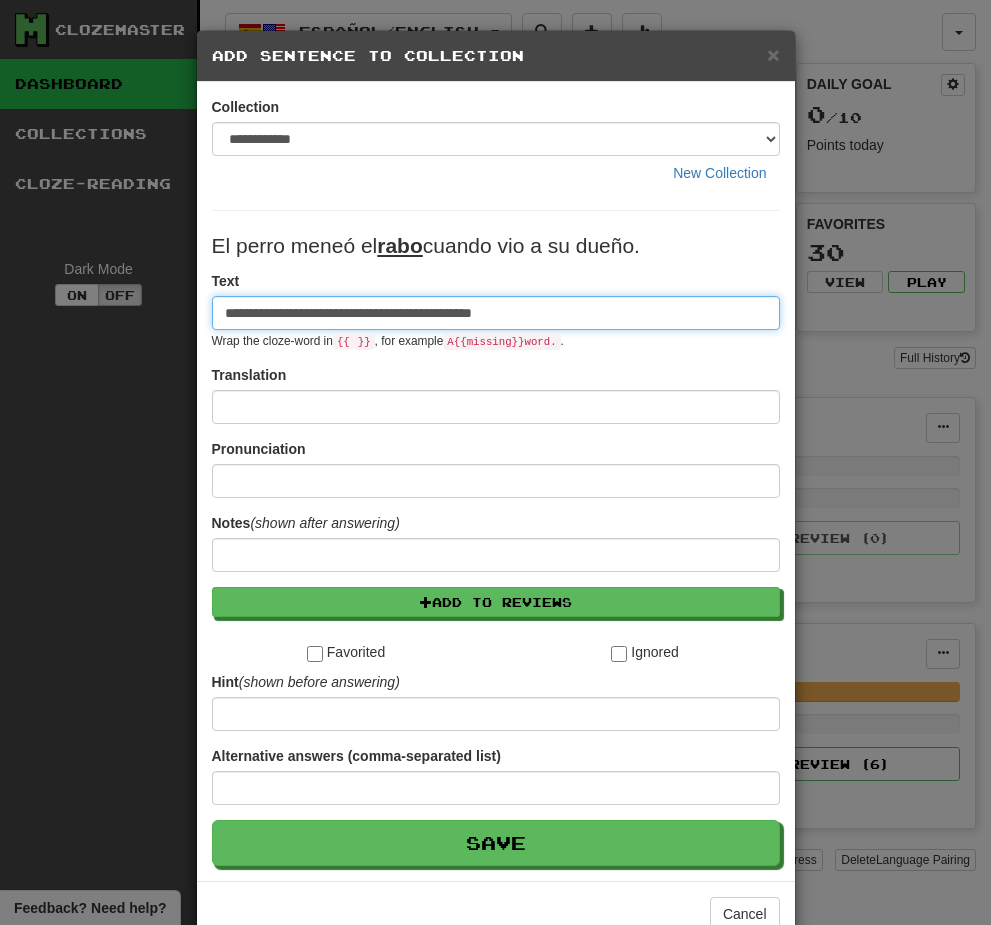 type on "**********" 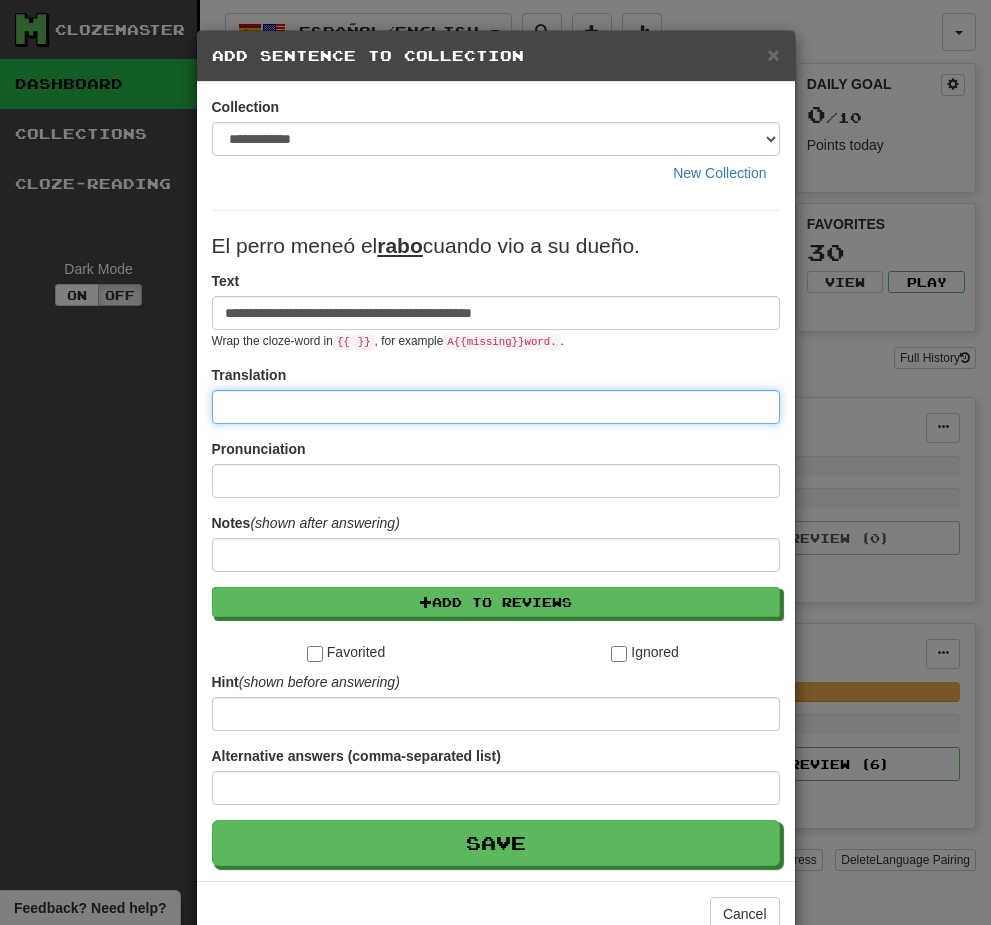 click at bounding box center (496, 407) 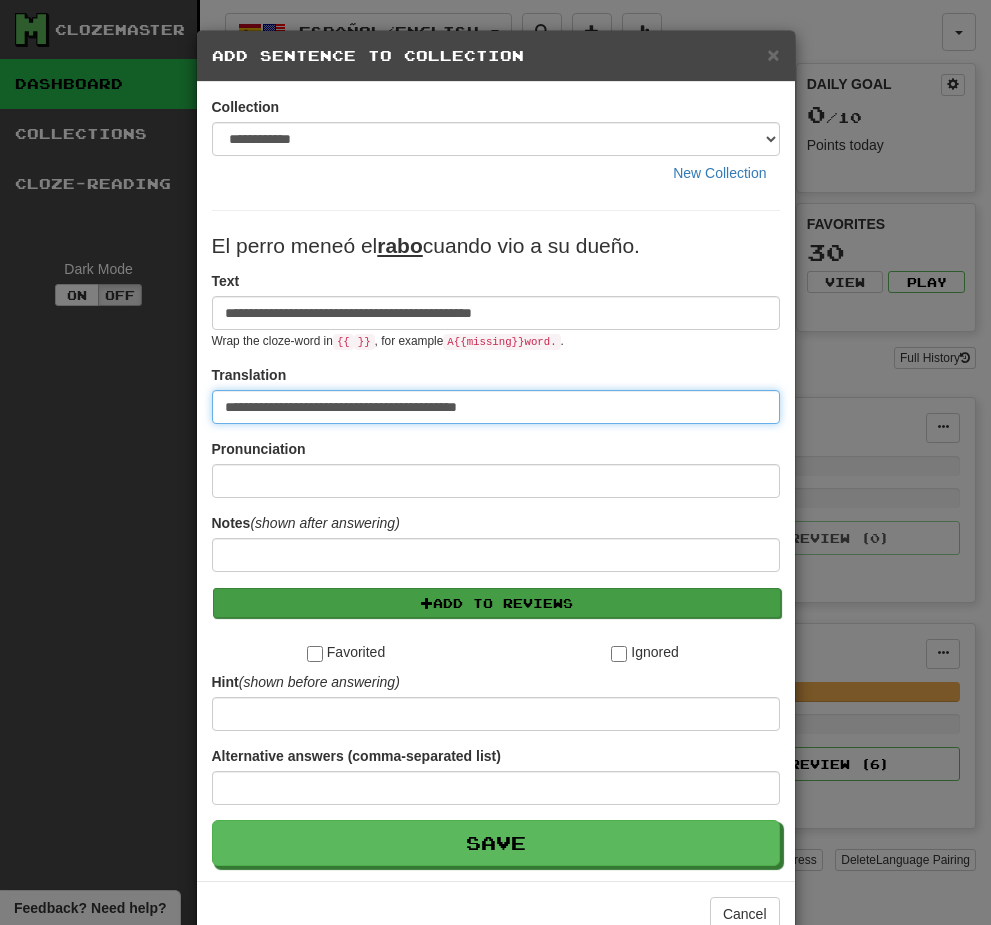 type on "**********" 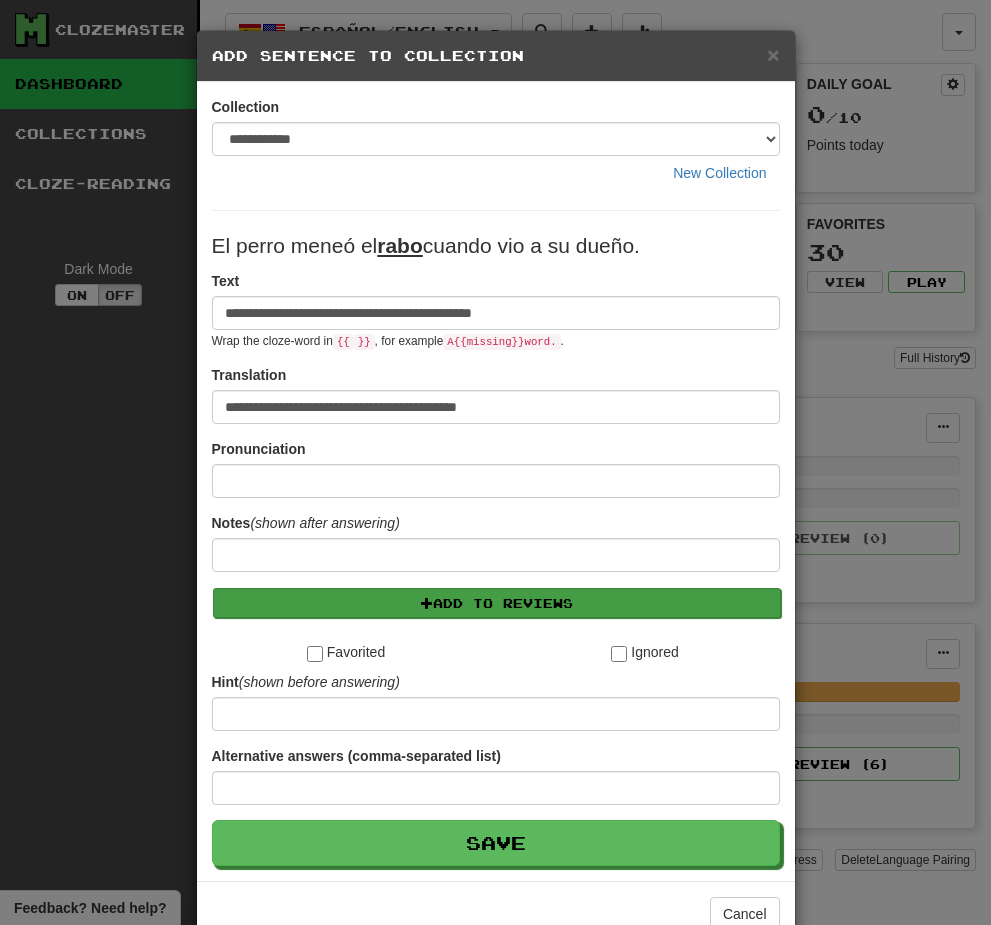 click on "Add to Reviews" at bounding box center [497, 603] 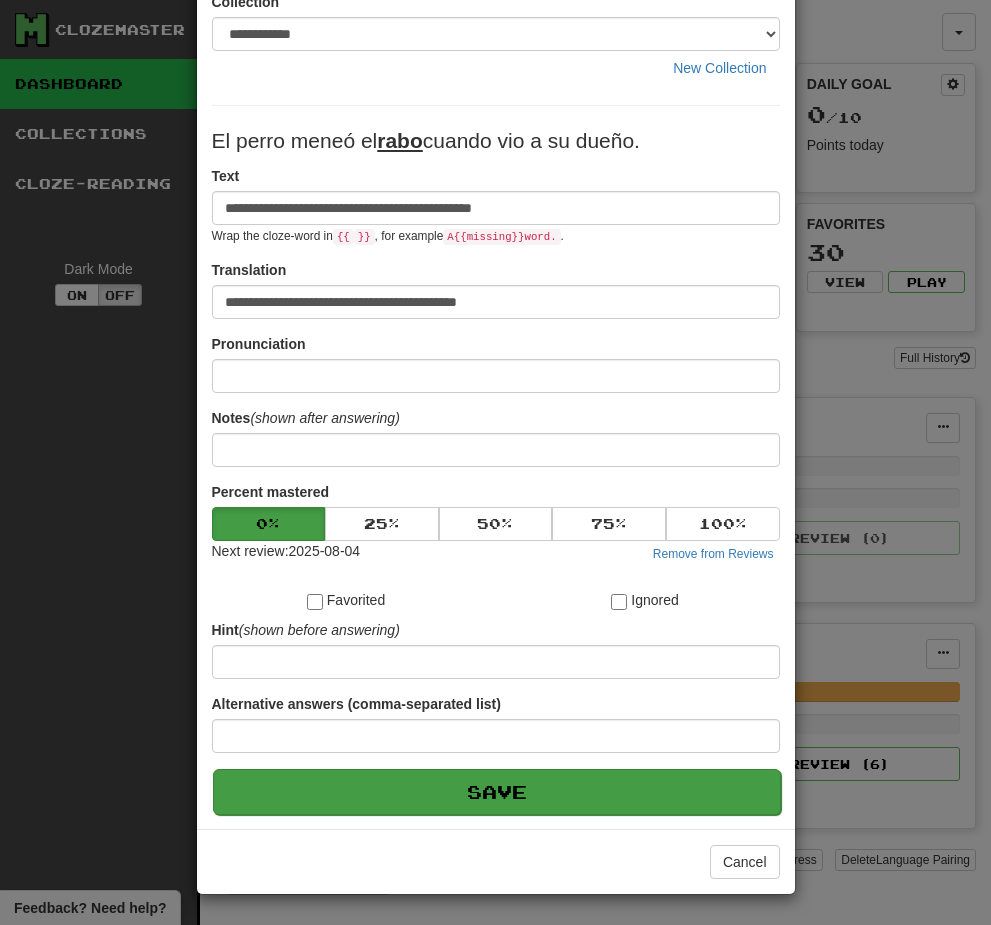 scroll, scrollTop: 106, scrollLeft: 0, axis: vertical 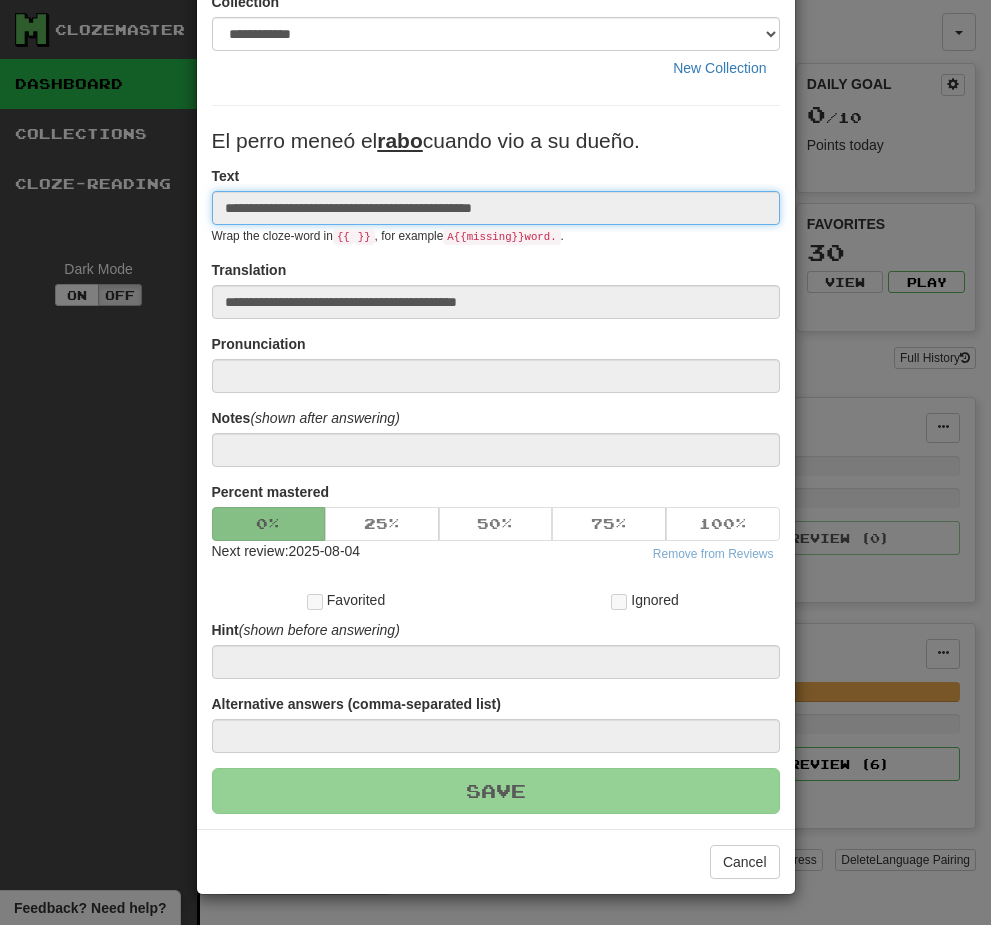 type 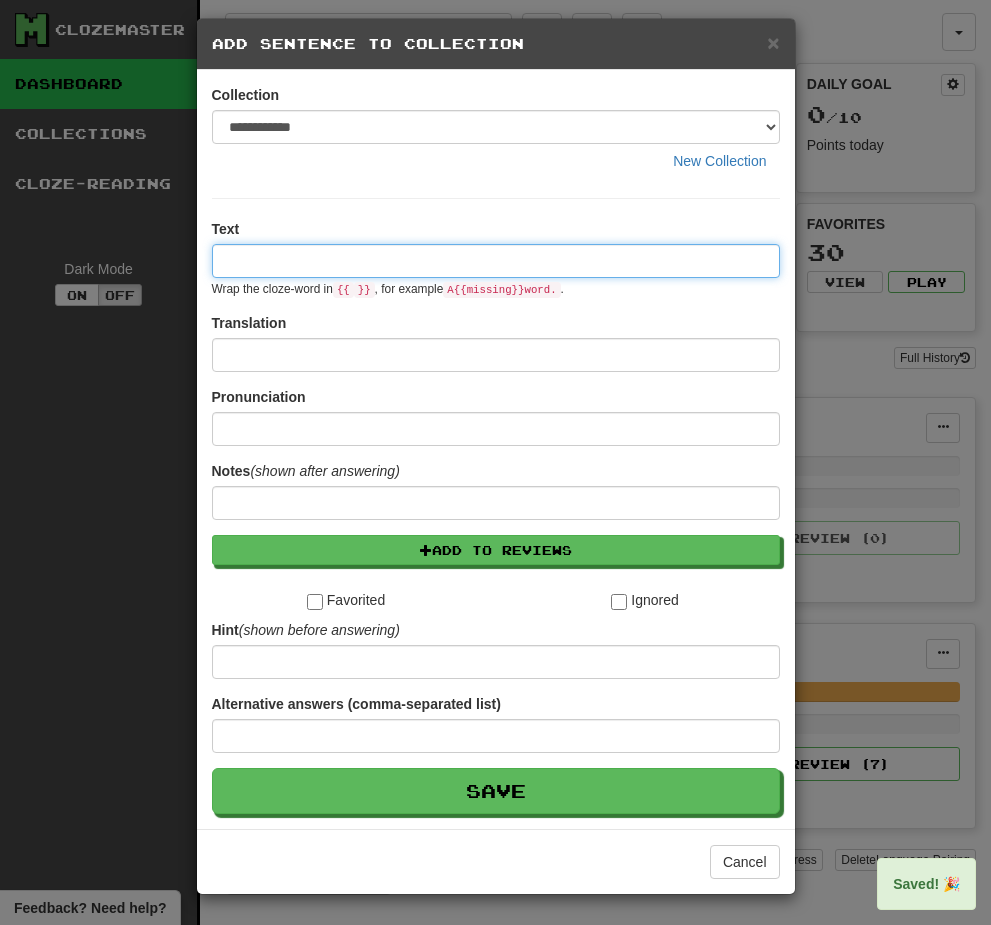 scroll, scrollTop: 0, scrollLeft: 0, axis: both 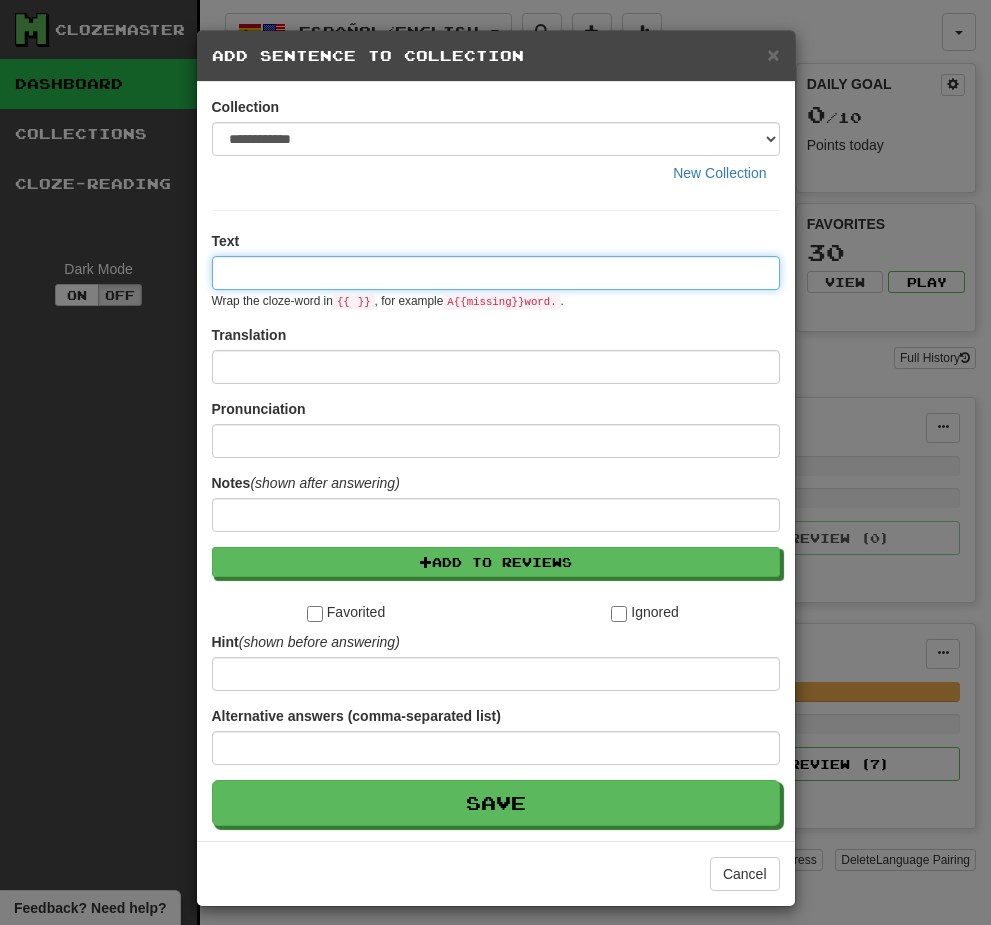 paste on "**********" 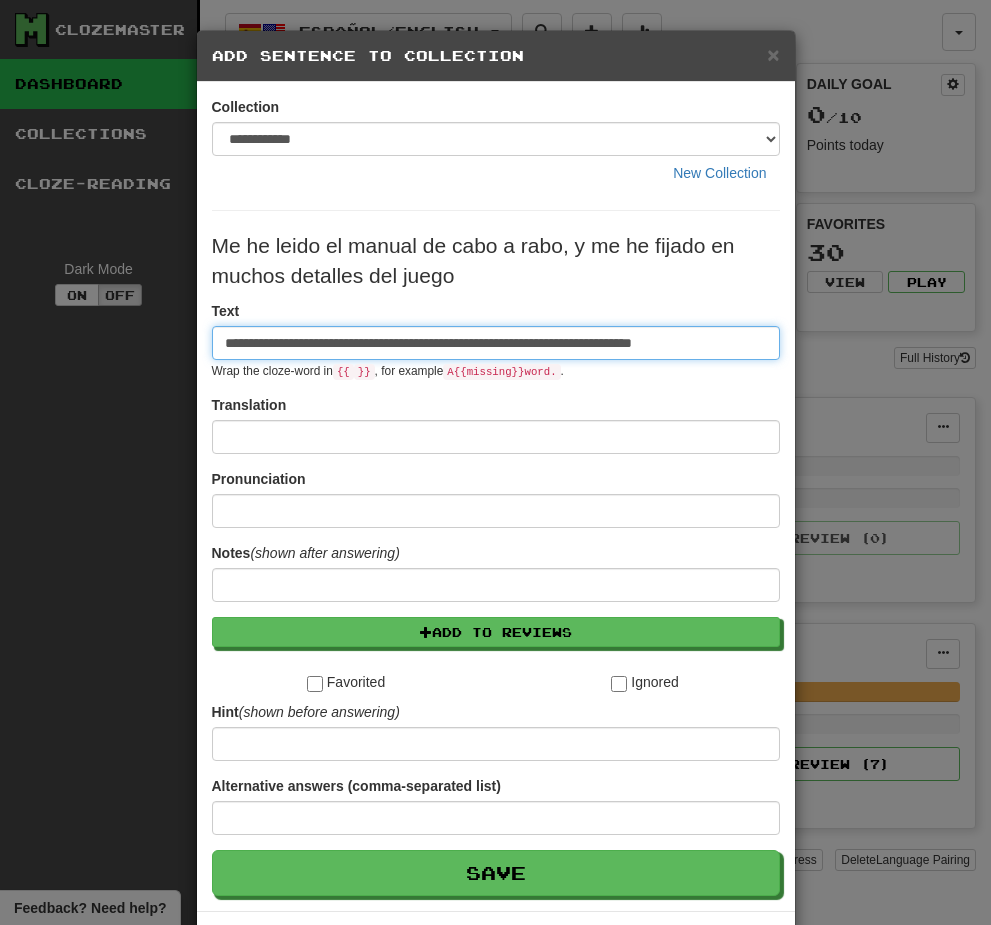 click on "**********" at bounding box center (496, 343) 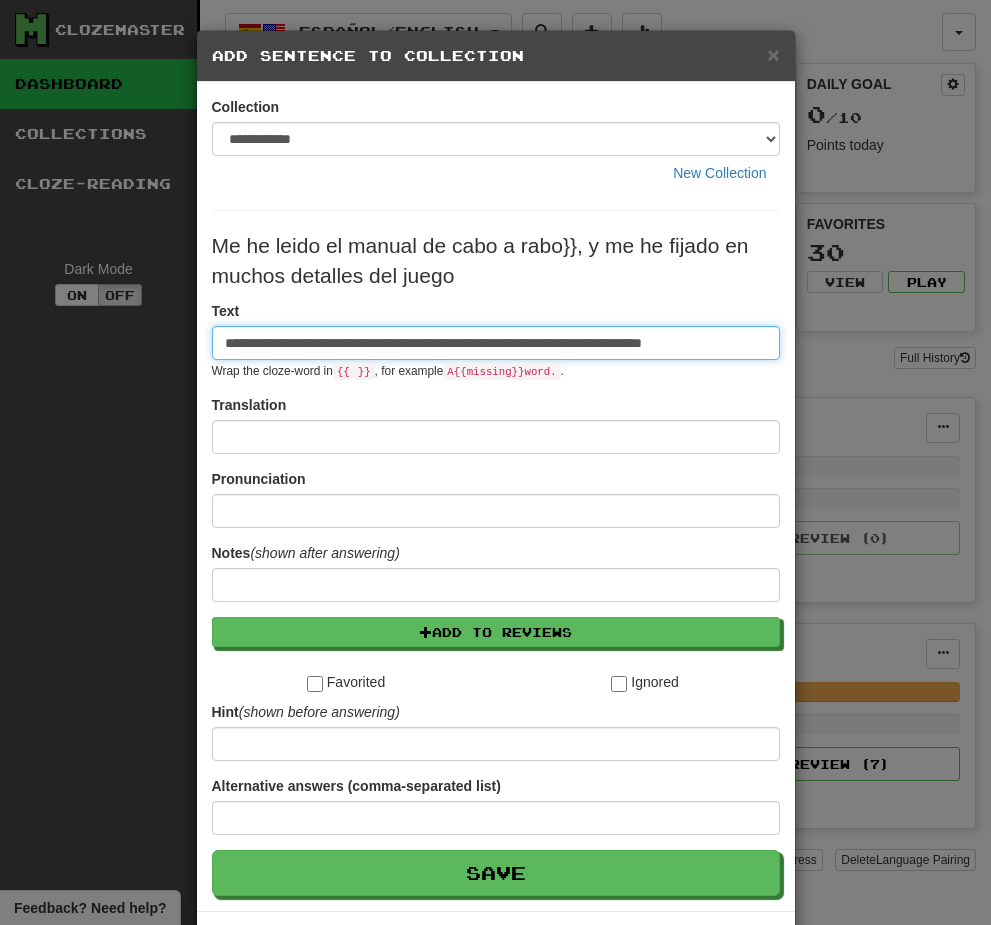 click on "**********" at bounding box center [496, 343] 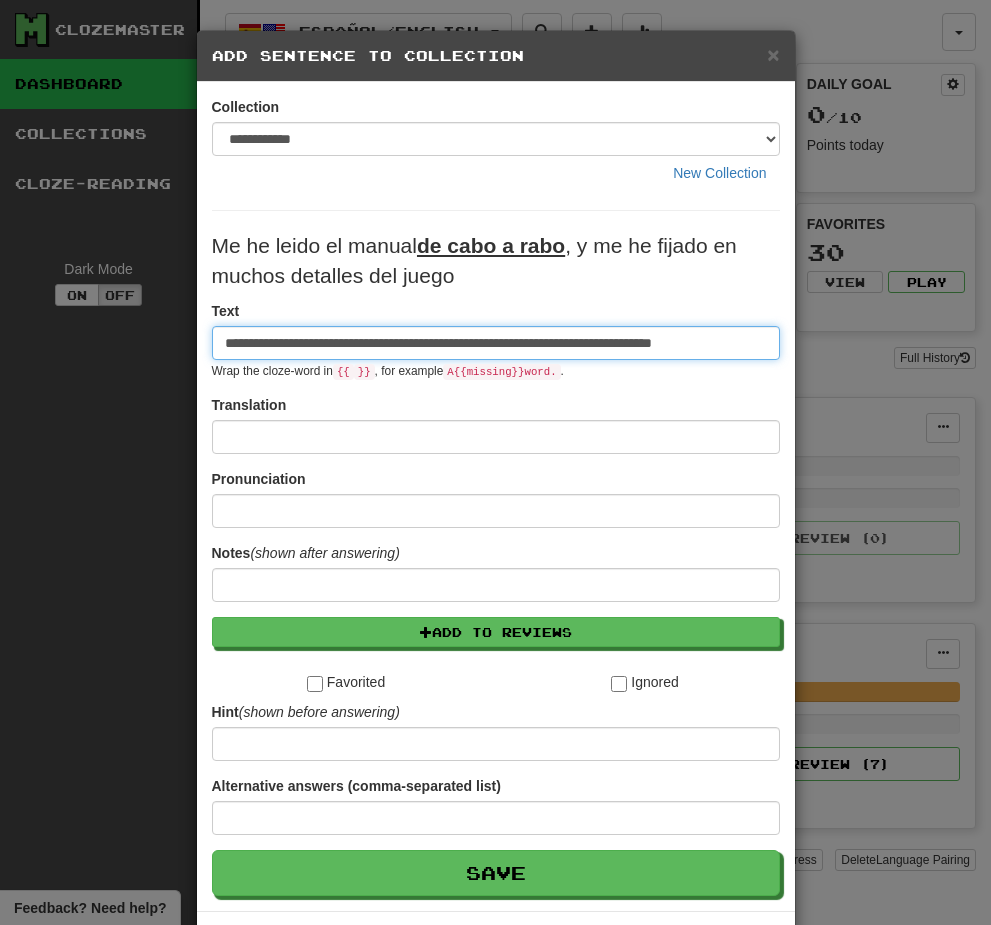 type on "**********" 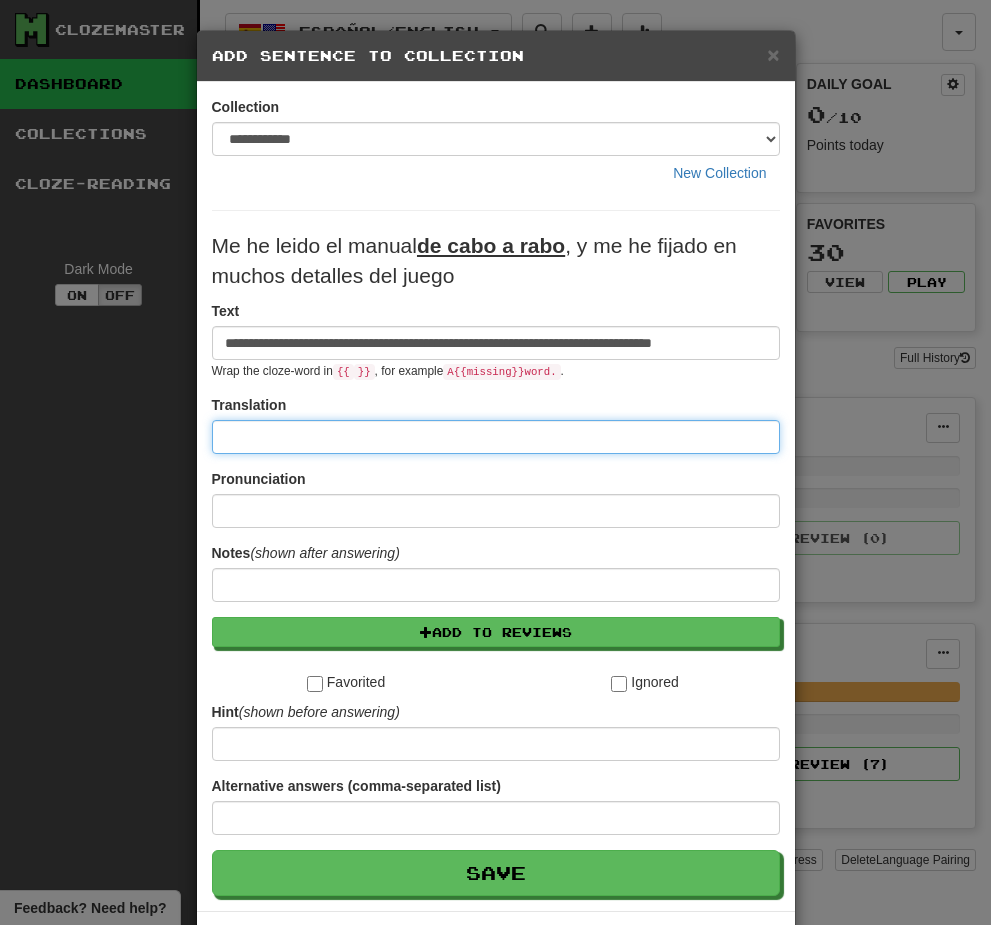 click at bounding box center (496, 437) 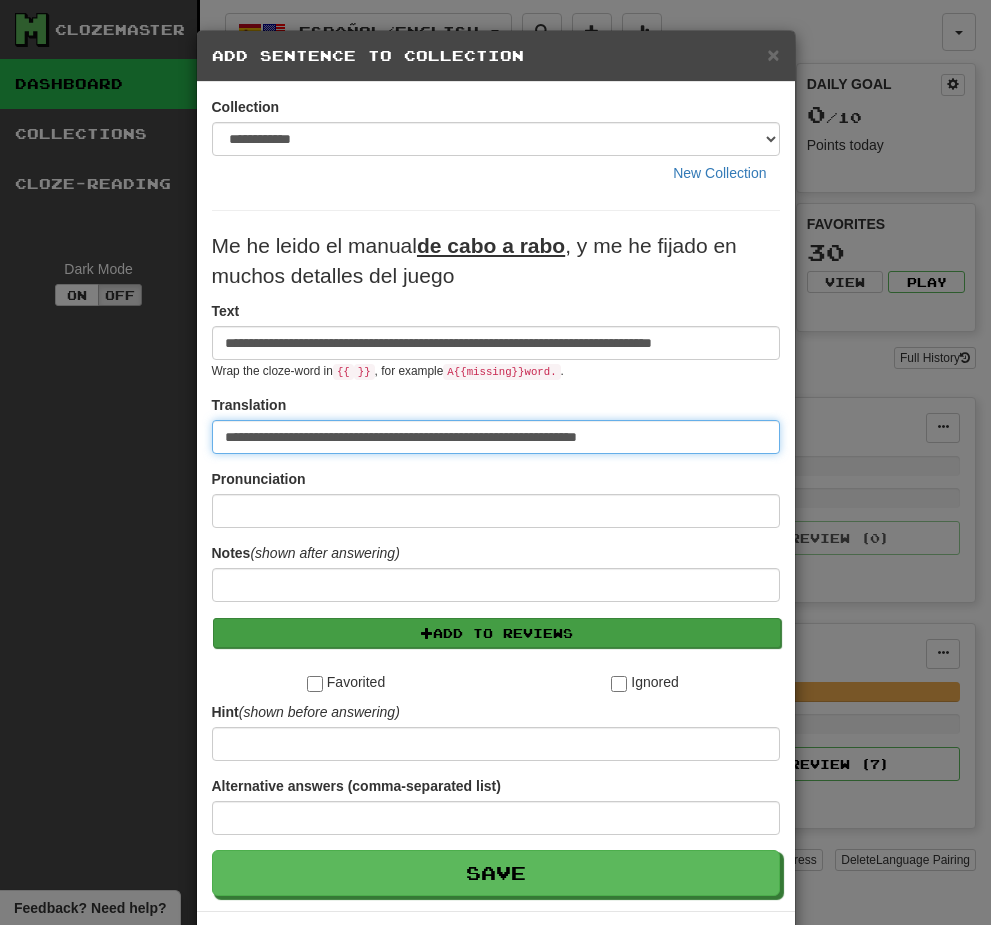type on "**********" 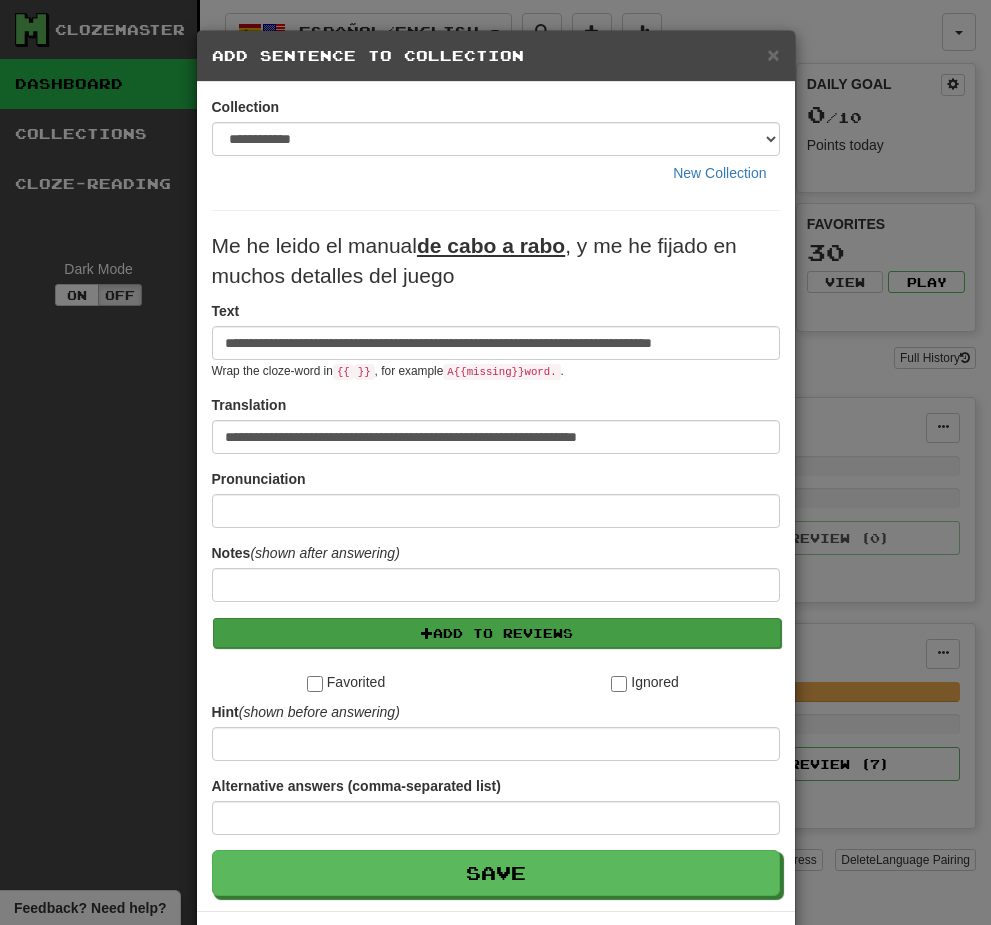 click on "Add to Reviews" at bounding box center [497, 633] 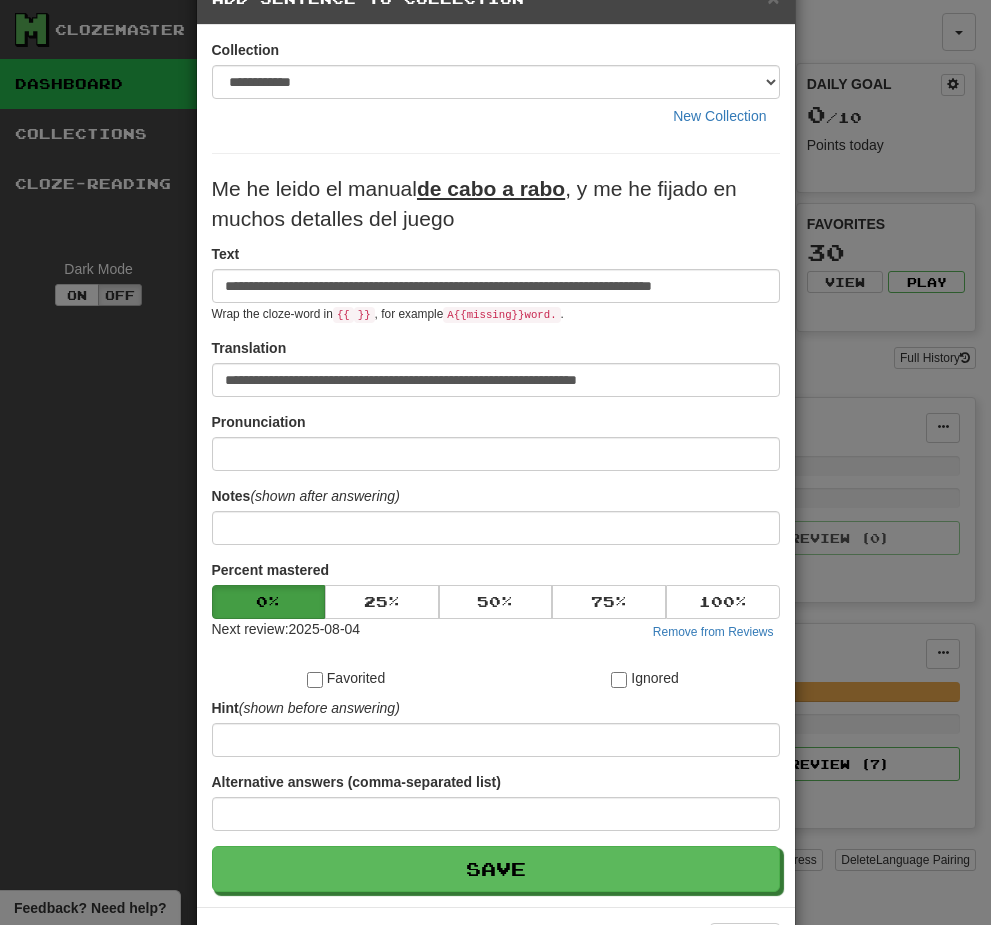 scroll, scrollTop: 59, scrollLeft: 0, axis: vertical 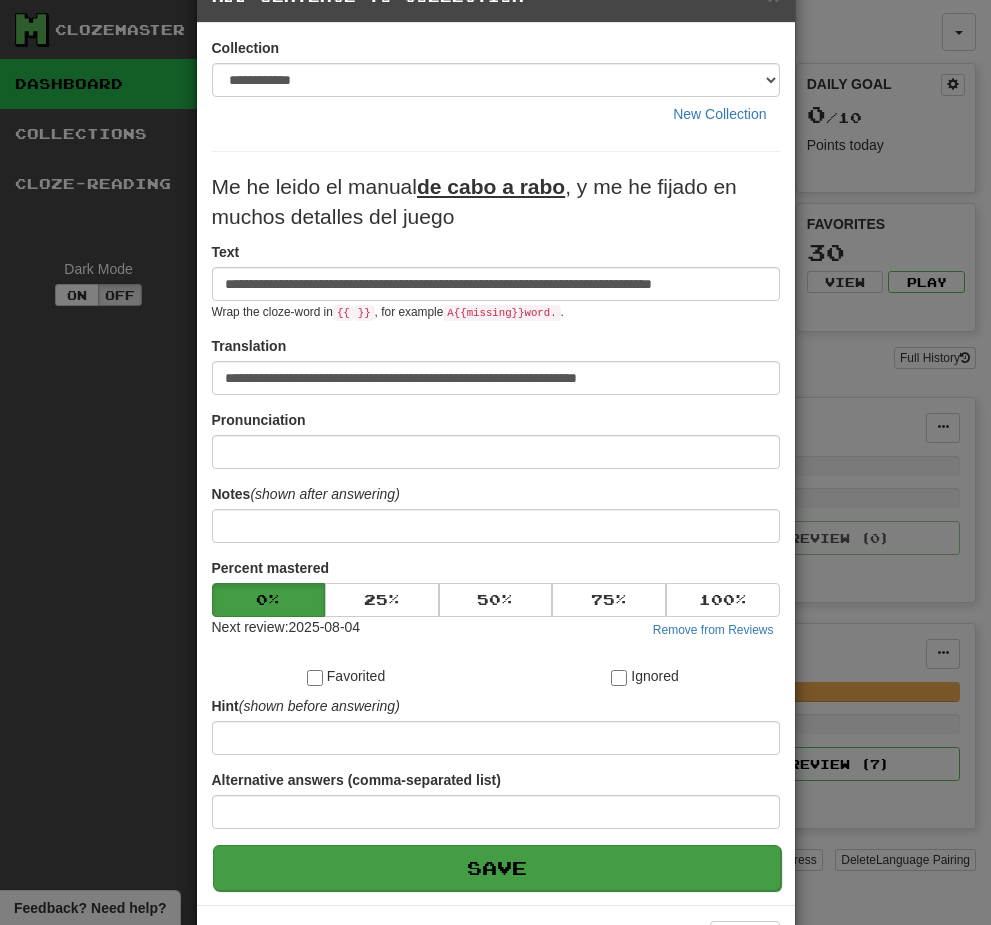 click on "Save" at bounding box center (497, 868) 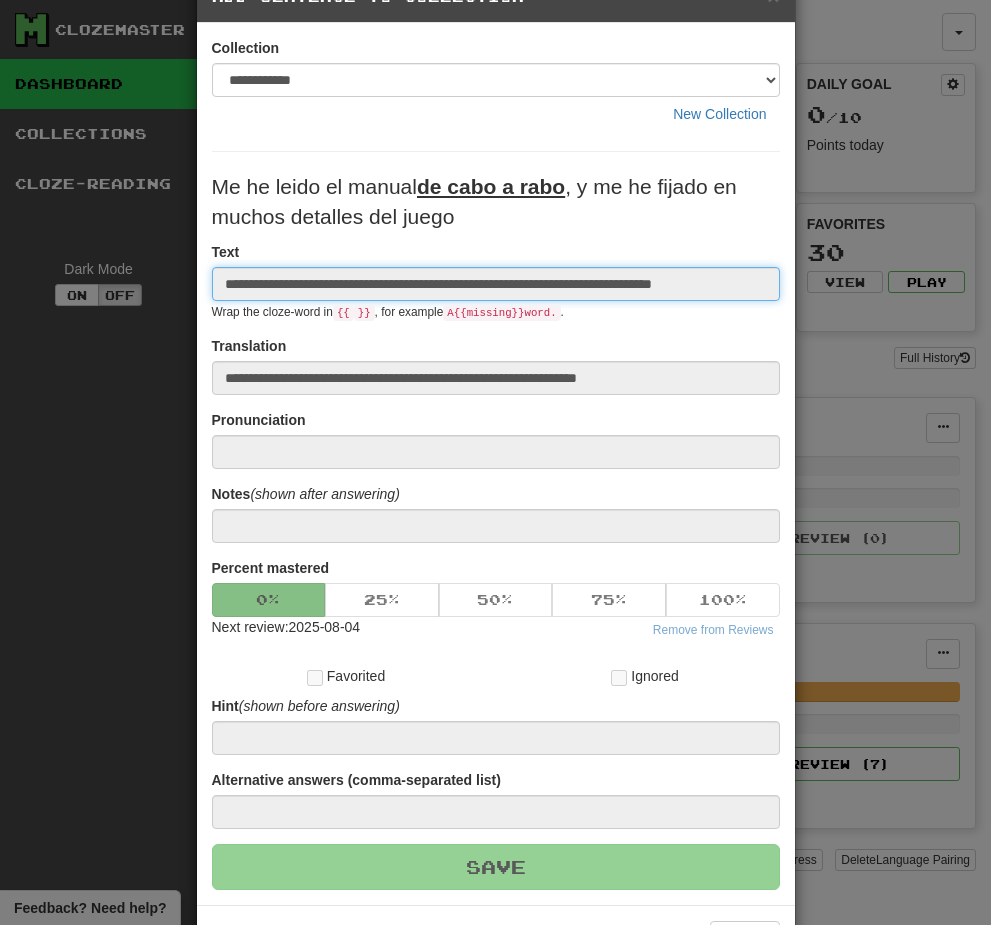 type 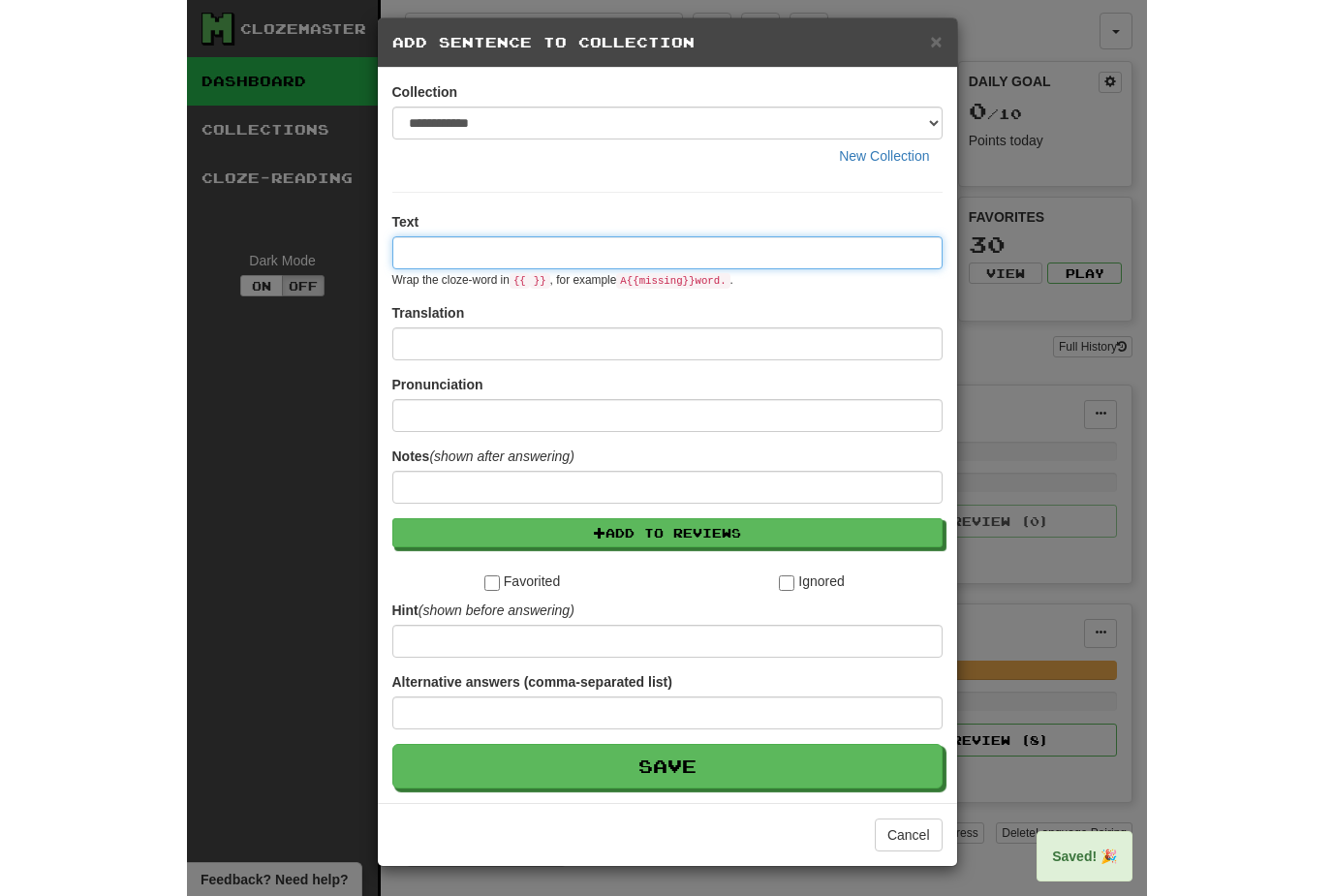 scroll, scrollTop: 0, scrollLeft: 0, axis: both 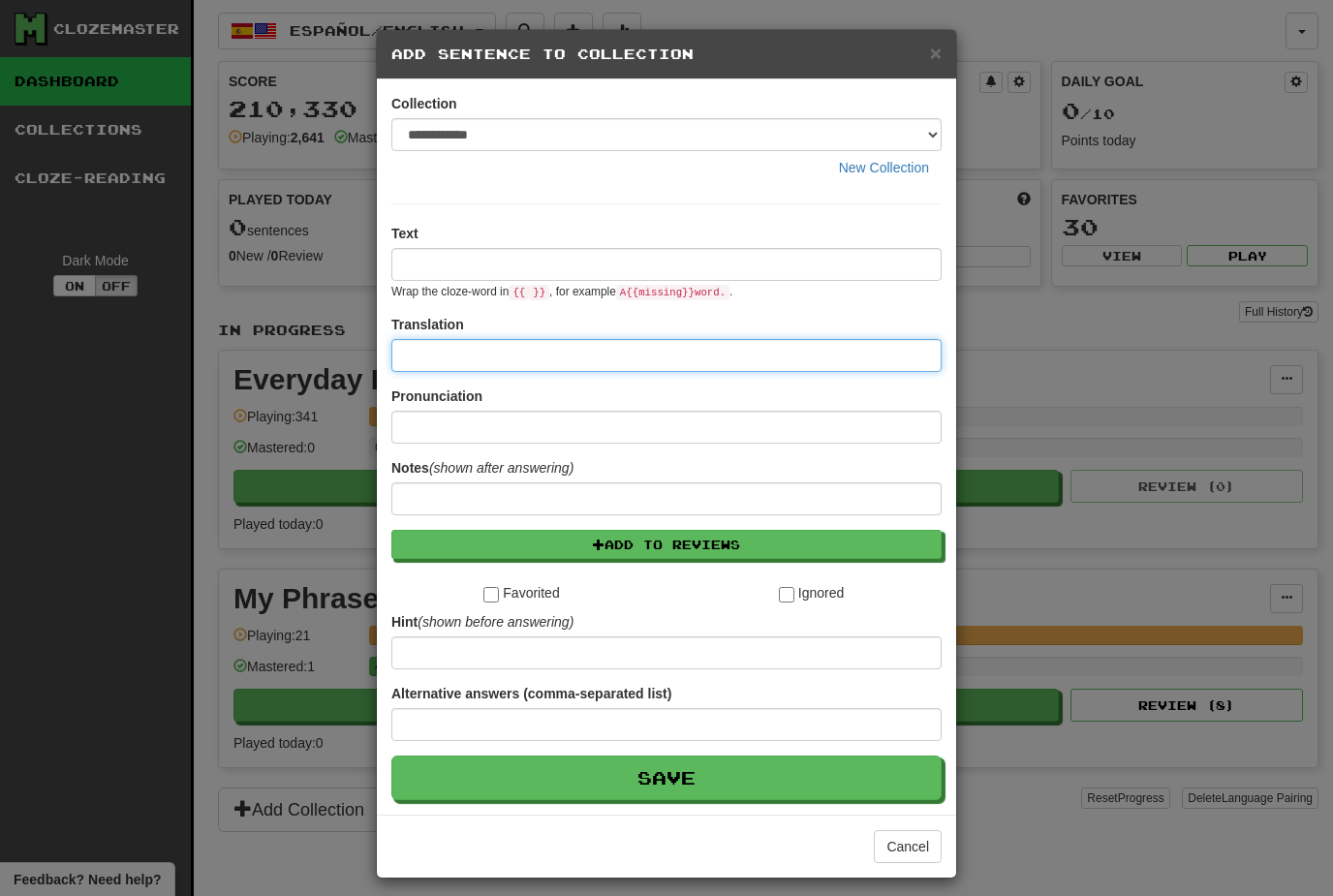 click at bounding box center (666, 355) 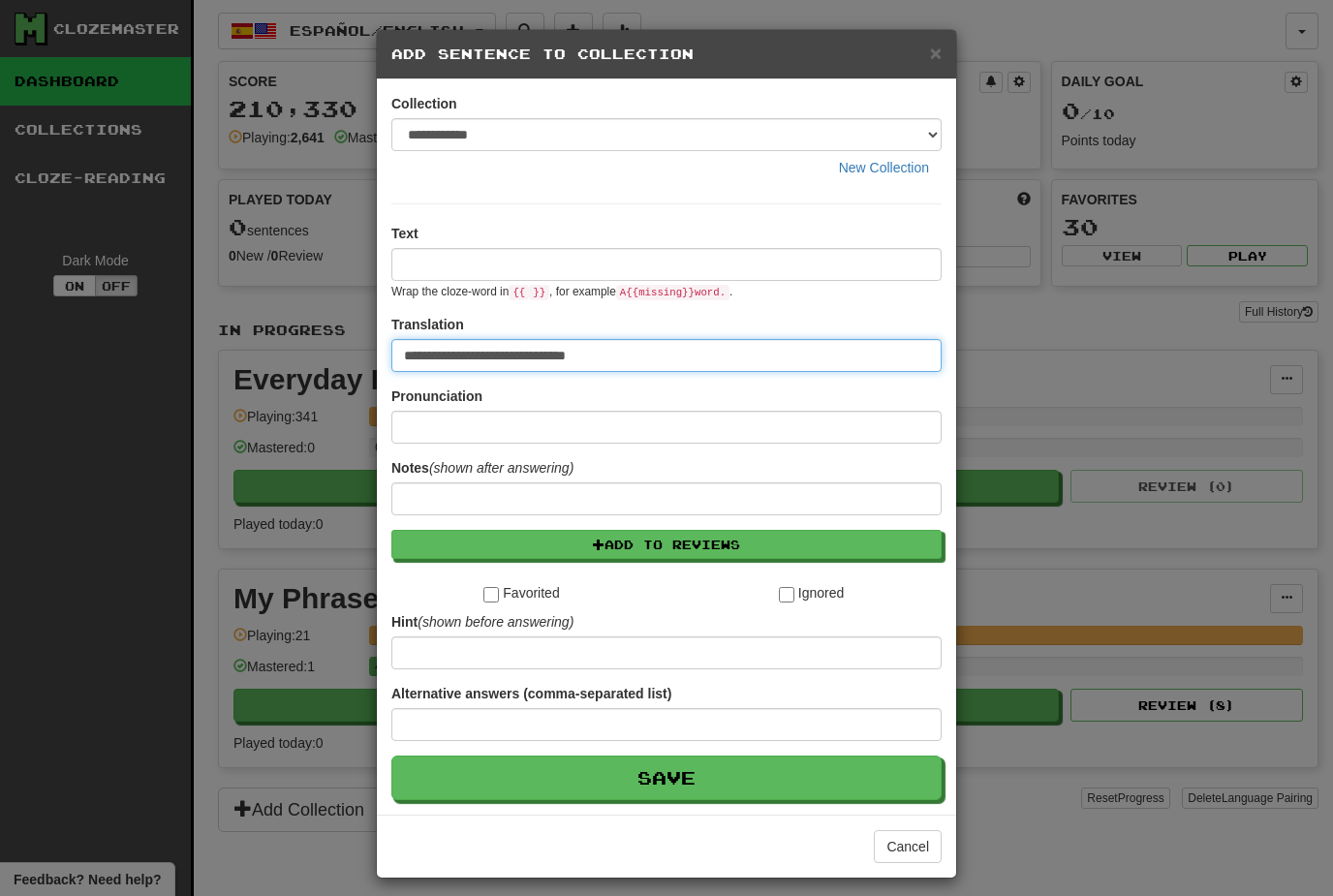 type on "**********" 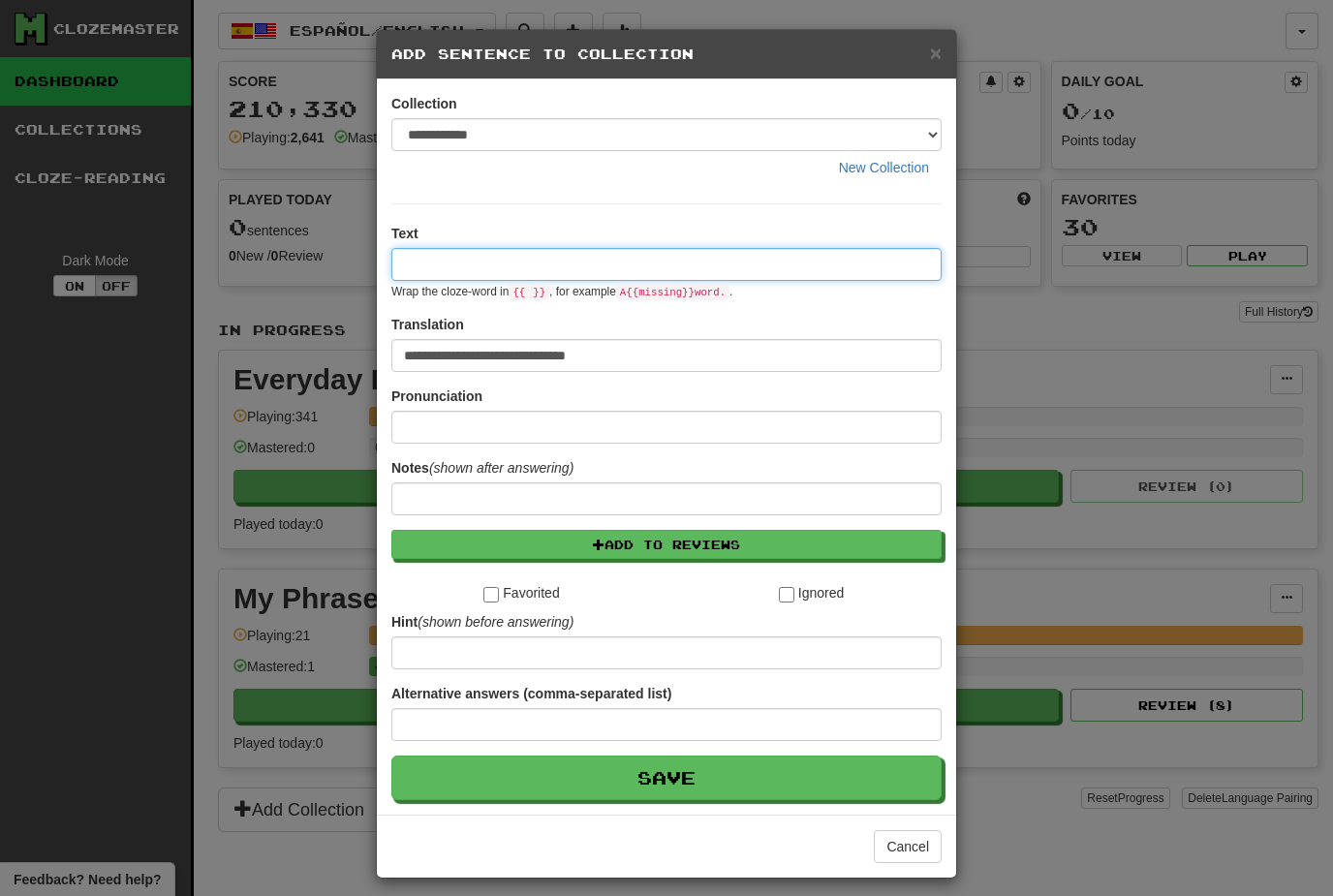 click at bounding box center (666, 264) 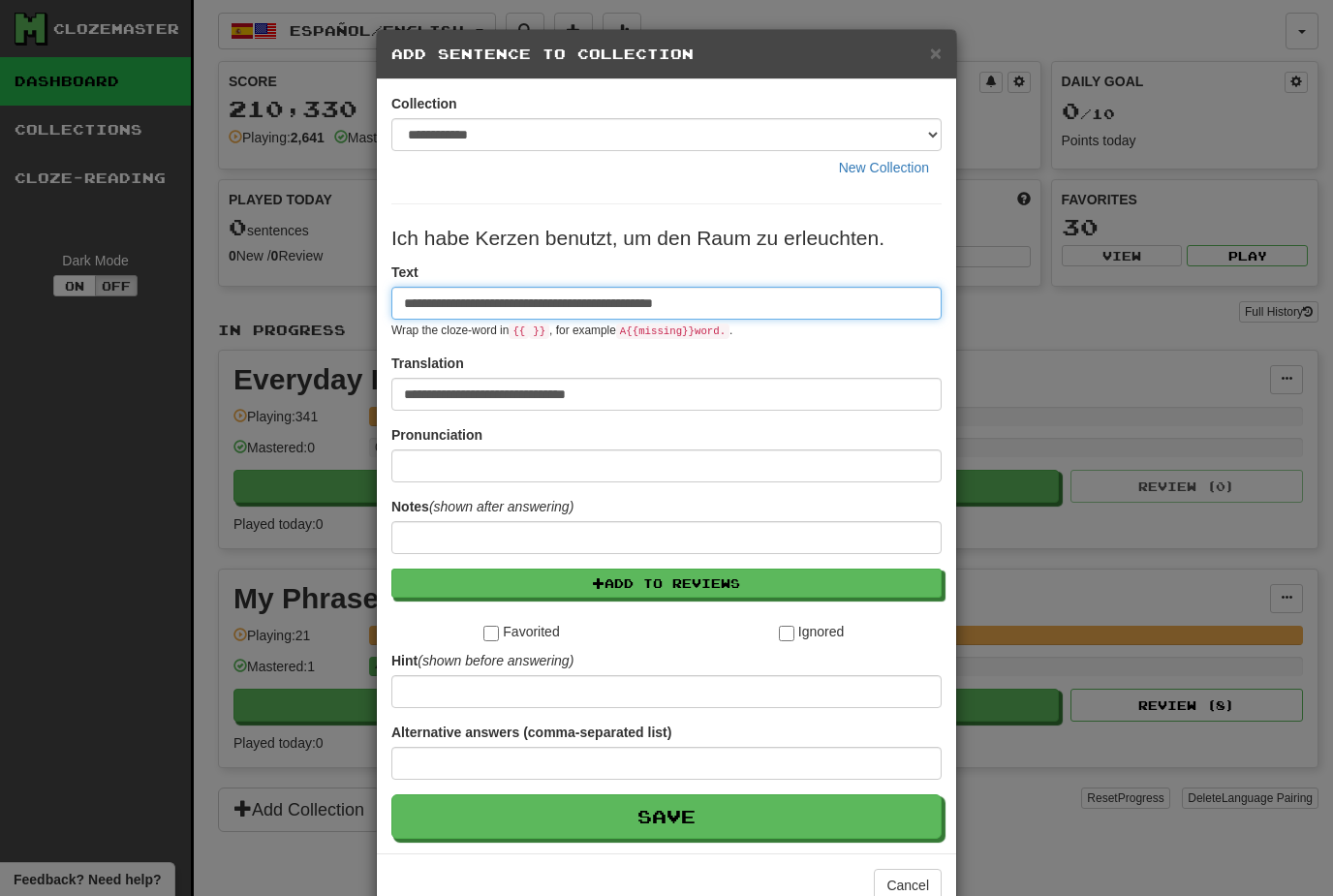 click on "**********" at bounding box center (666, 303) 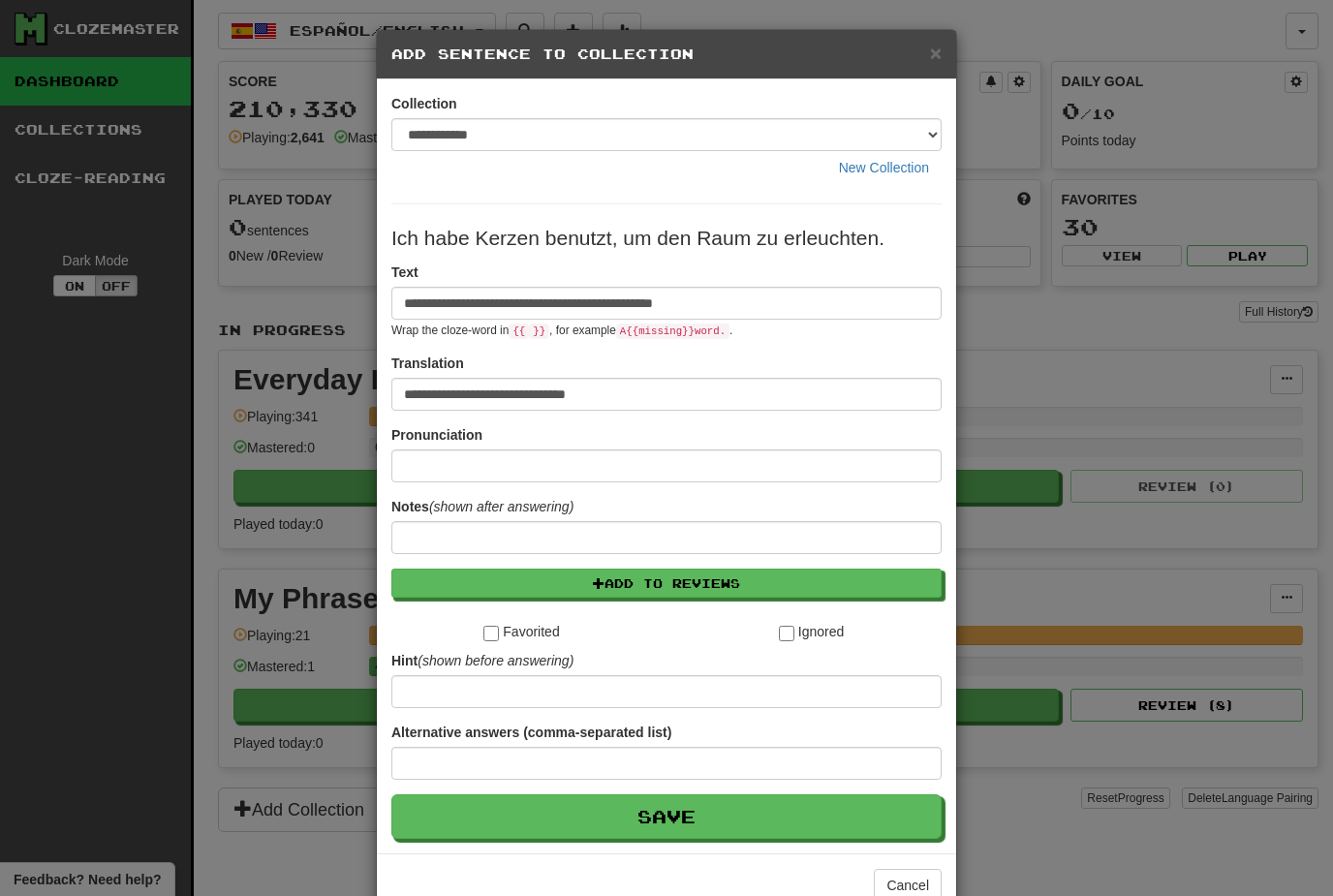 drag, startPoint x: 993, startPoint y: 546, endPoint x: 990, endPoint y: 7, distance: 539.00835 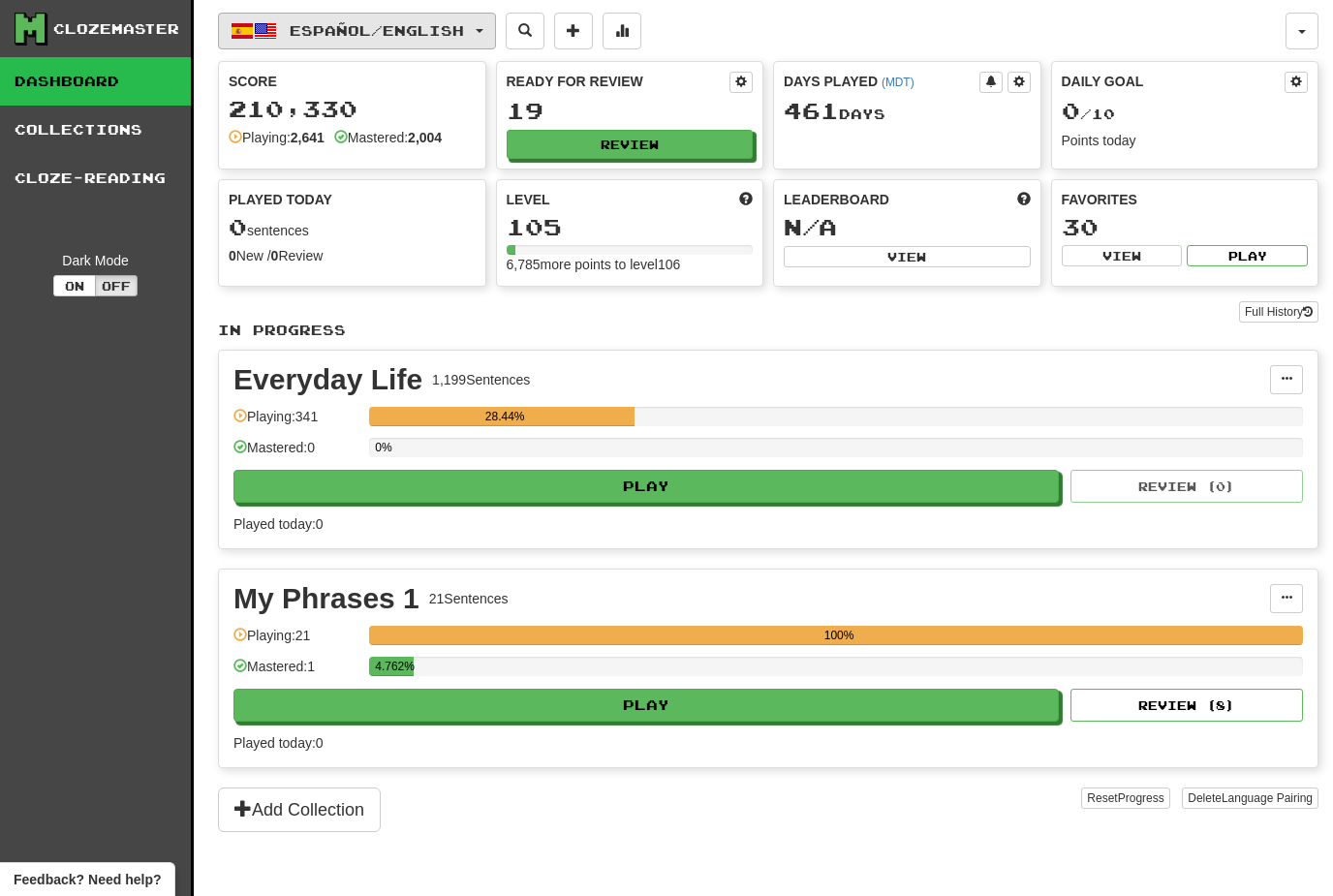 click at bounding box center [480, 31] 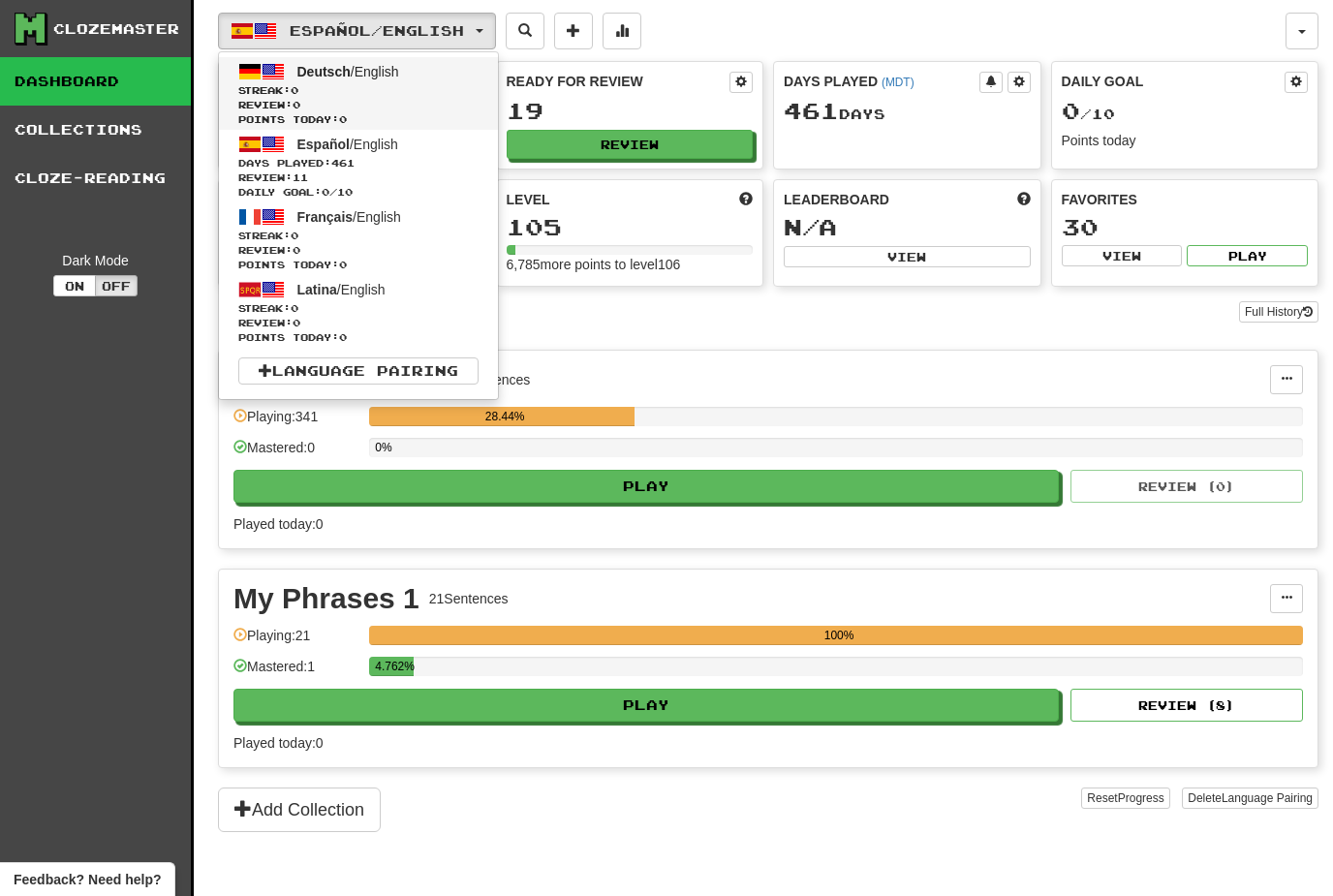 click on "Streak:  0" at bounding box center (358, 90) 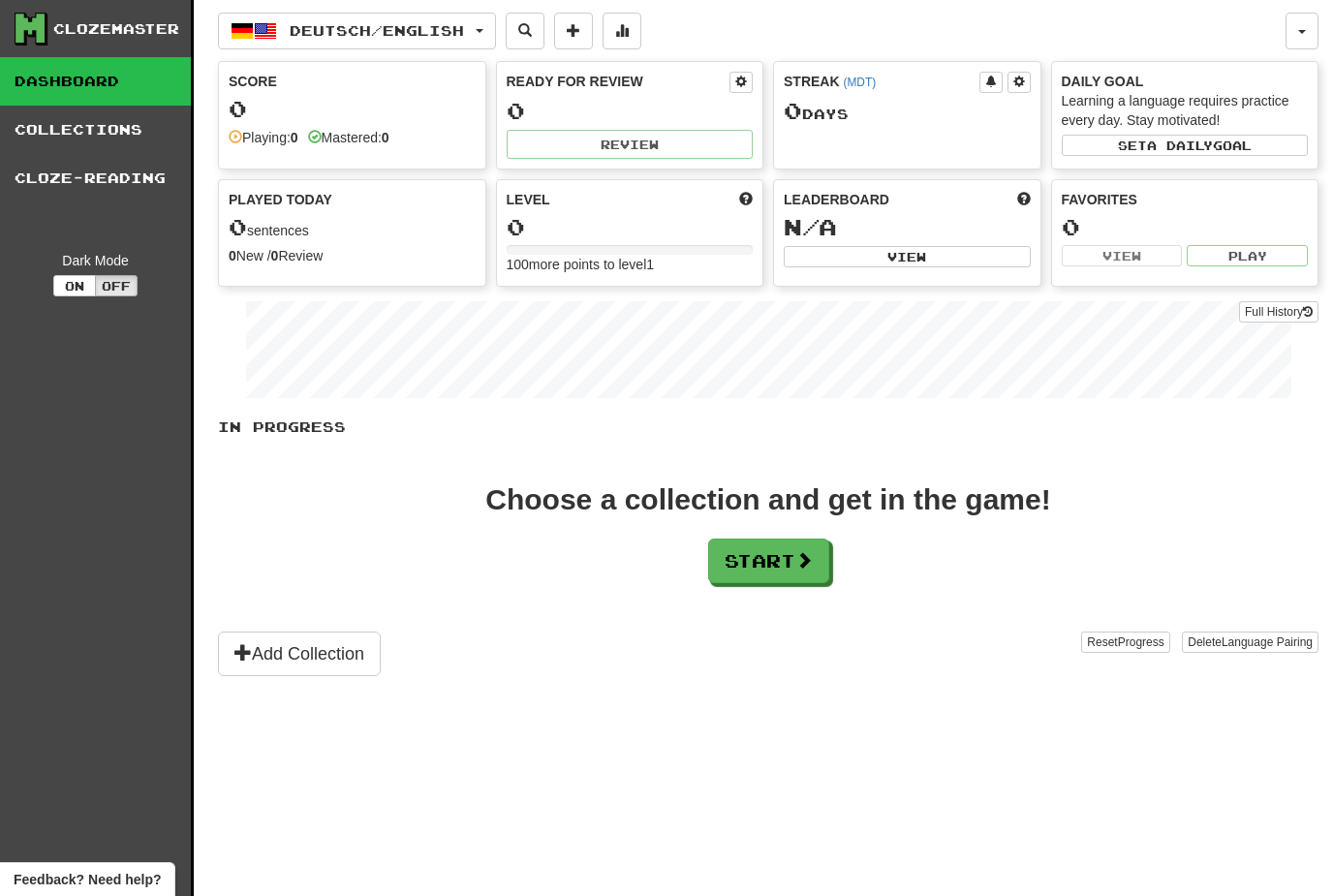 scroll, scrollTop: 0, scrollLeft: 0, axis: both 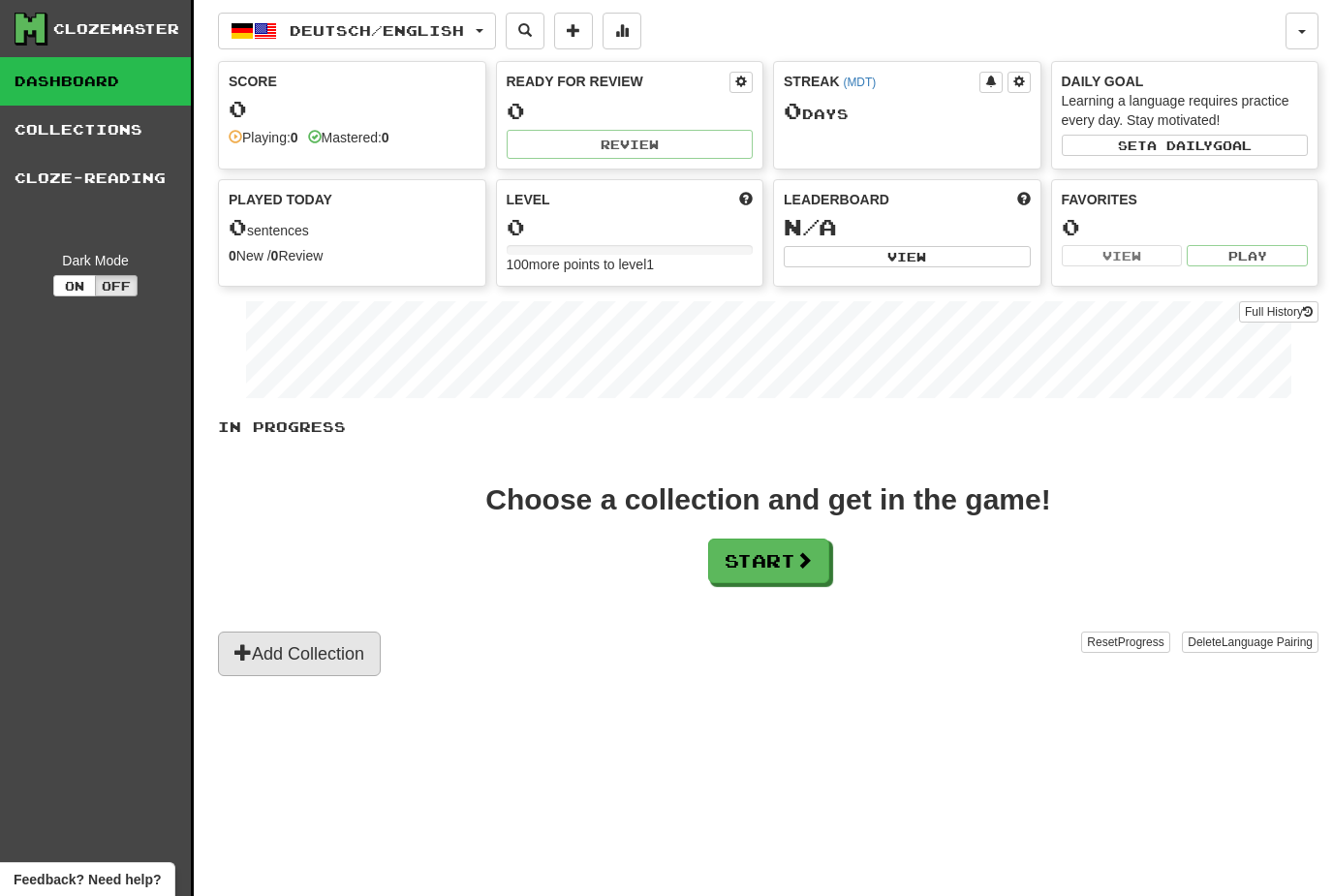 click on "Add Collection" at bounding box center (299, 654) 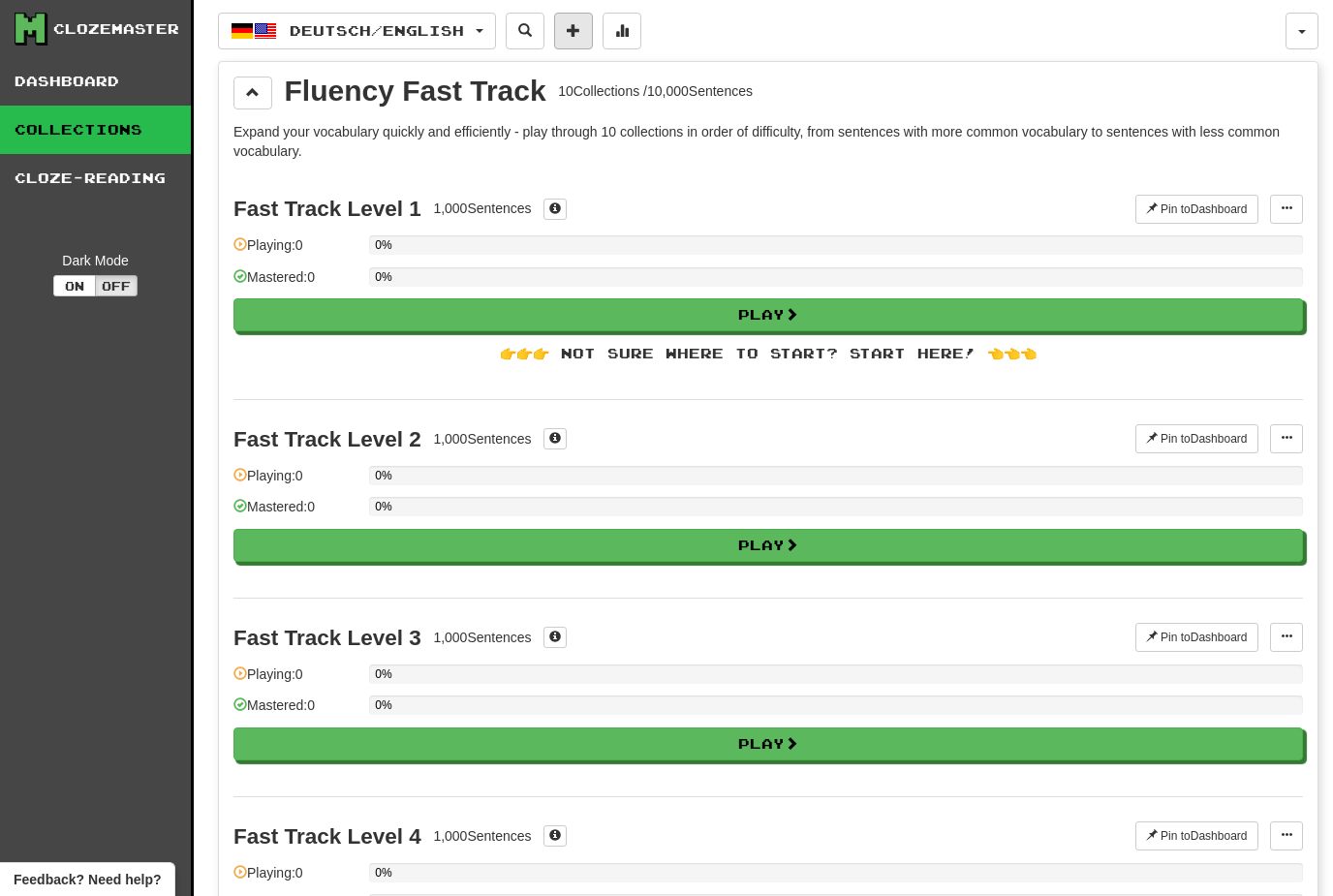 click at bounding box center [574, 31] 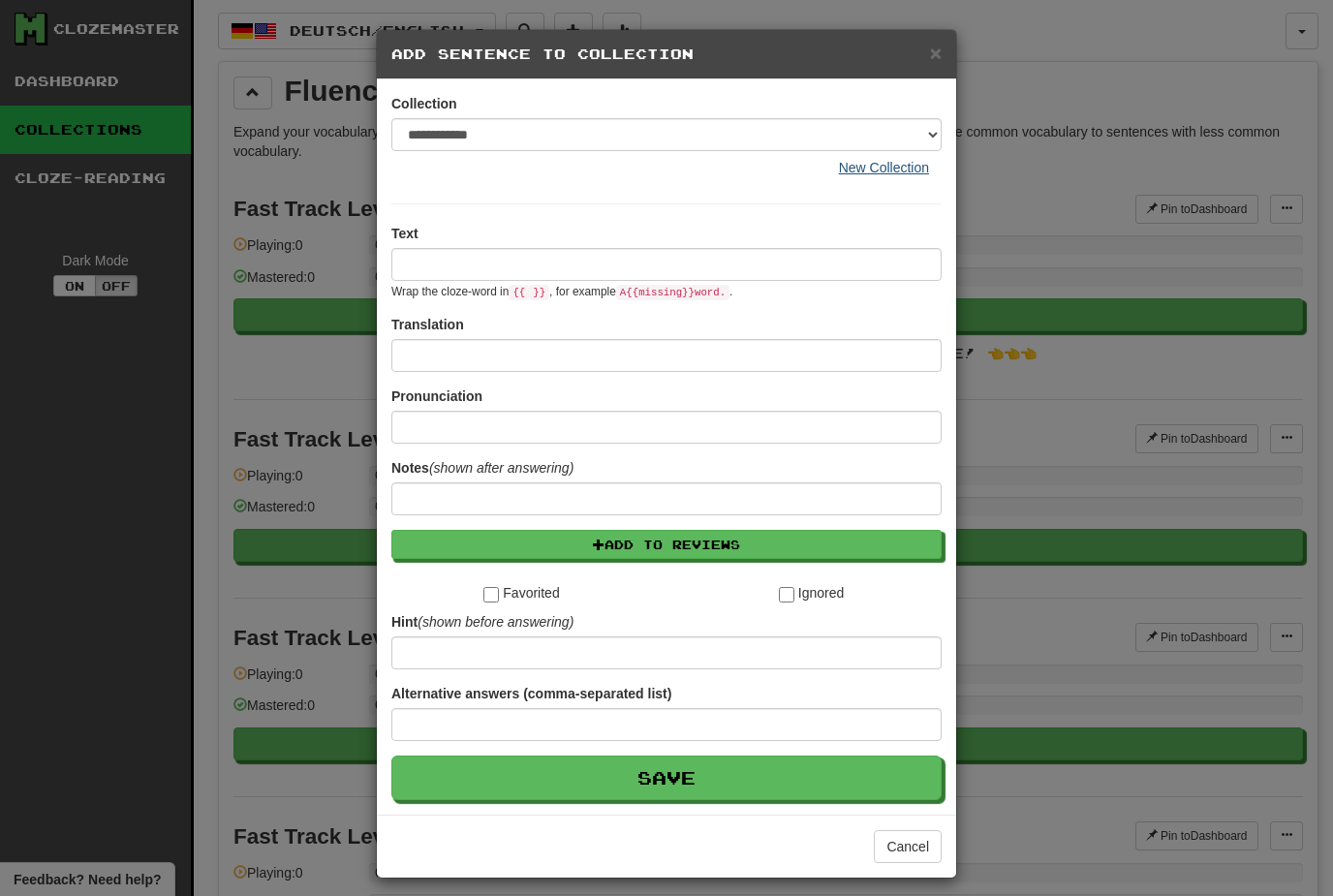 click on "New Collection" at bounding box center (884, 168) 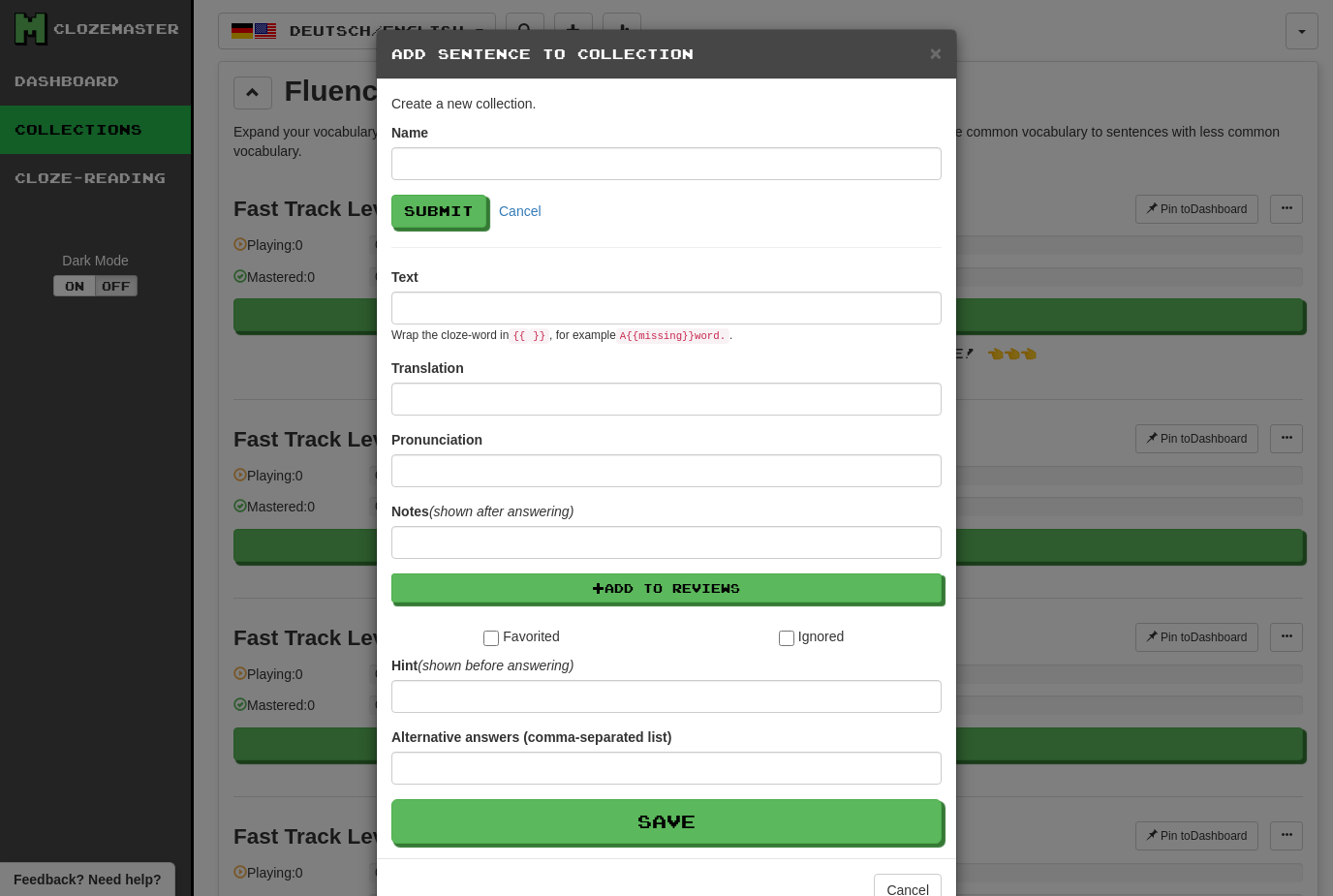 type on "*" 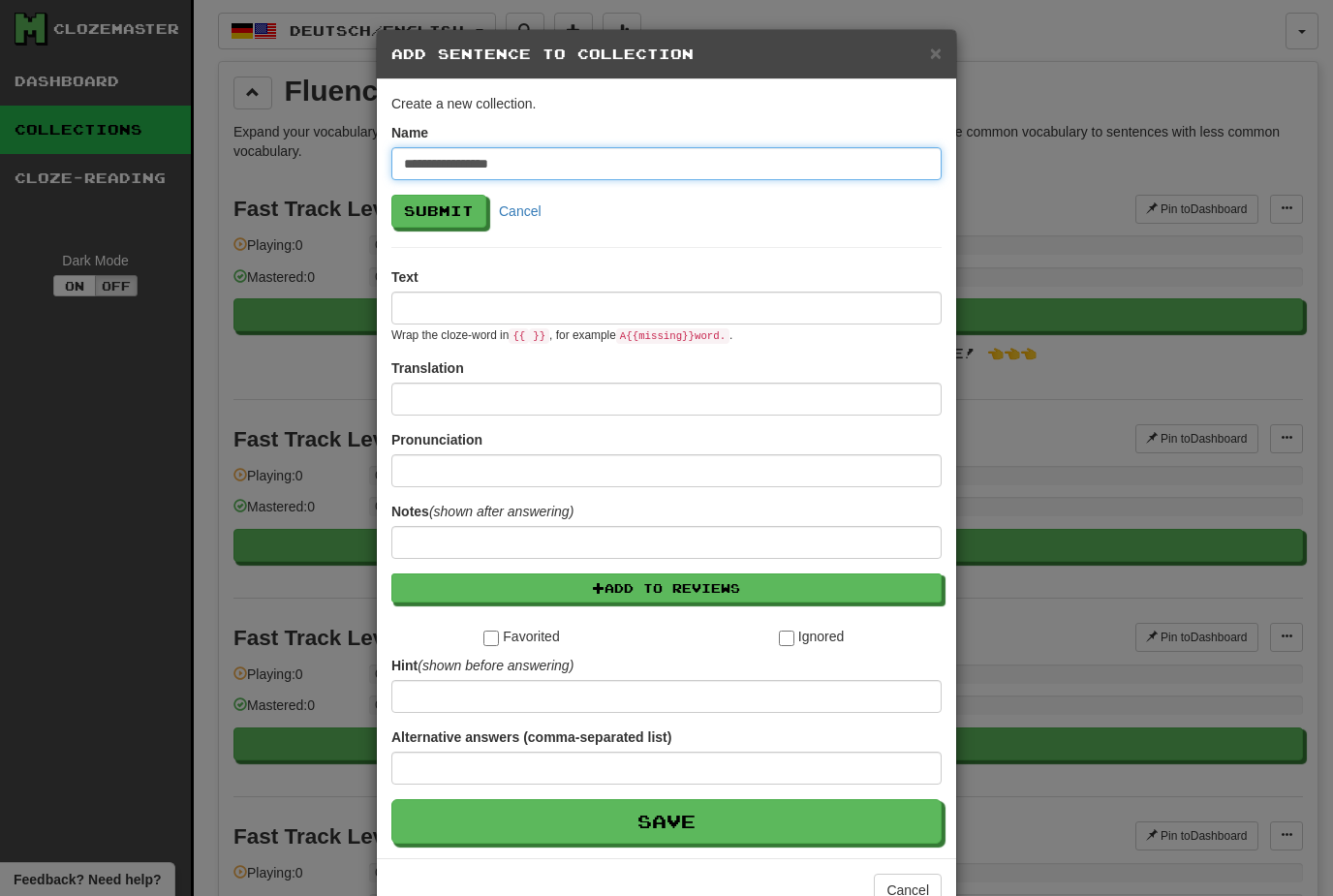 type on "**********" 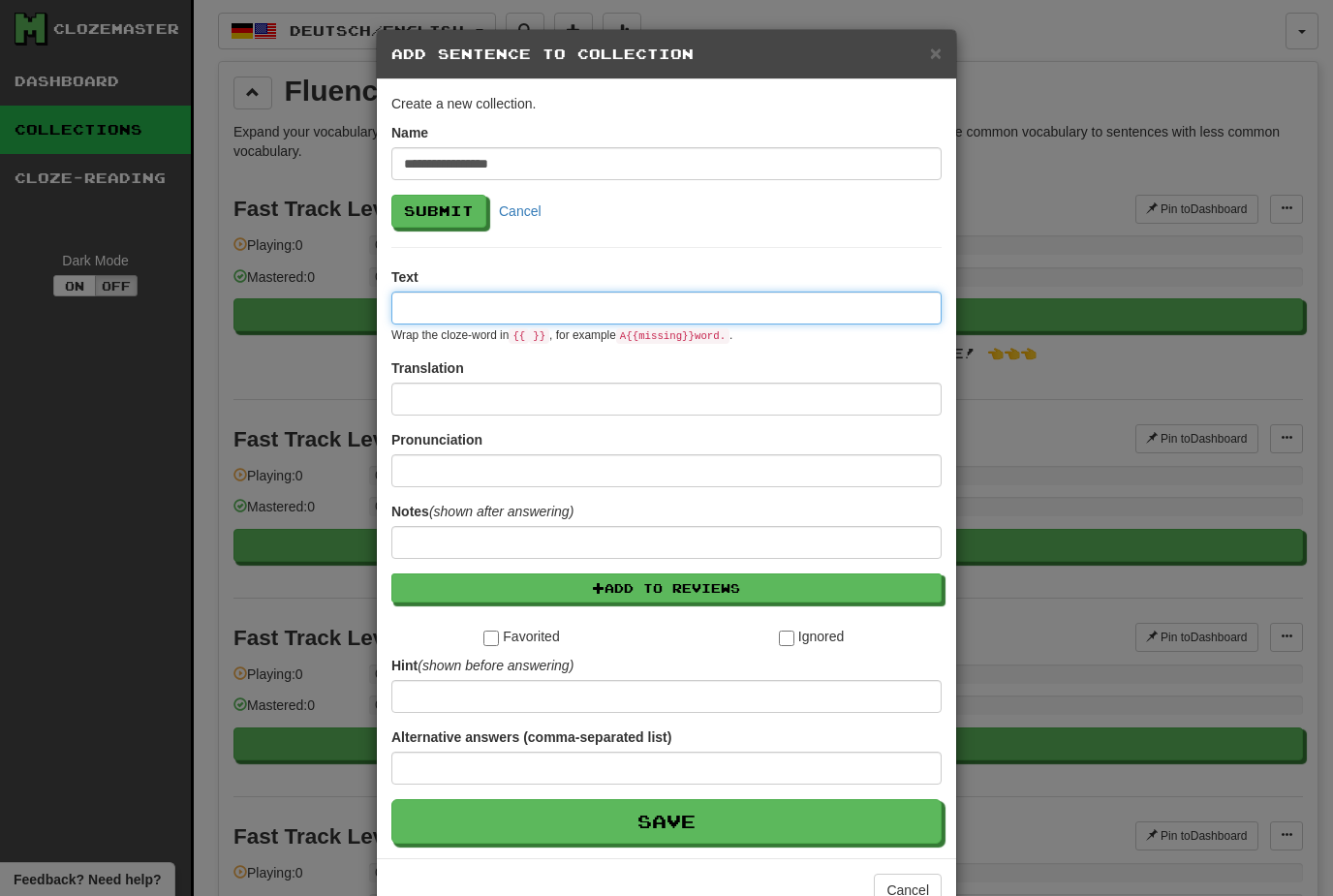 click at bounding box center (666, 308) 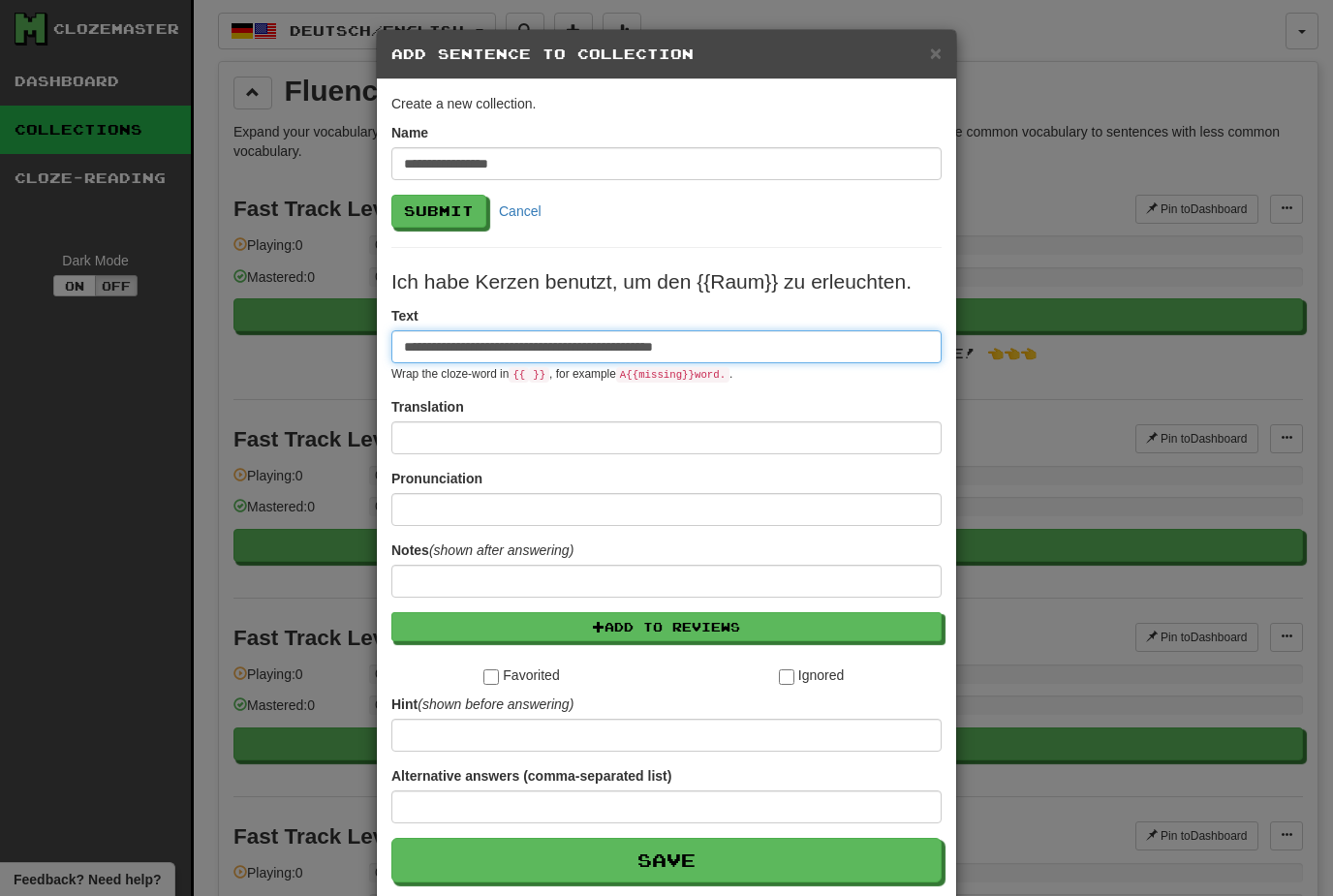 click on "**********" at bounding box center (666, 347) 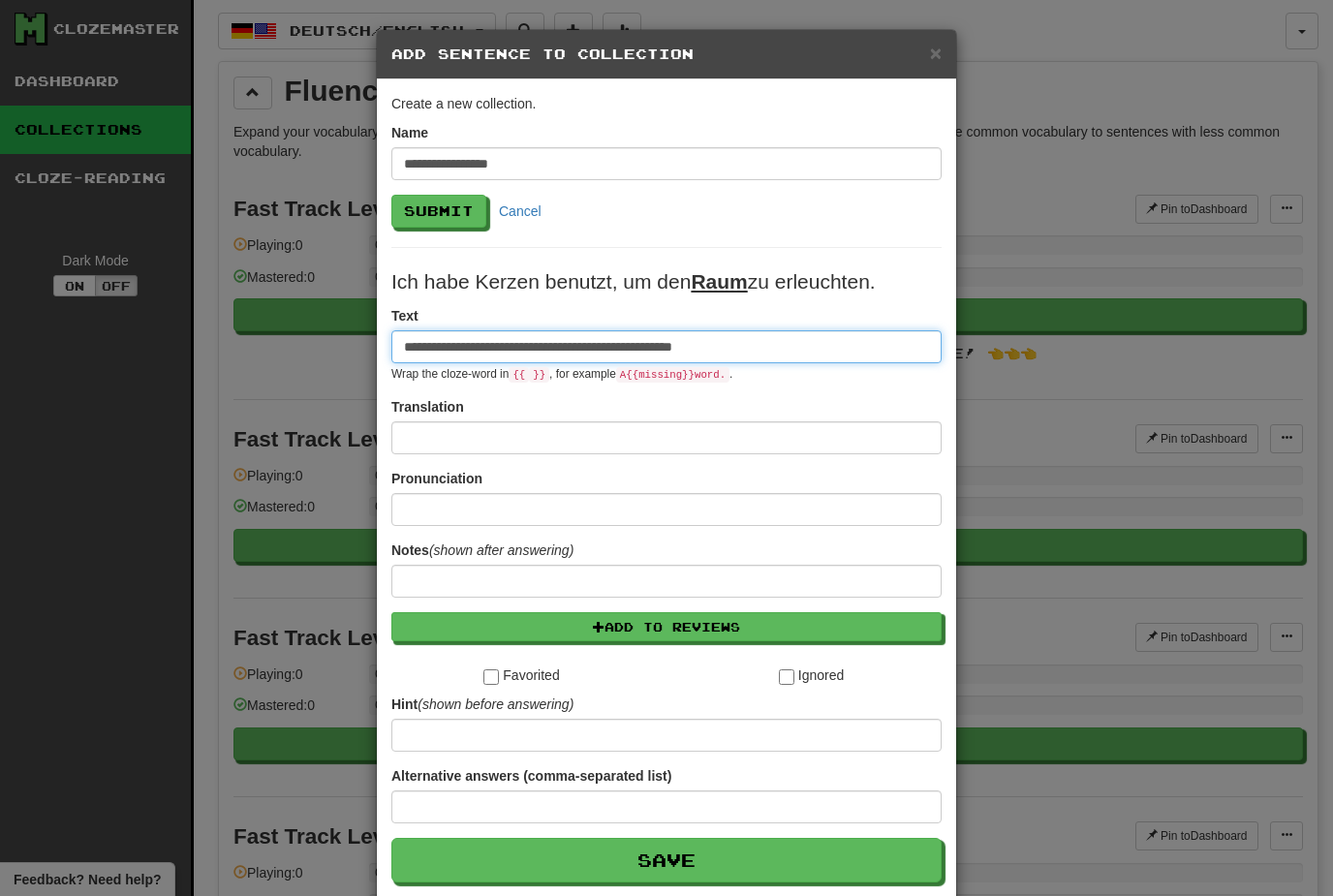 click on "**********" at bounding box center (666, 347) 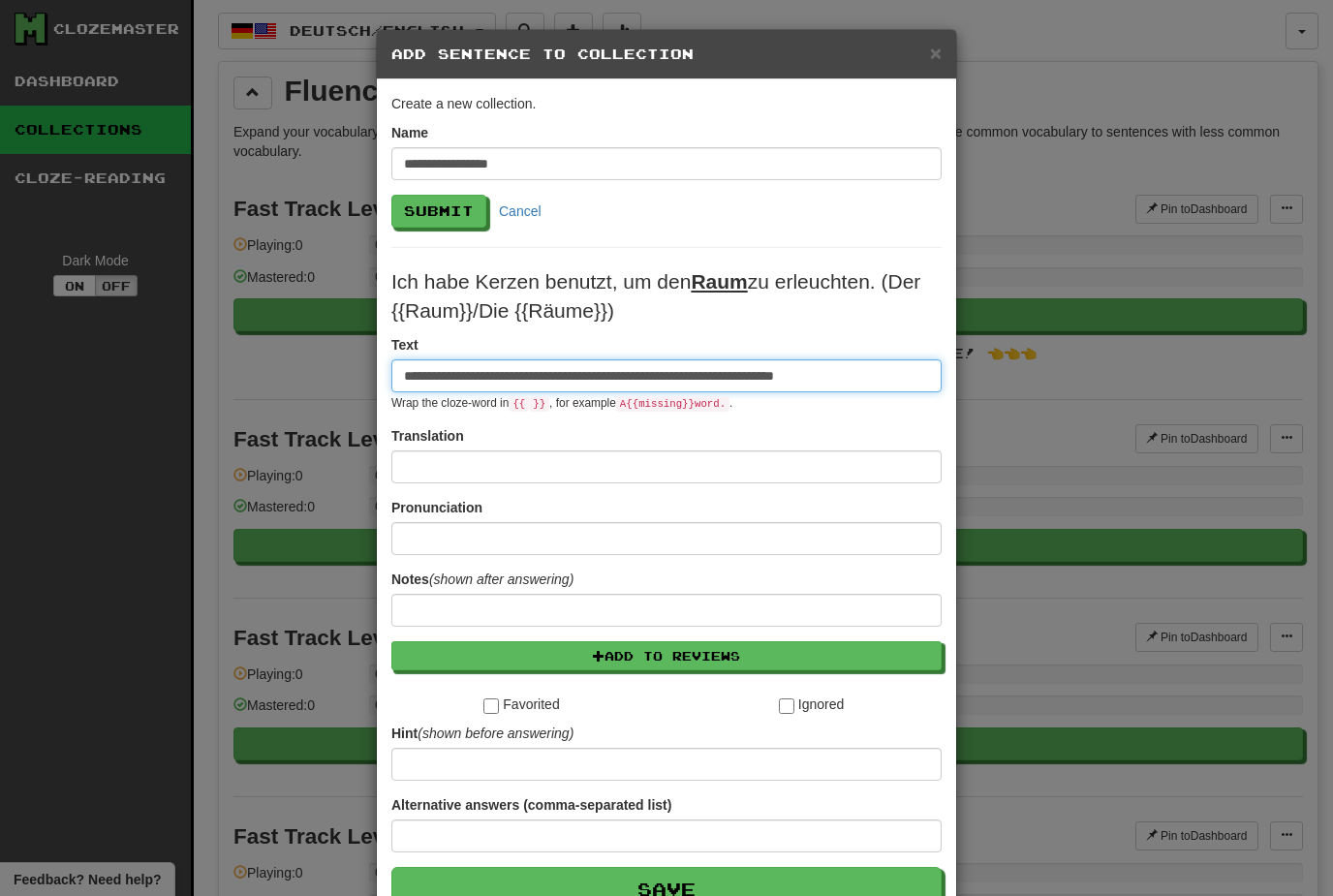type on "**********" 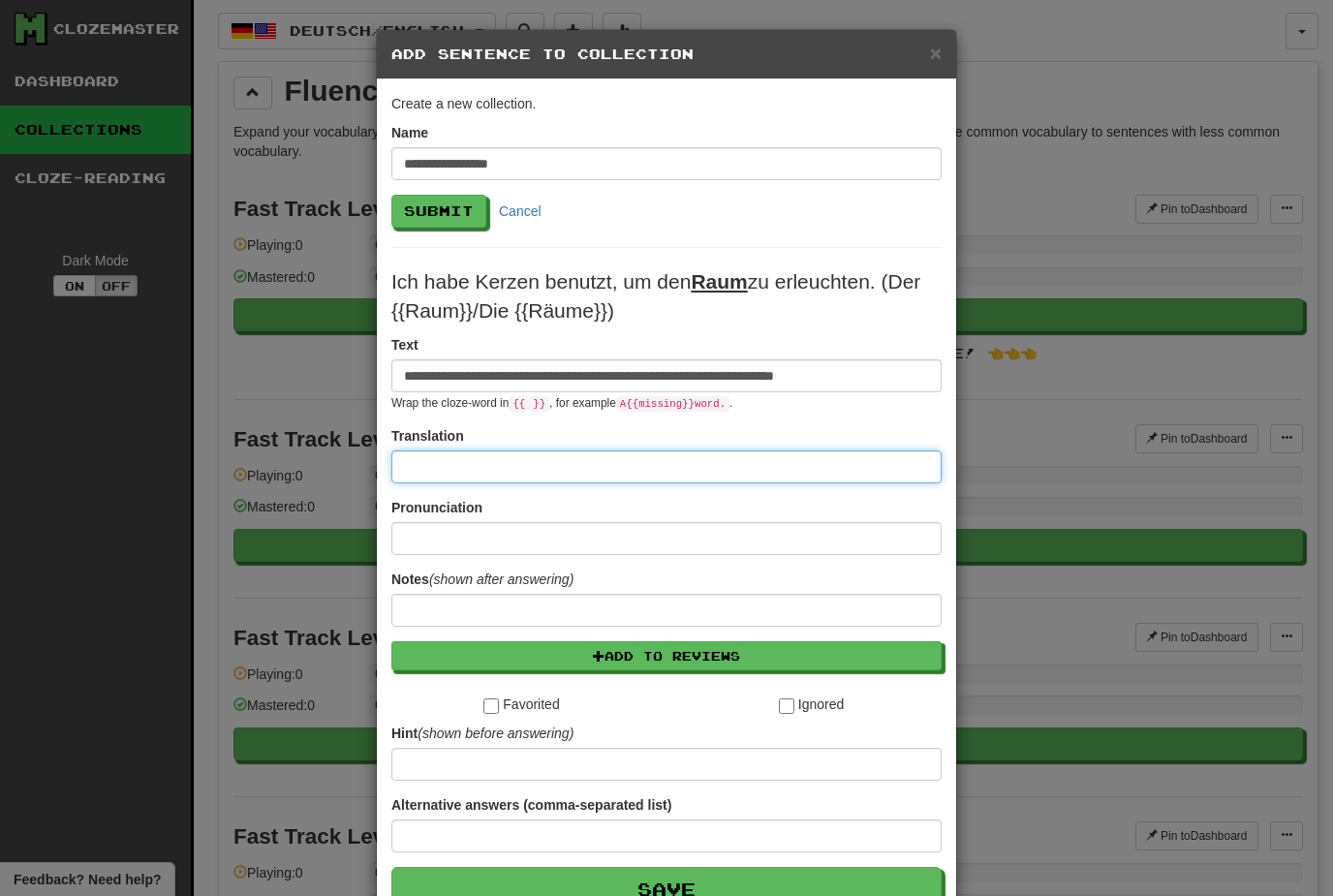 click at bounding box center (666, 467) 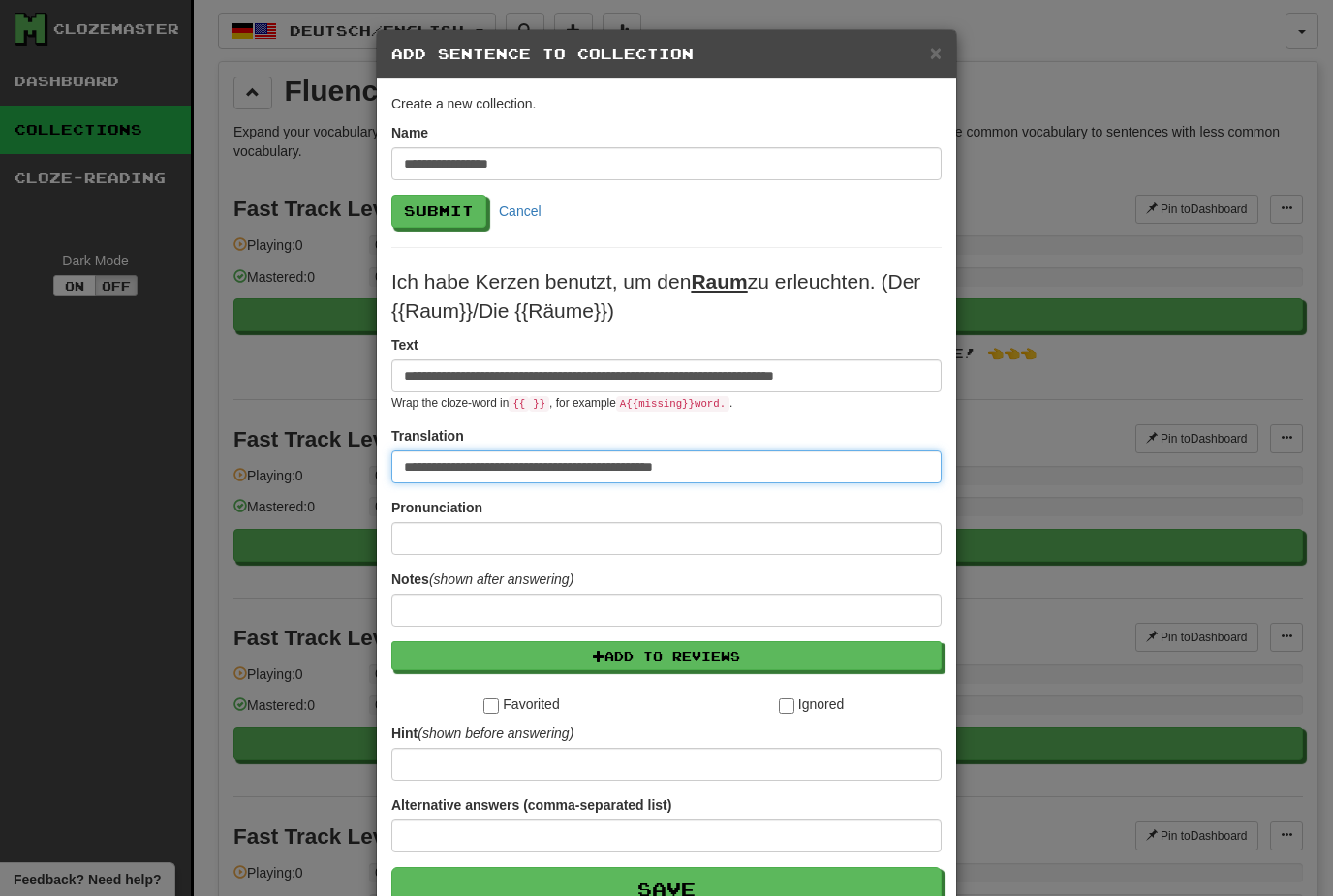 type on "**********" 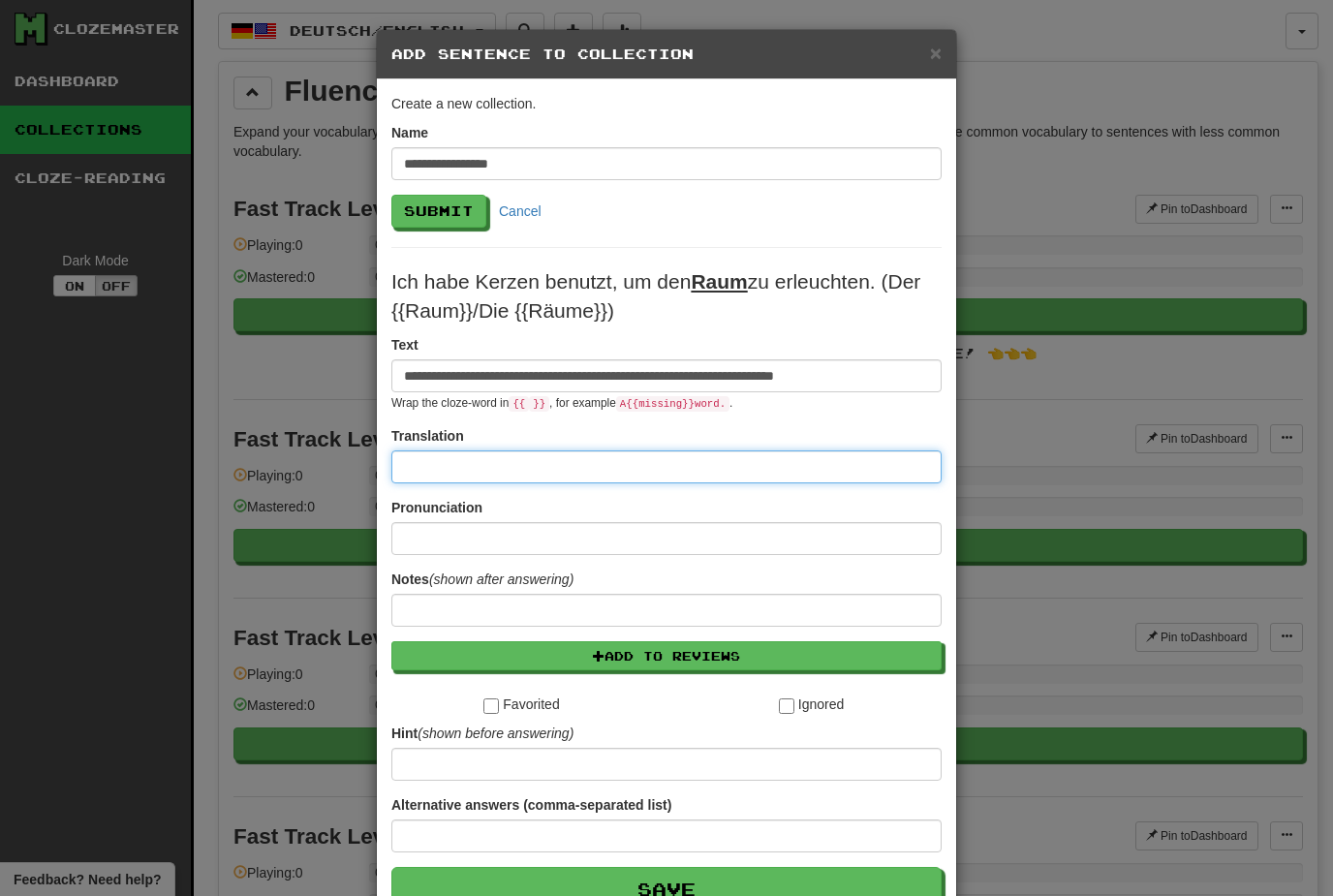 paste on "**********" 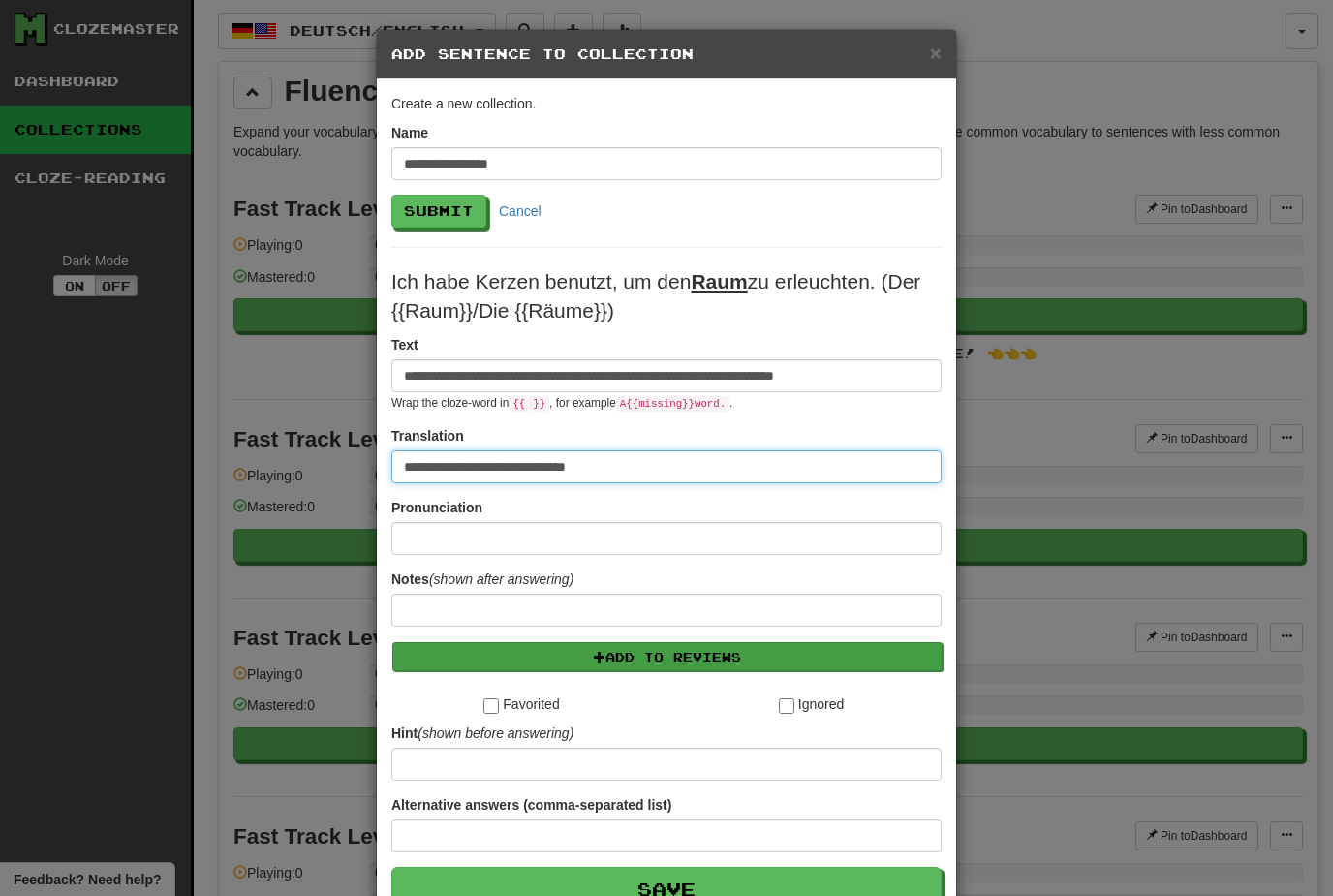 type on "**********" 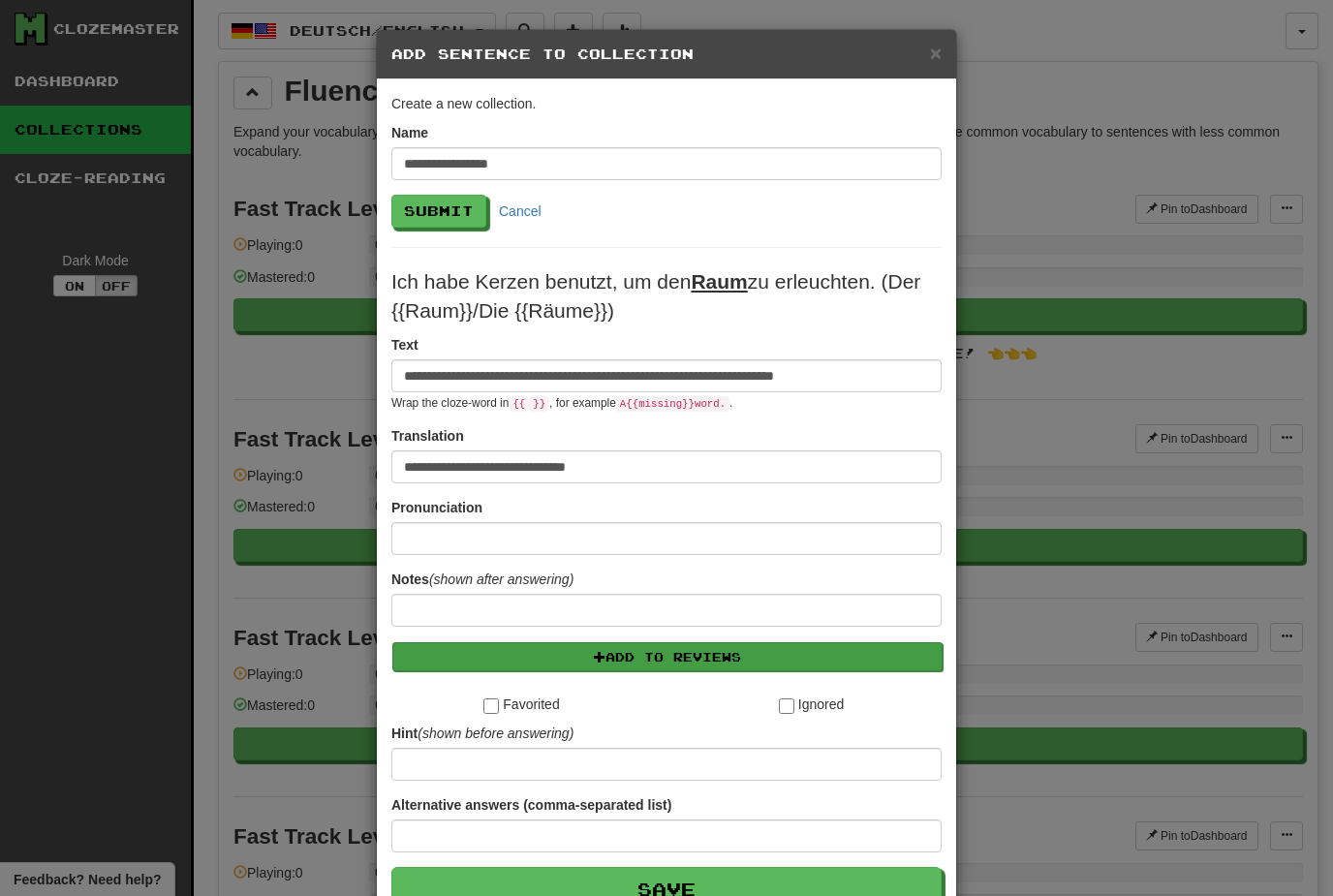 click on "Add to Reviews" at bounding box center [667, 657] 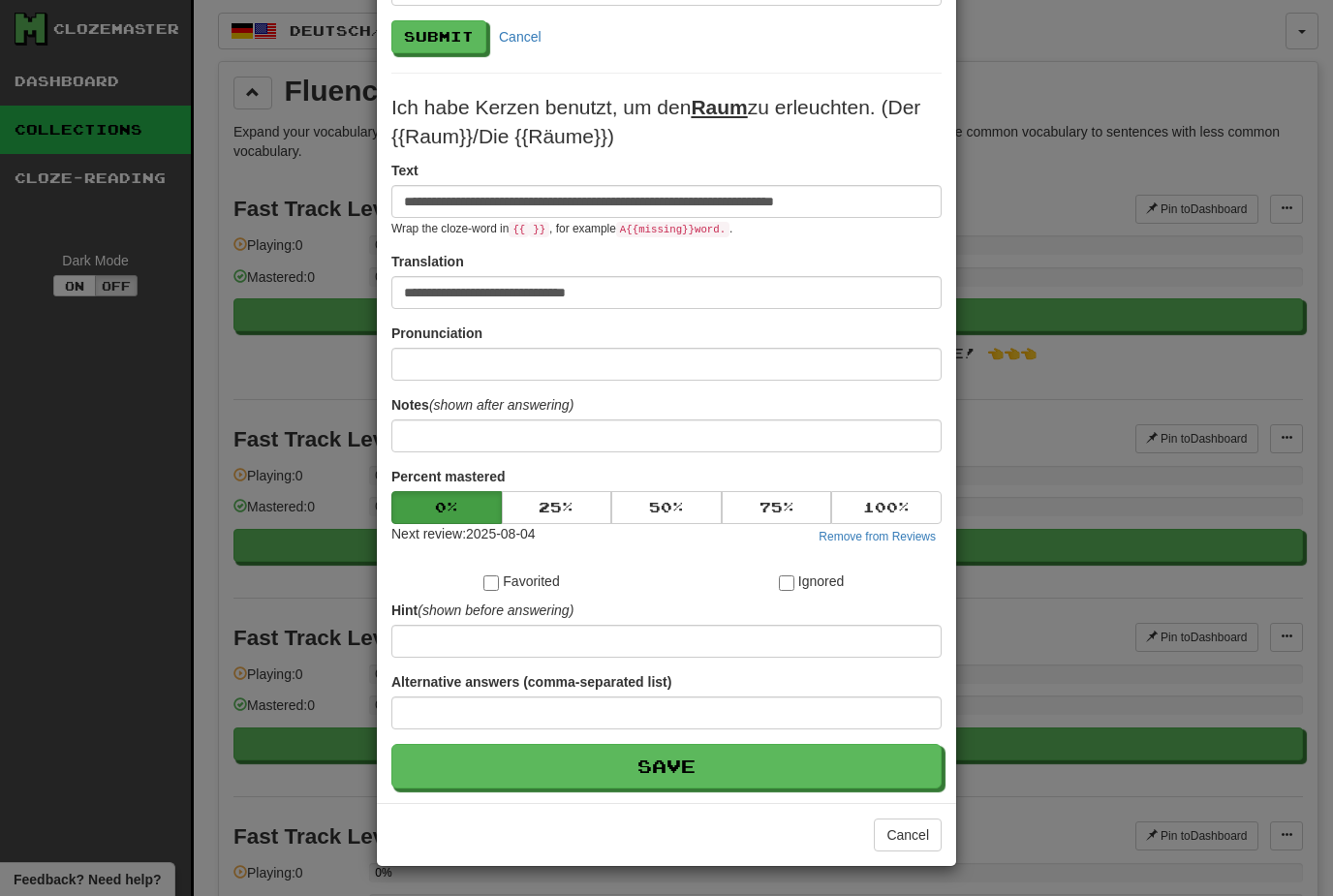 scroll, scrollTop: 175, scrollLeft: 0, axis: vertical 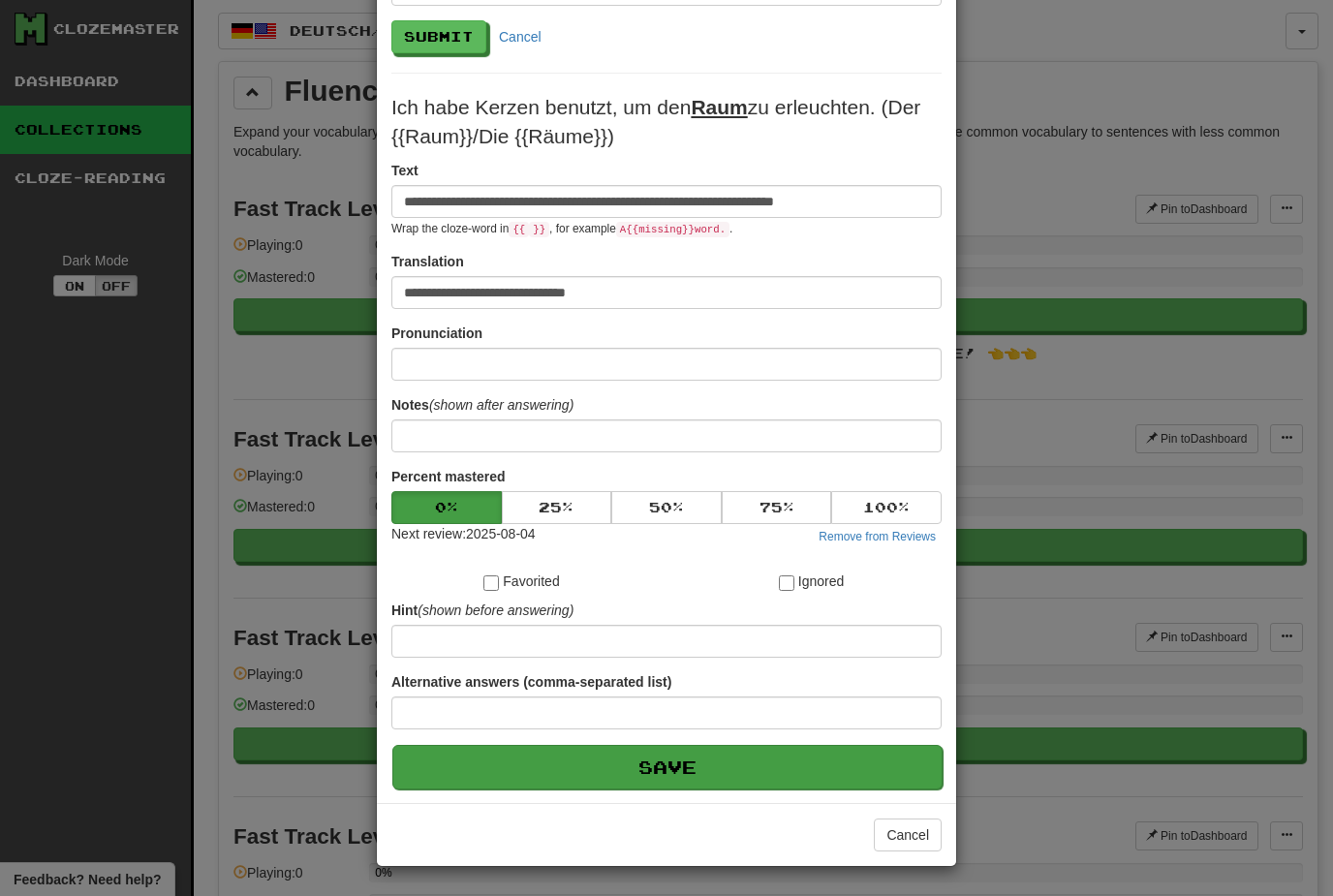 click on "Save" at bounding box center [667, 767] 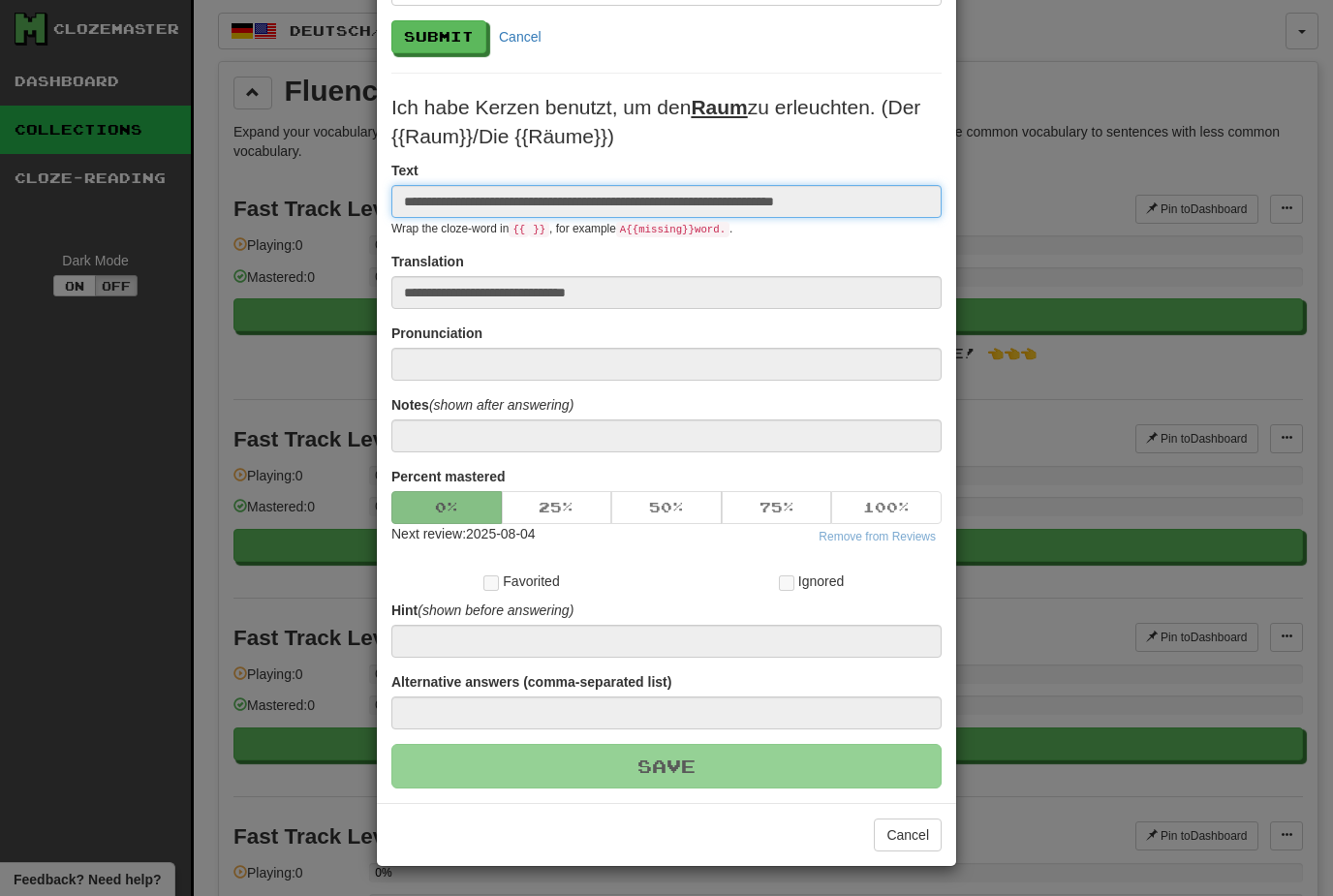 type 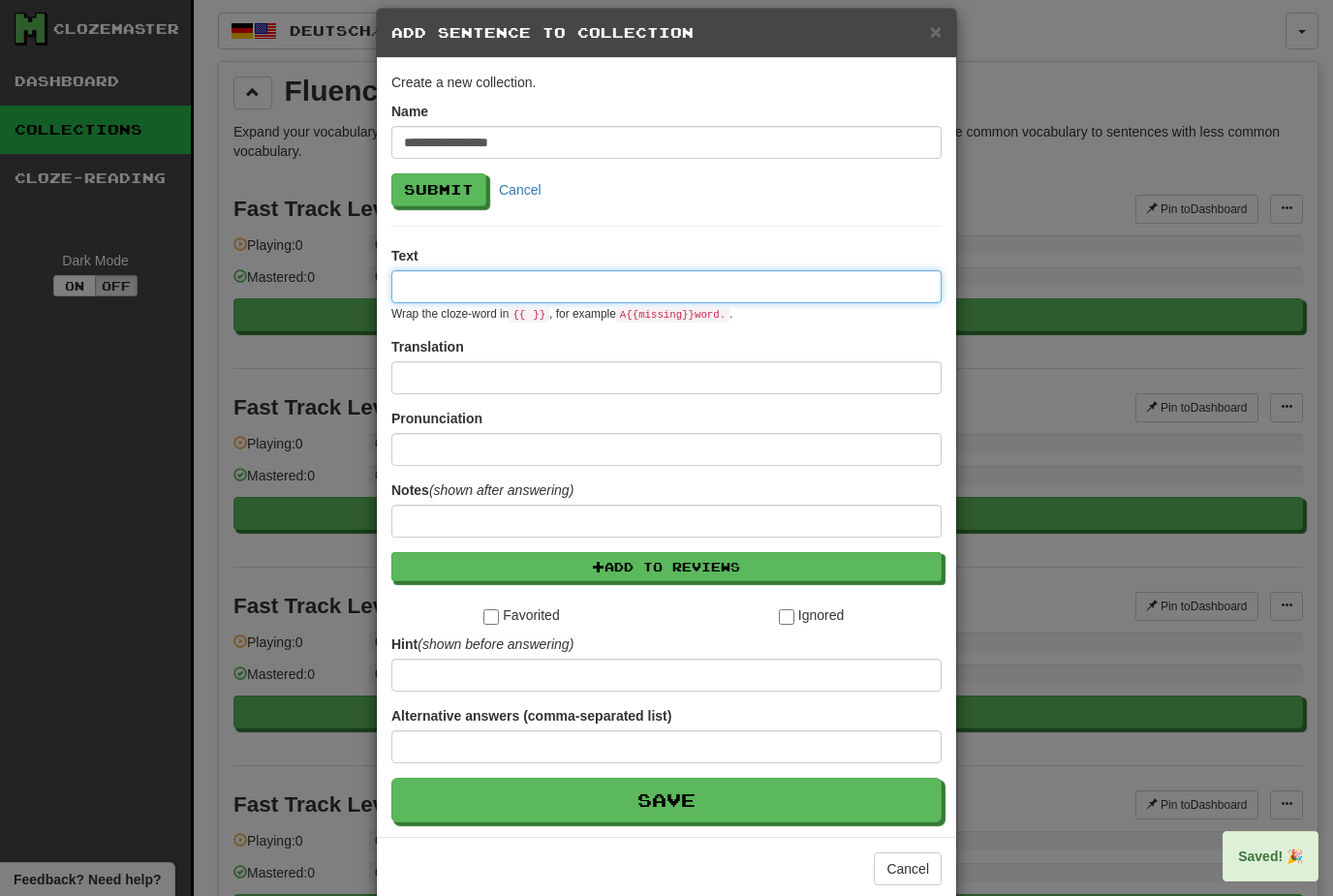 scroll, scrollTop: 0, scrollLeft: 0, axis: both 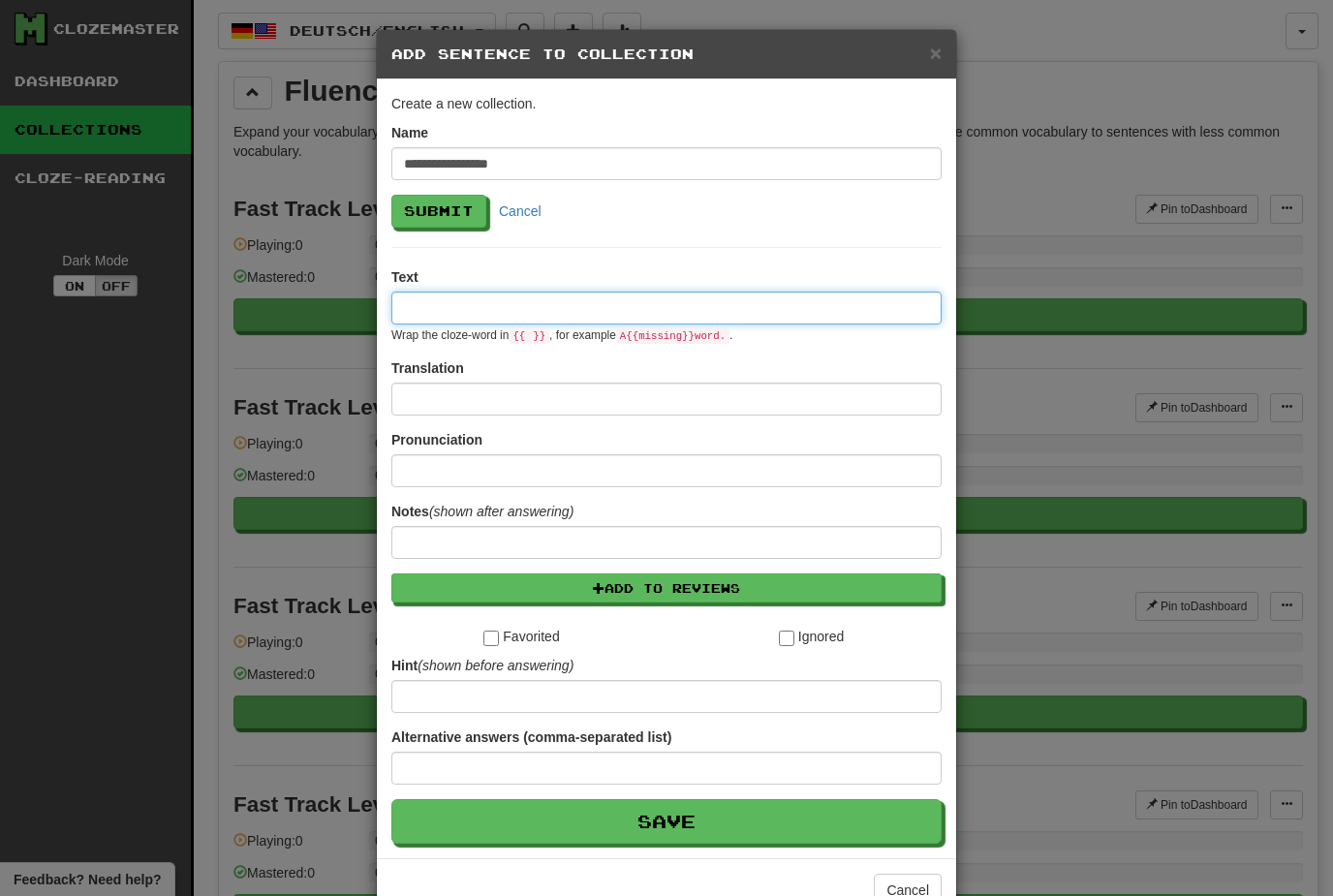 paste on "**********" 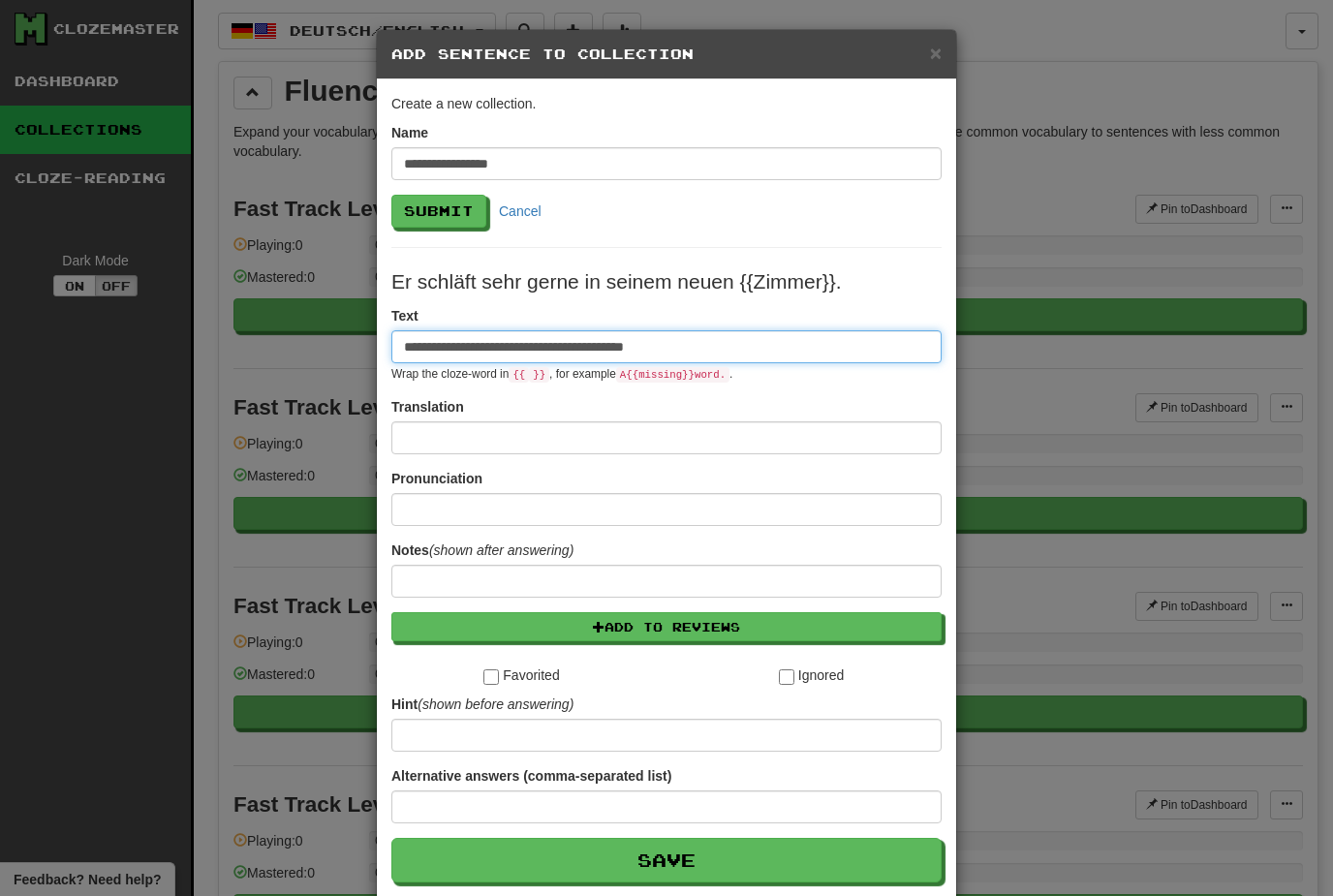 click on "**********" at bounding box center [666, 347] 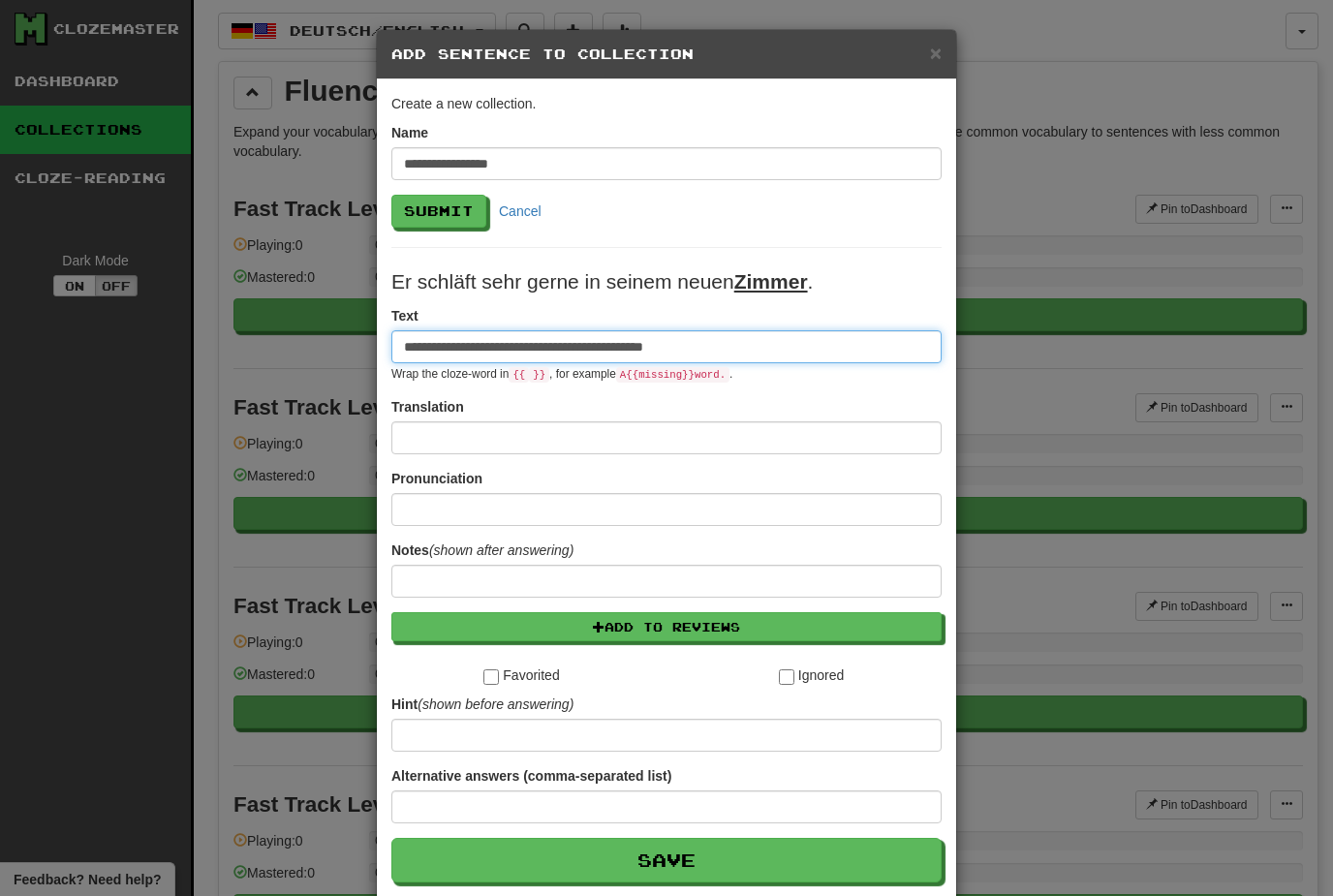 click on "**********" at bounding box center [666, 347] 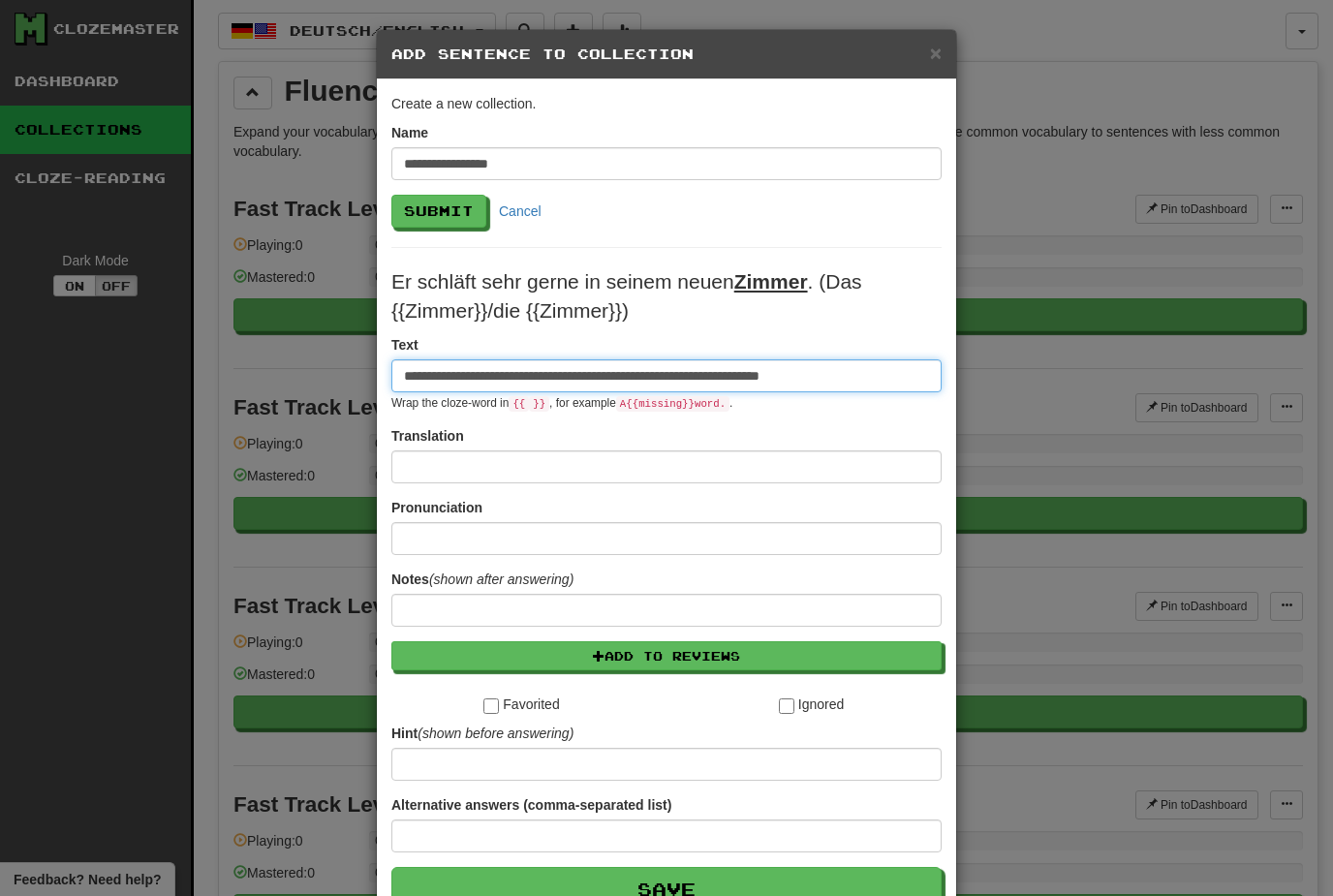 type on "**********" 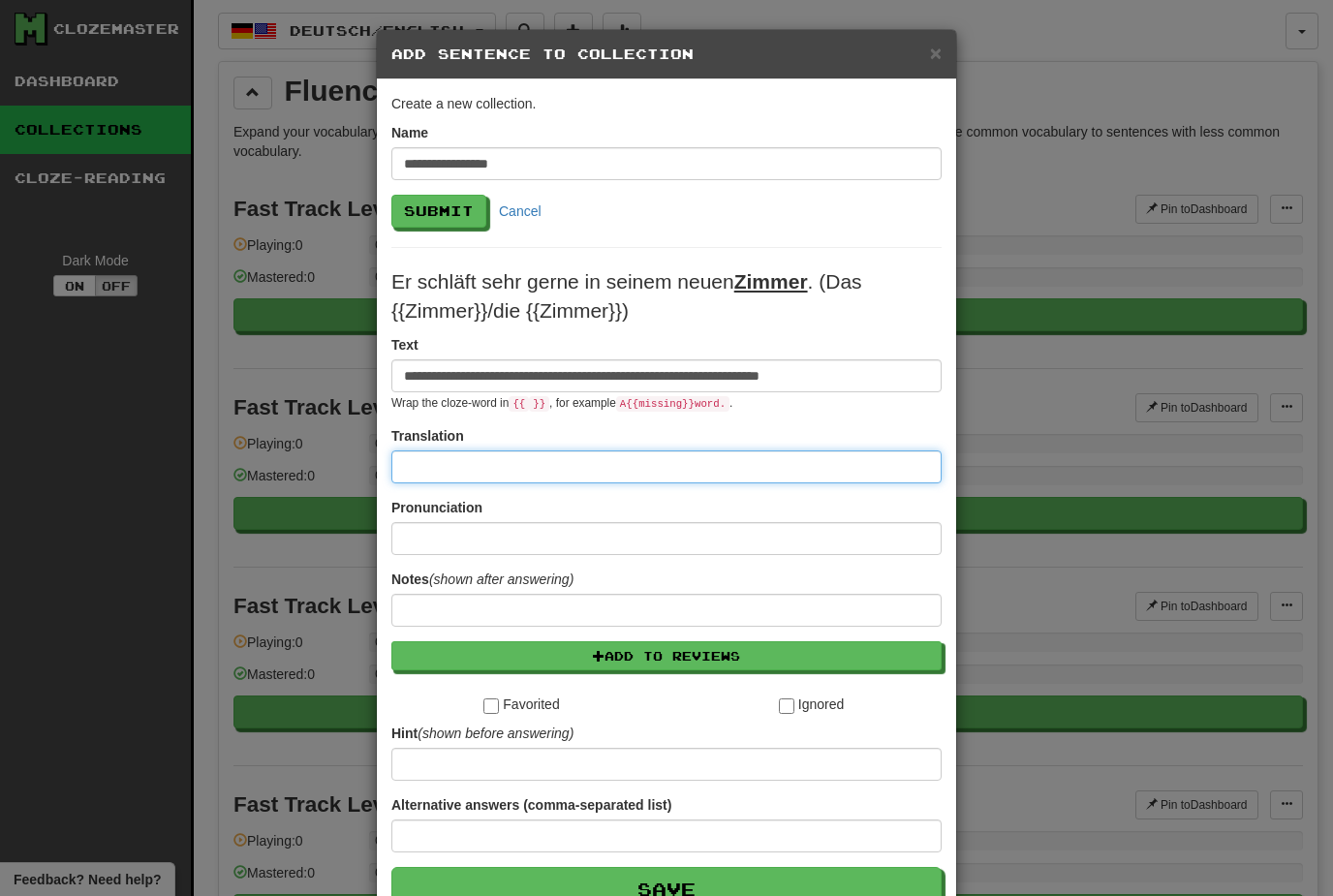 click at bounding box center [666, 467] 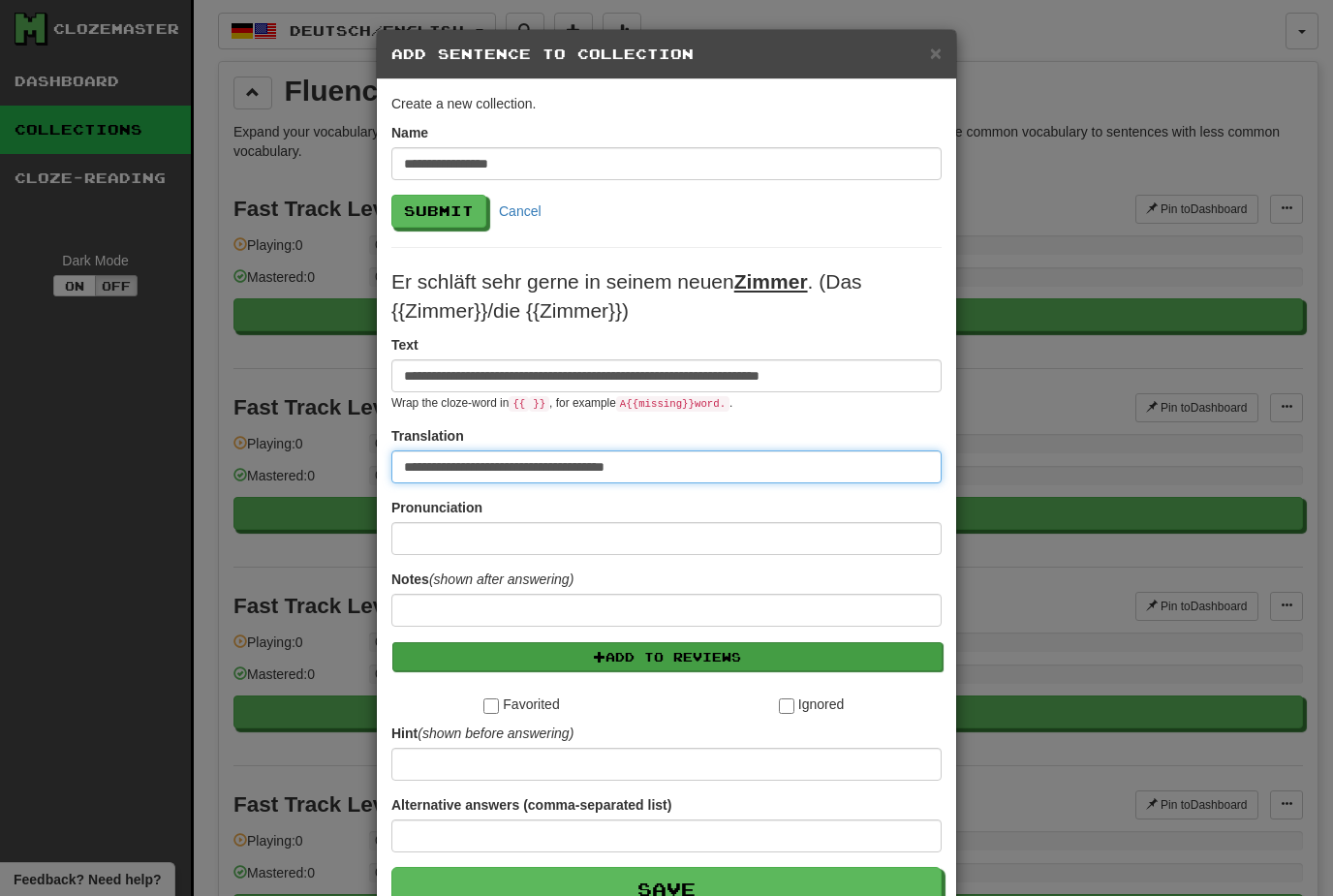 type on "**********" 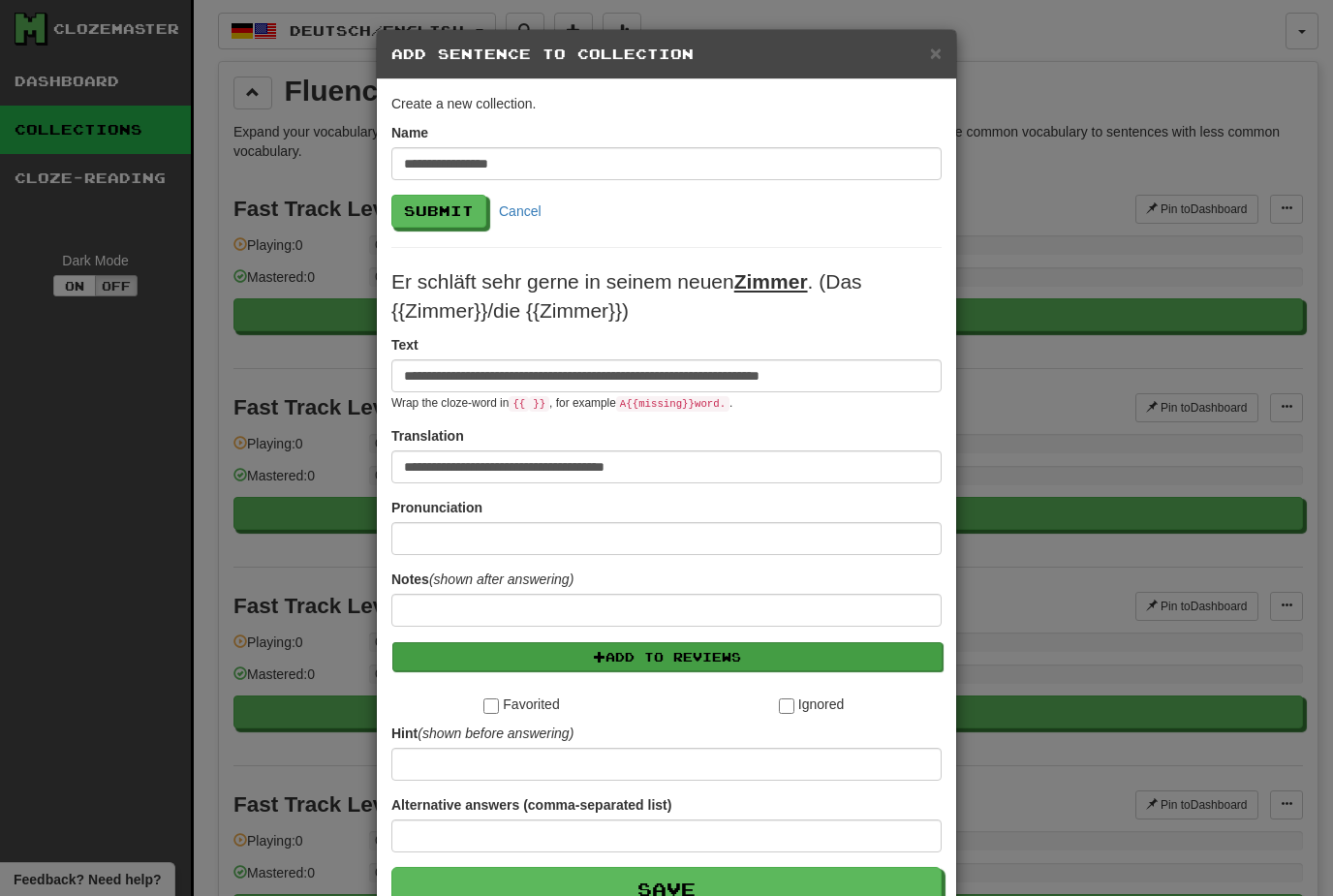 click on "Add to Reviews" at bounding box center (667, 657) 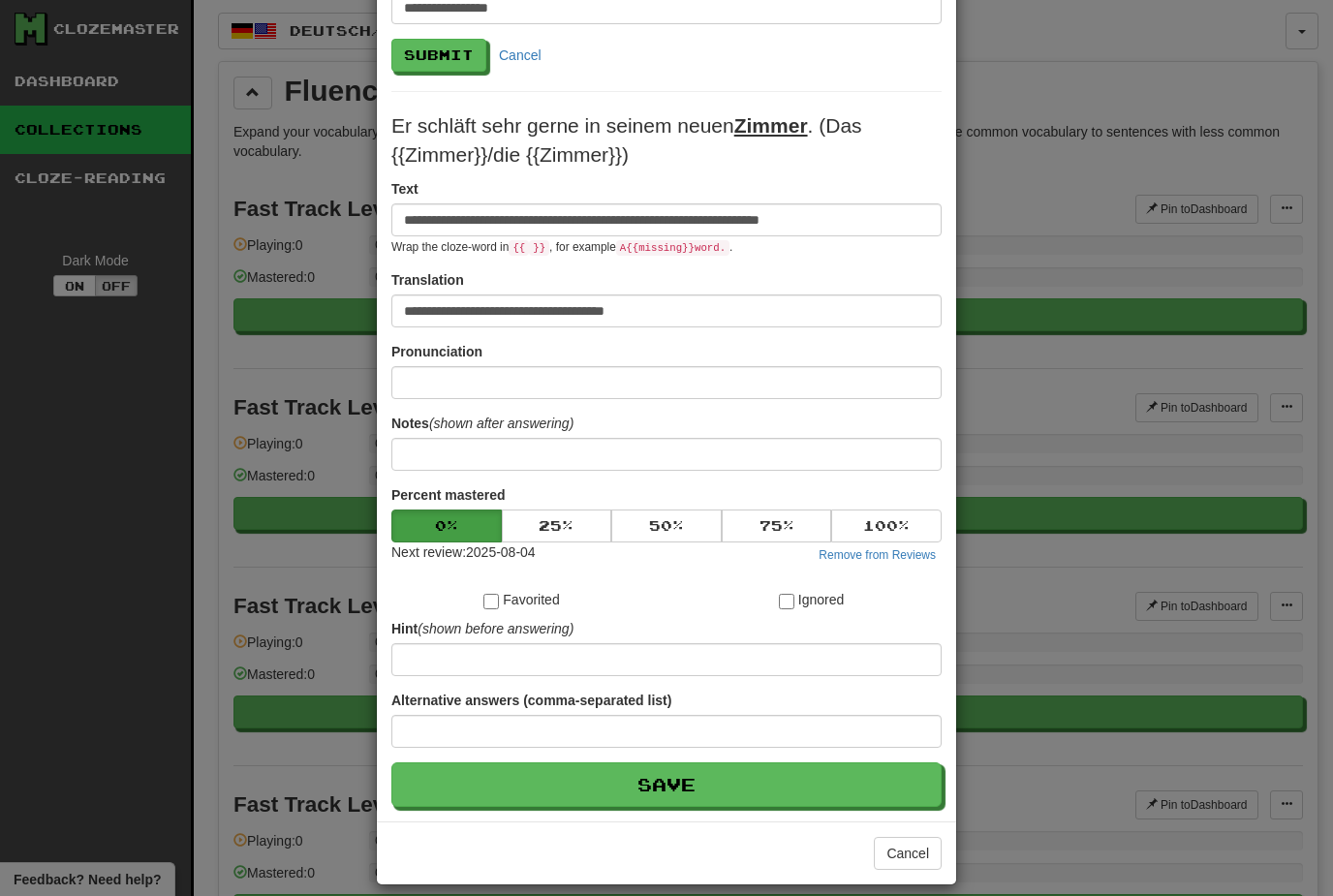 scroll, scrollTop: 165, scrollLeft: 0, axis: vertical 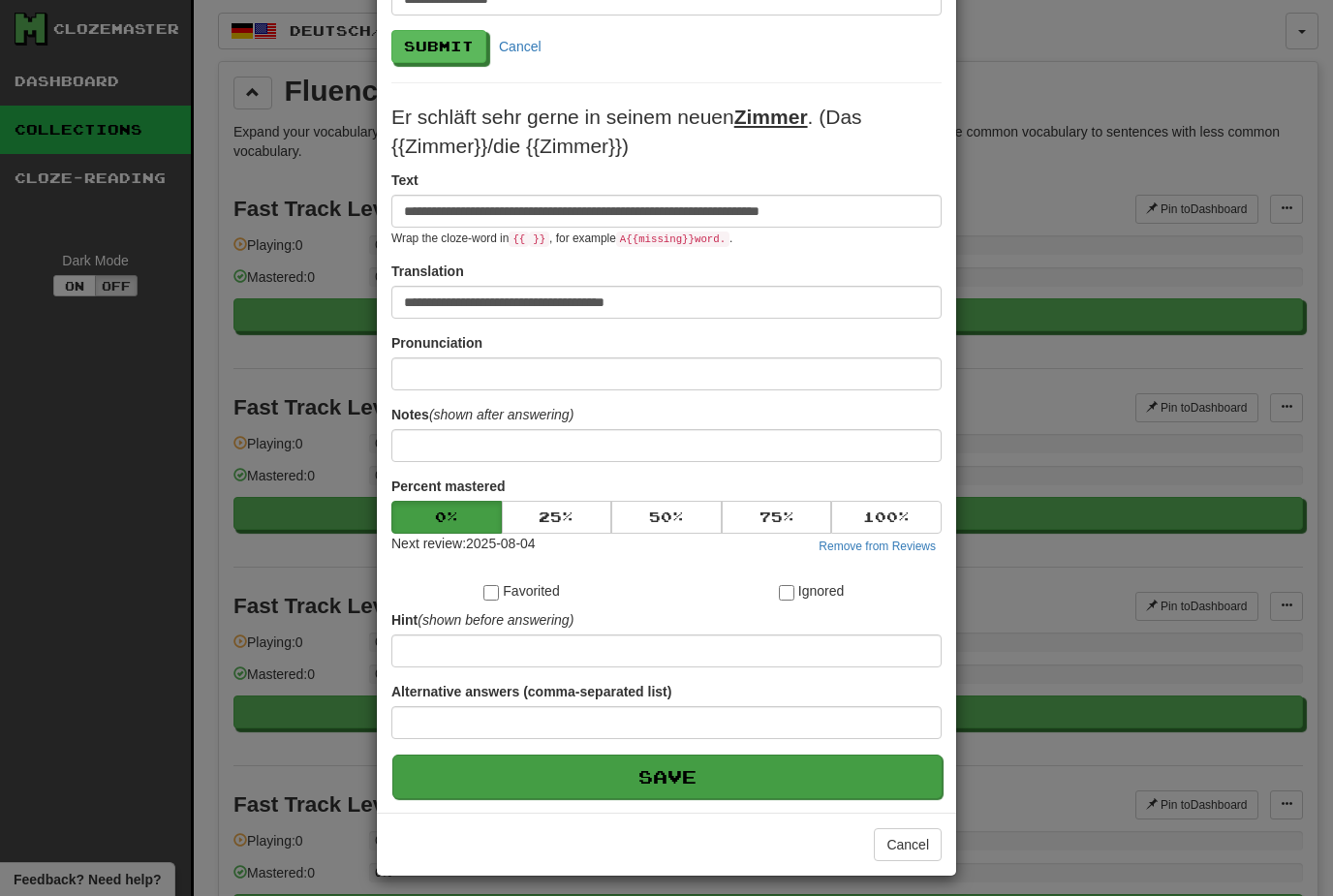 click on "Save" at bounding box center (667, 777) 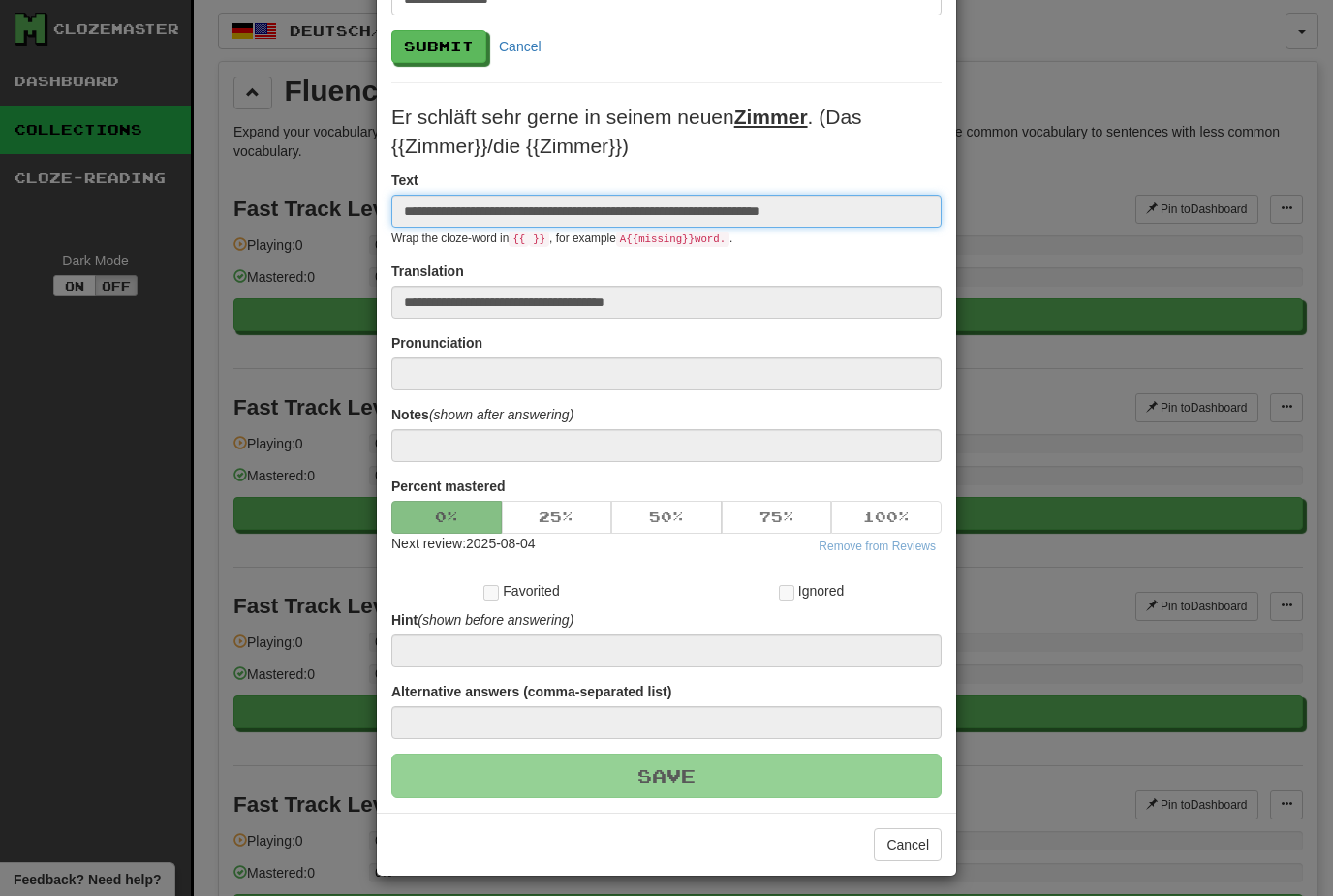 type 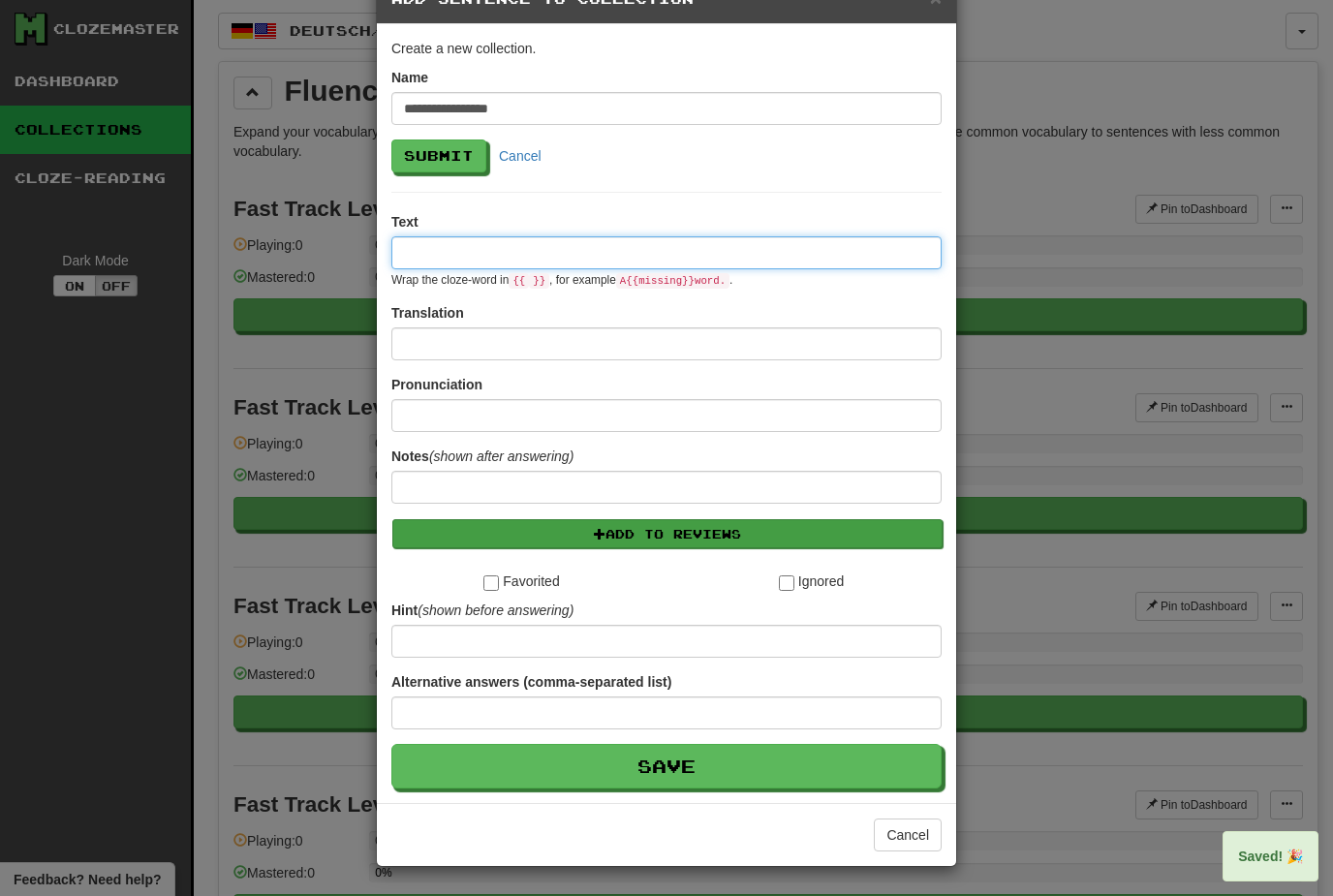 scroll, scrollTop: 0, scrollLeft: 0, axis: both 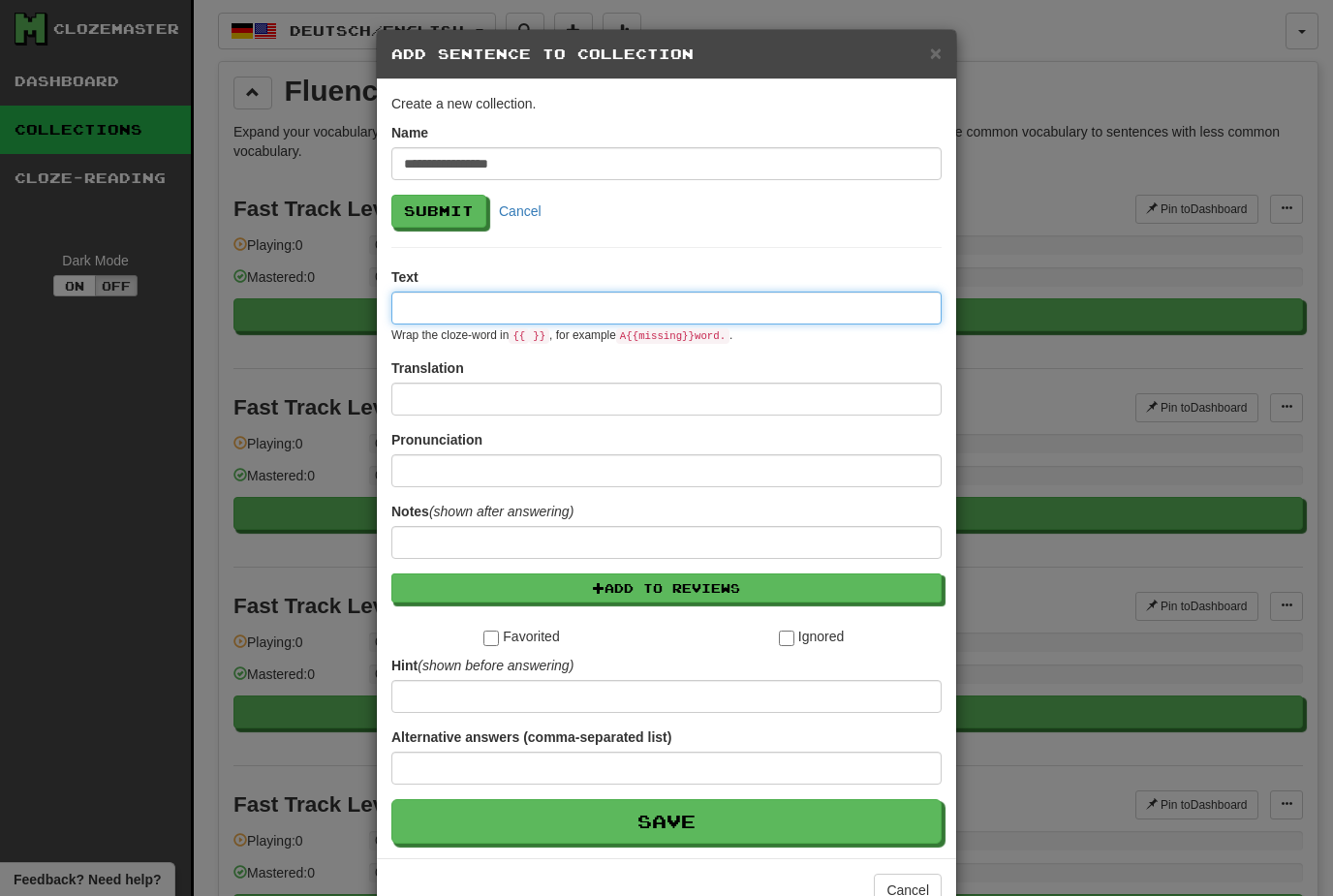 paste on "**********" 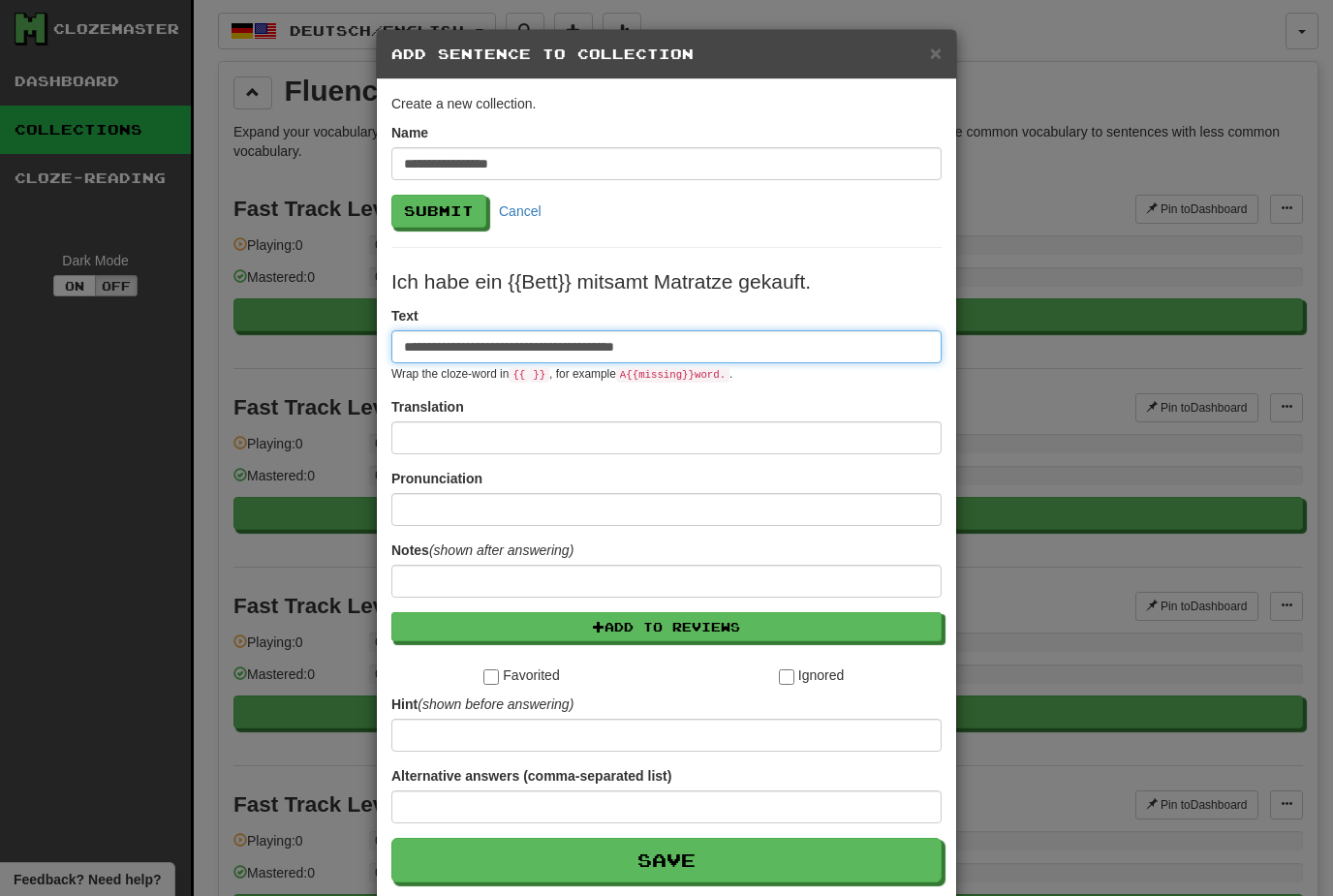 click on "**********" at bounding box center [666, 347] 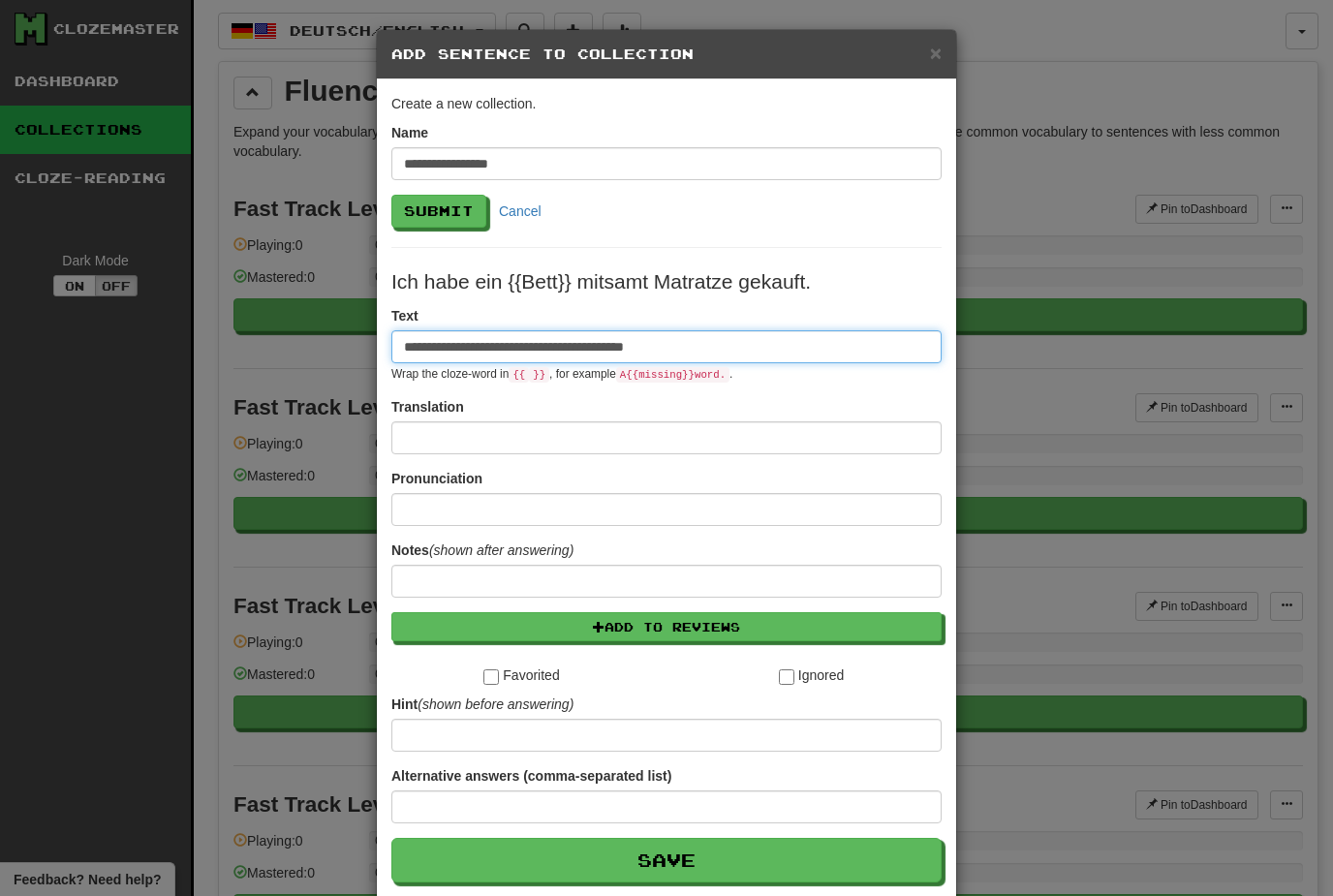 click on "**********" at bounding box center [666, 347] 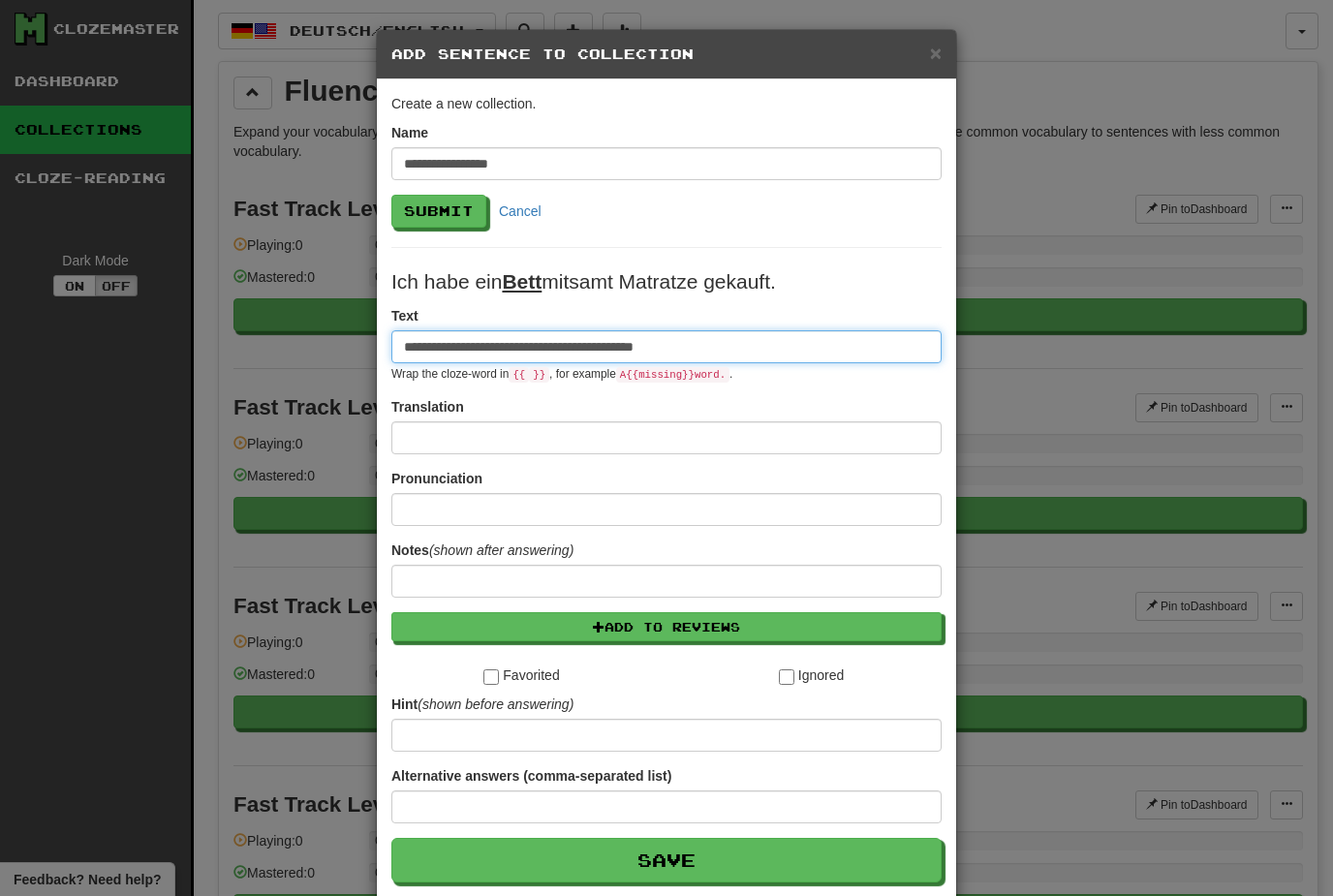 type on "**********" 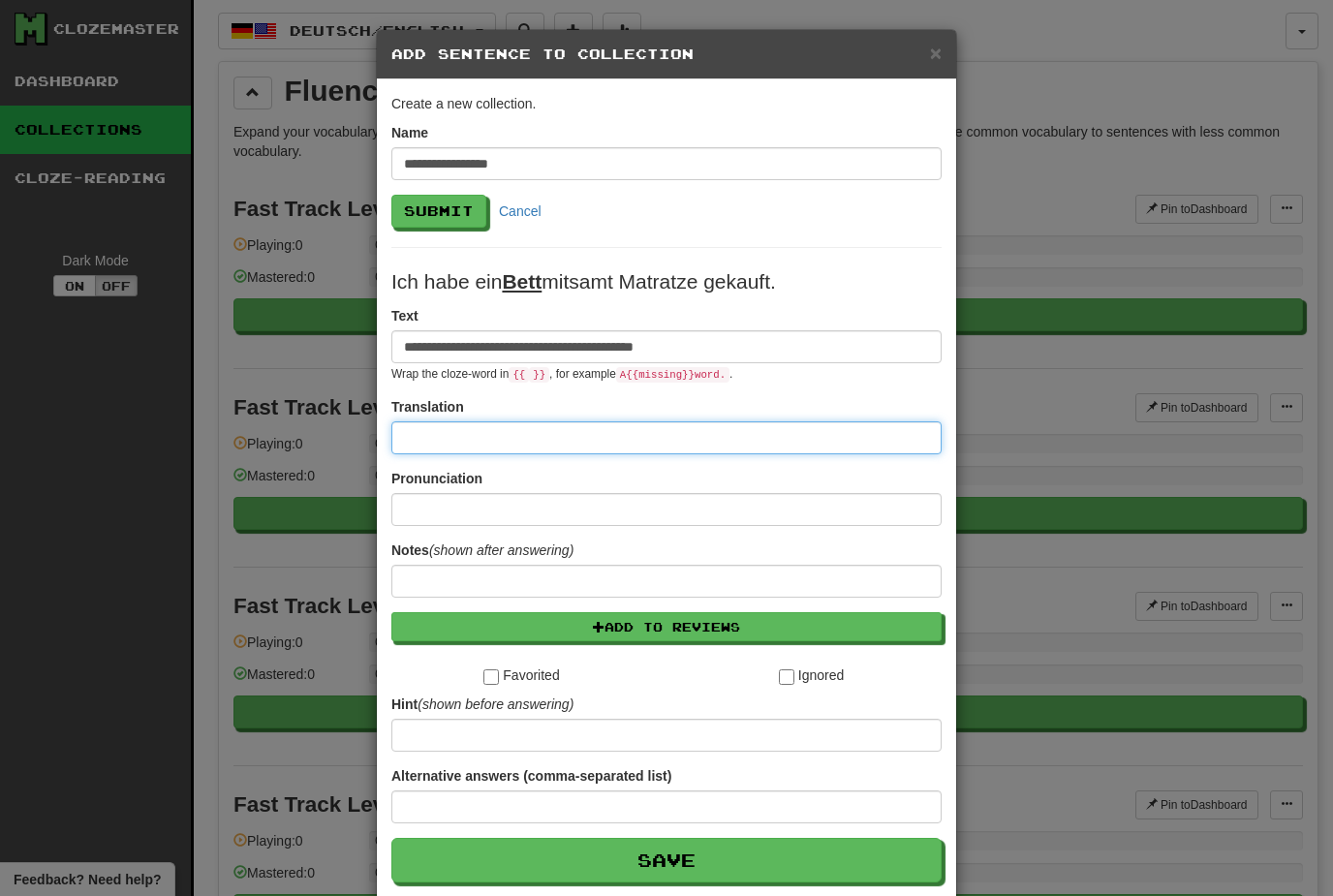 click at bounding box center [666, 438] 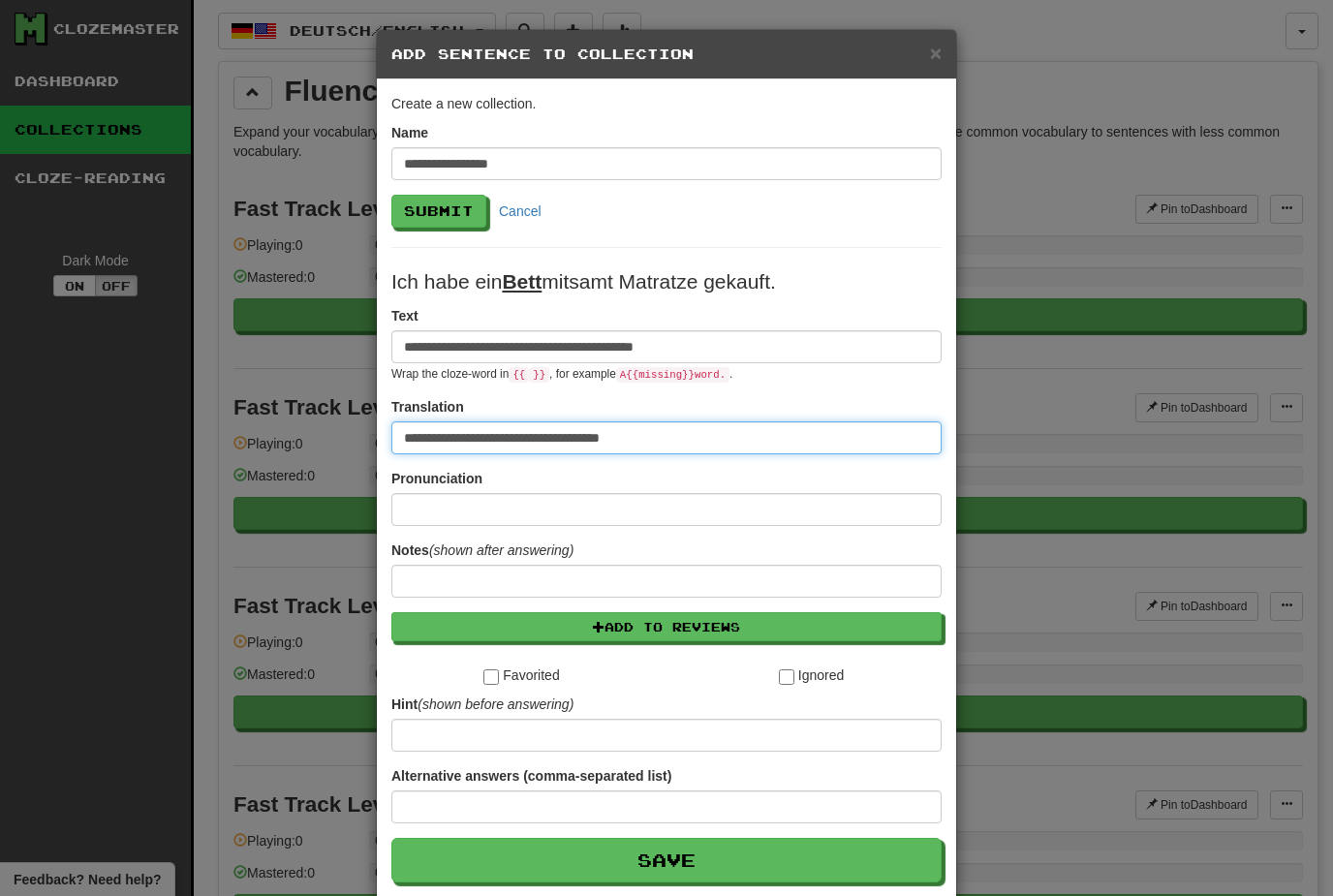 type on "**********" 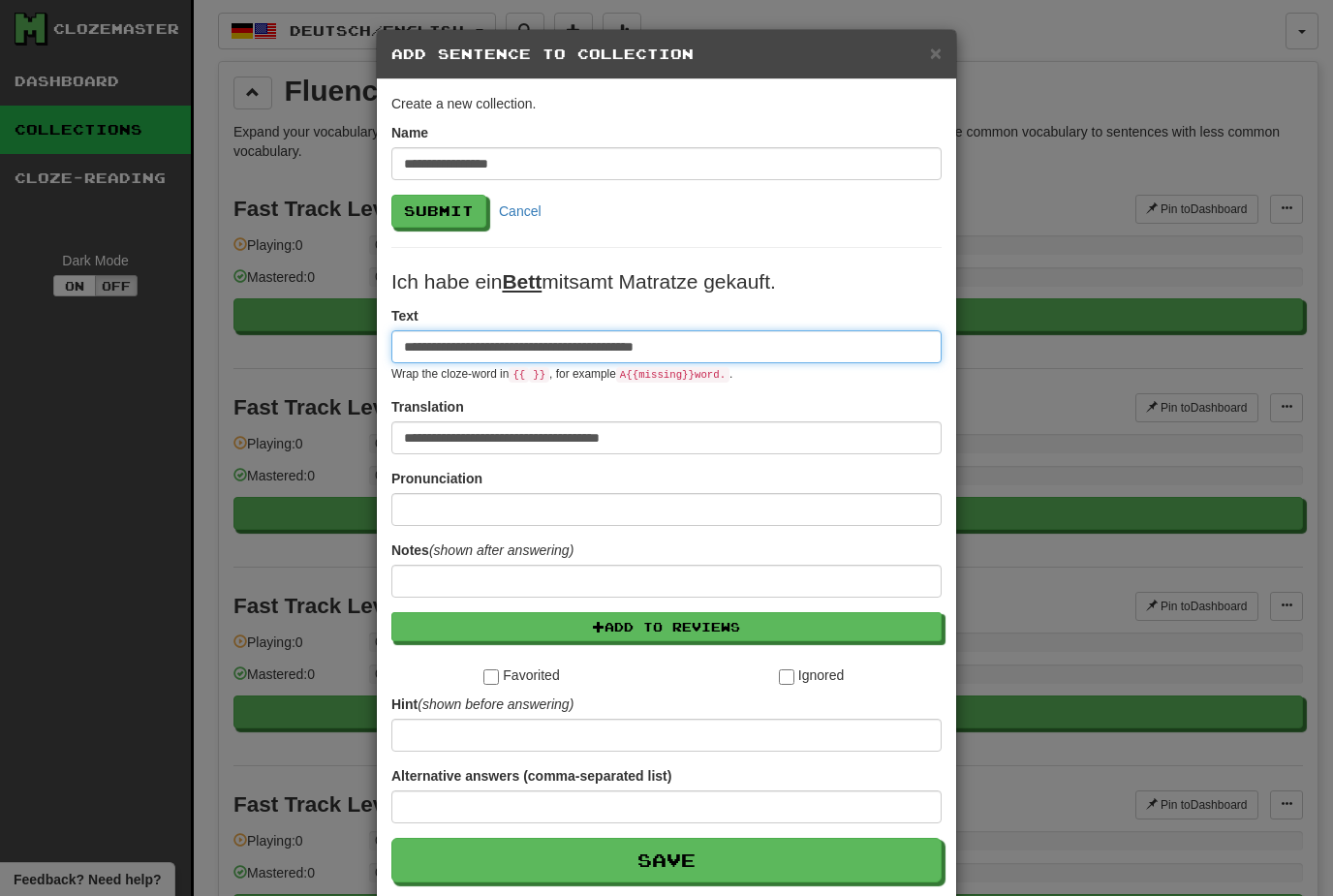 click on "**********" at bounding box center (666, 347) 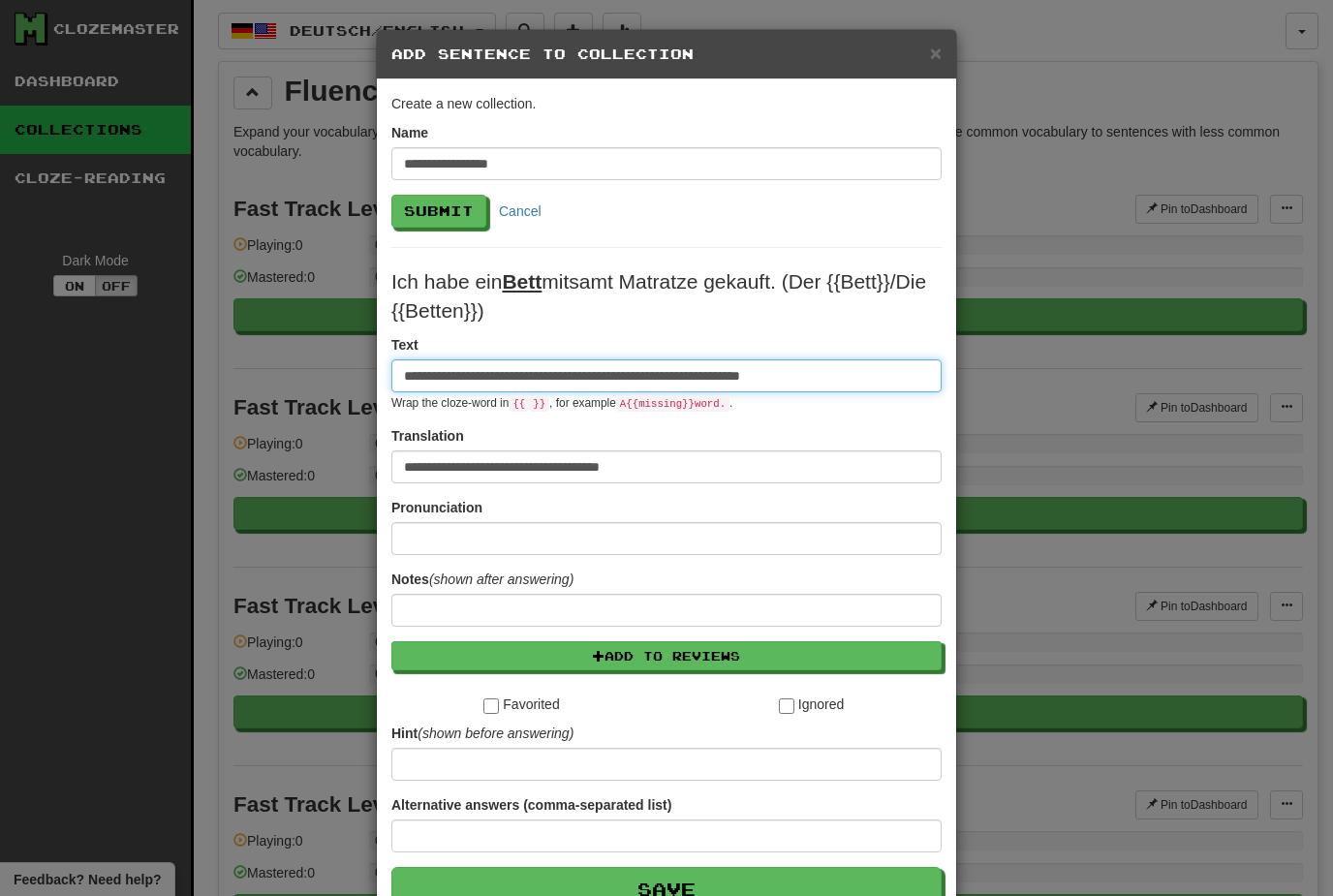 drag, startPoint x: 703, startPoint y: 375, endPoint x: 747, endPoint y: 375, distance: 44 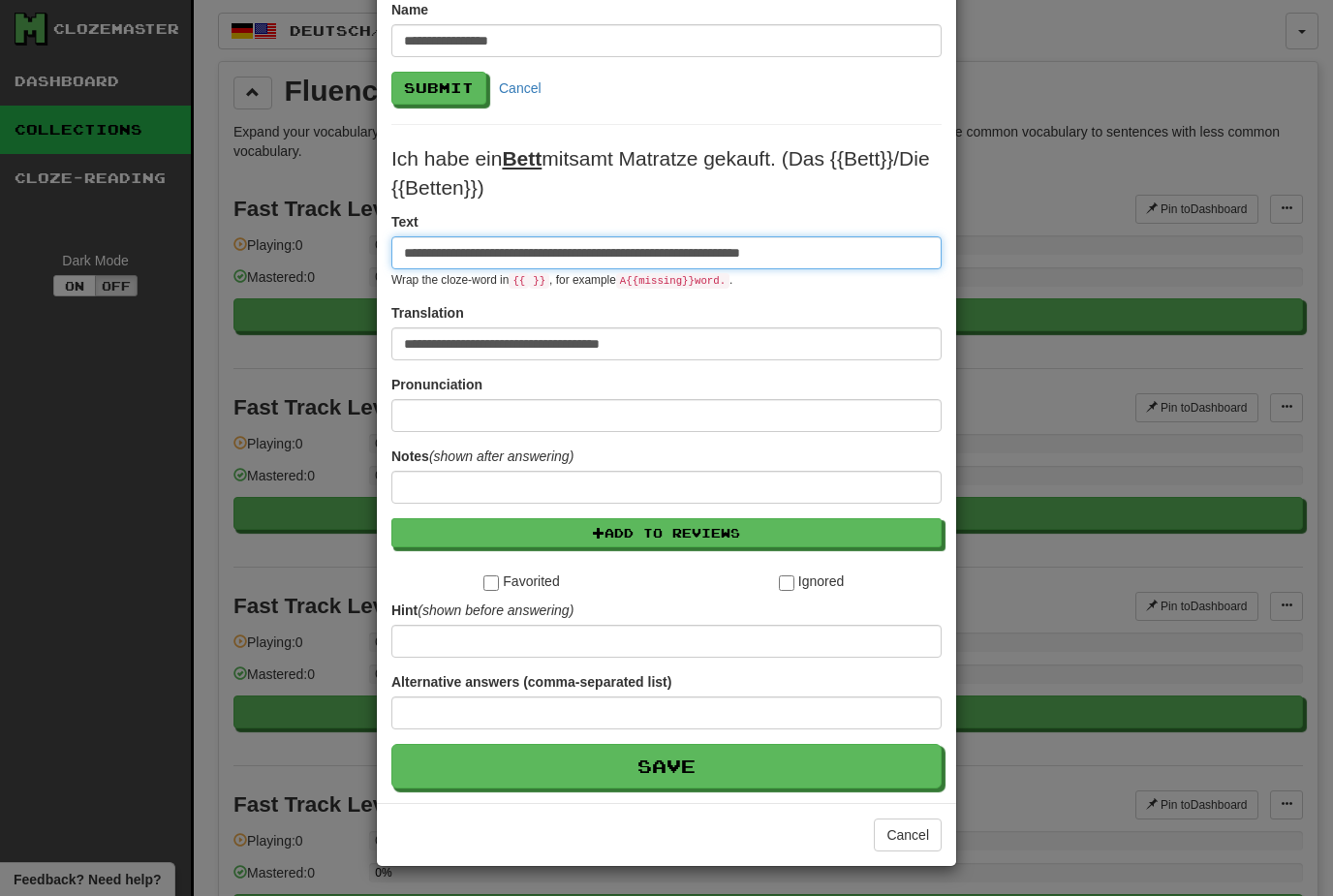 scroll, scrollTop: 124, scrollLeft: 0, axis: vertical 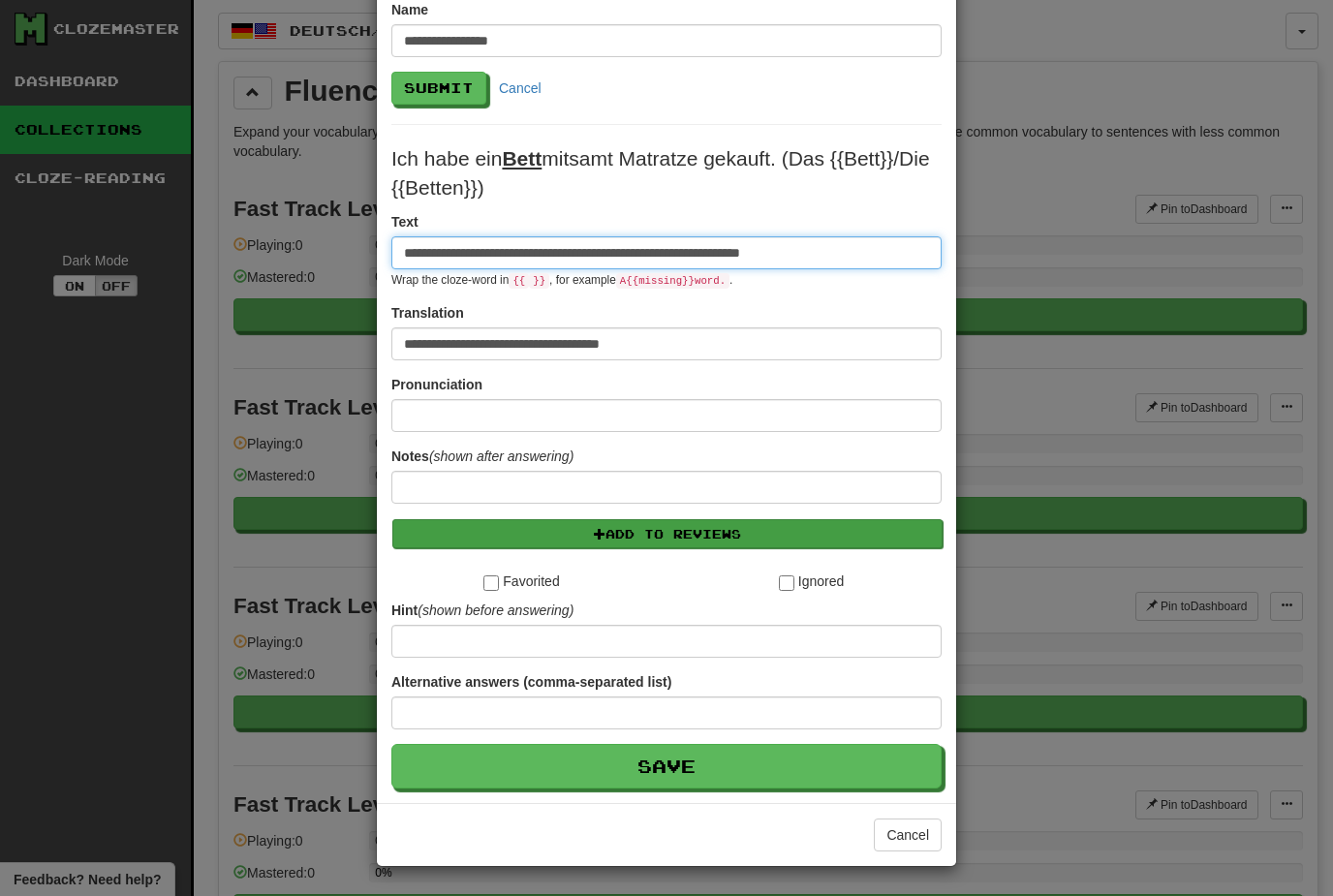 type on "**********" 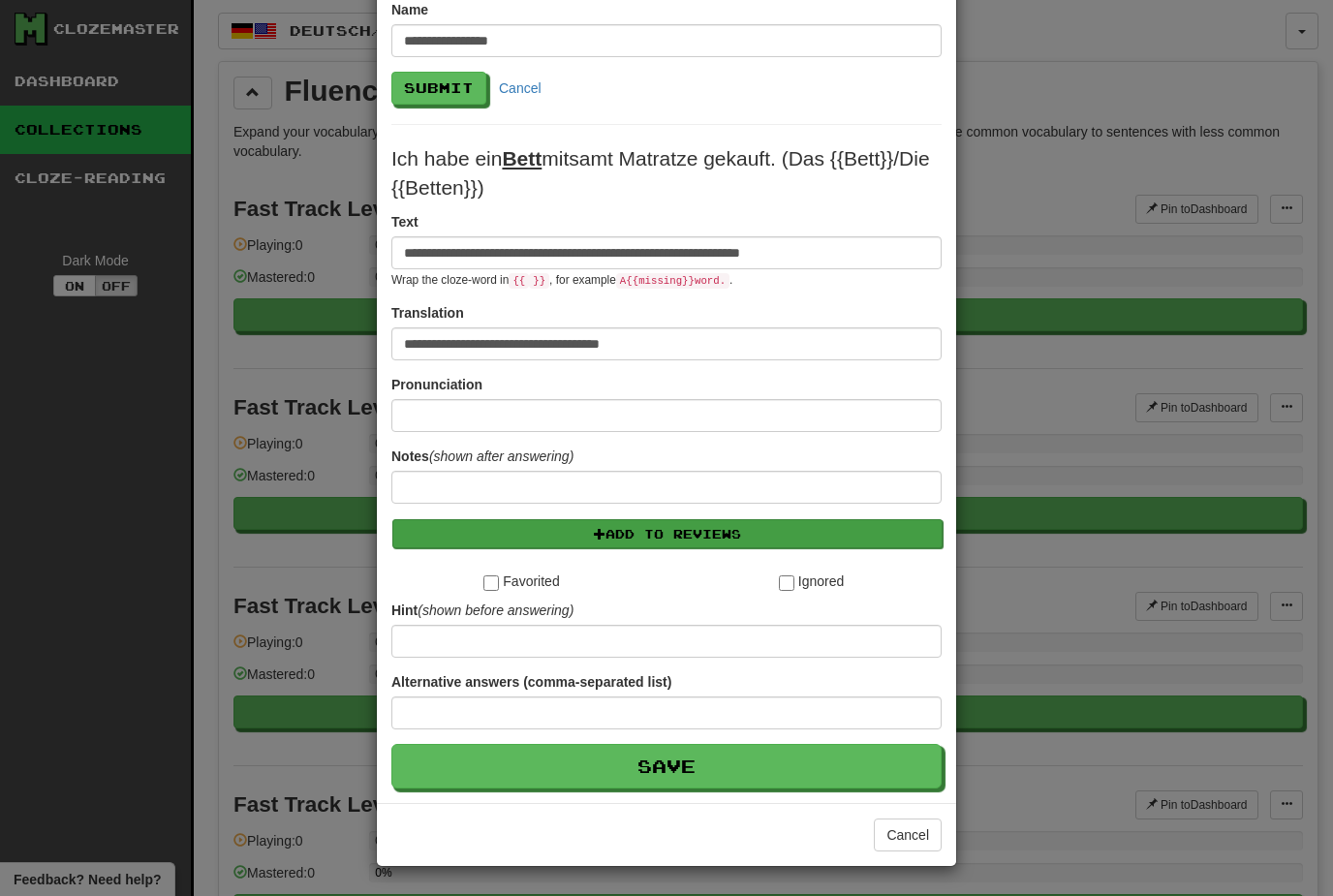 click on "Add to Reviews" at bounding box center (667, 534) 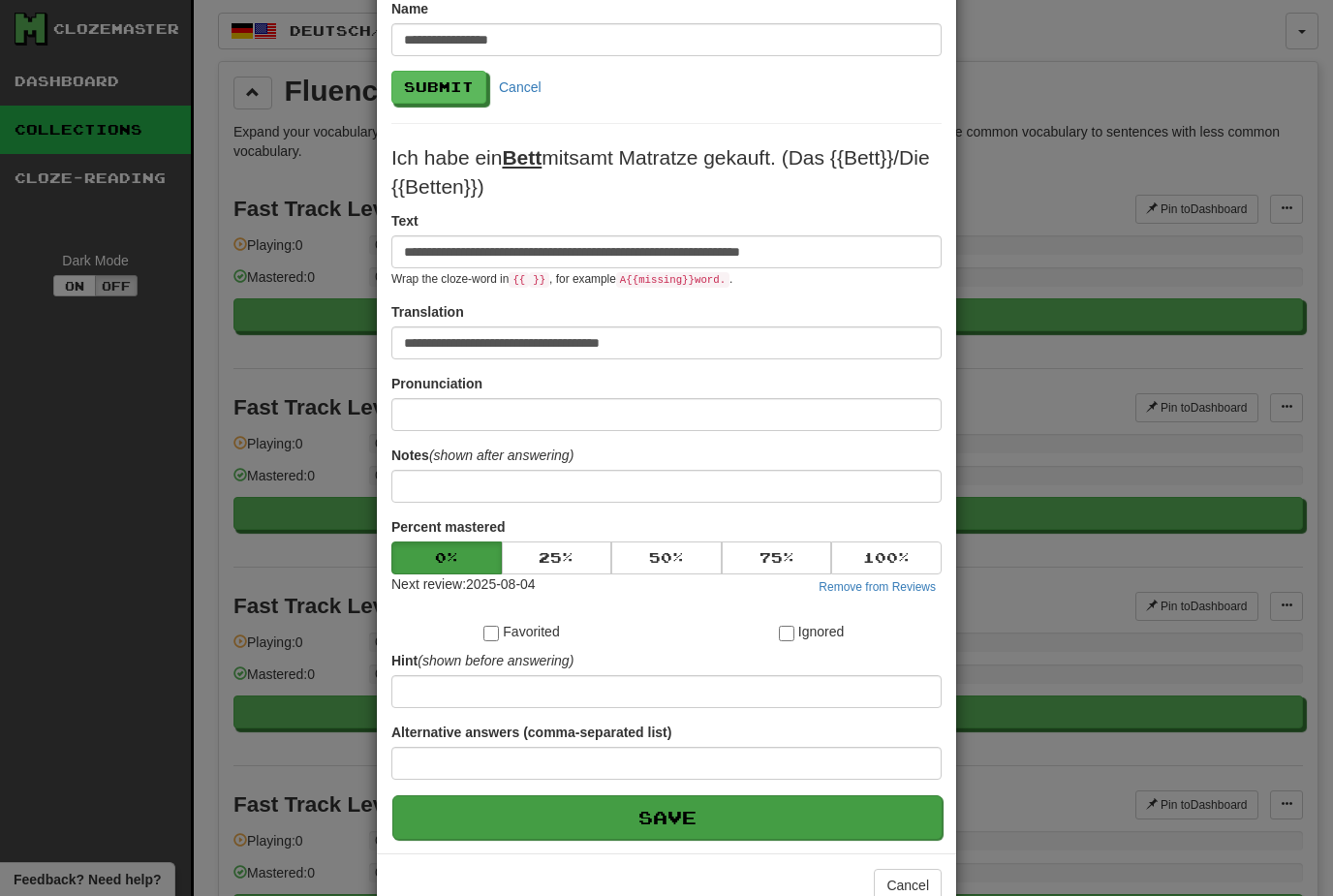click on "Save" at bounding box center [667, 818] 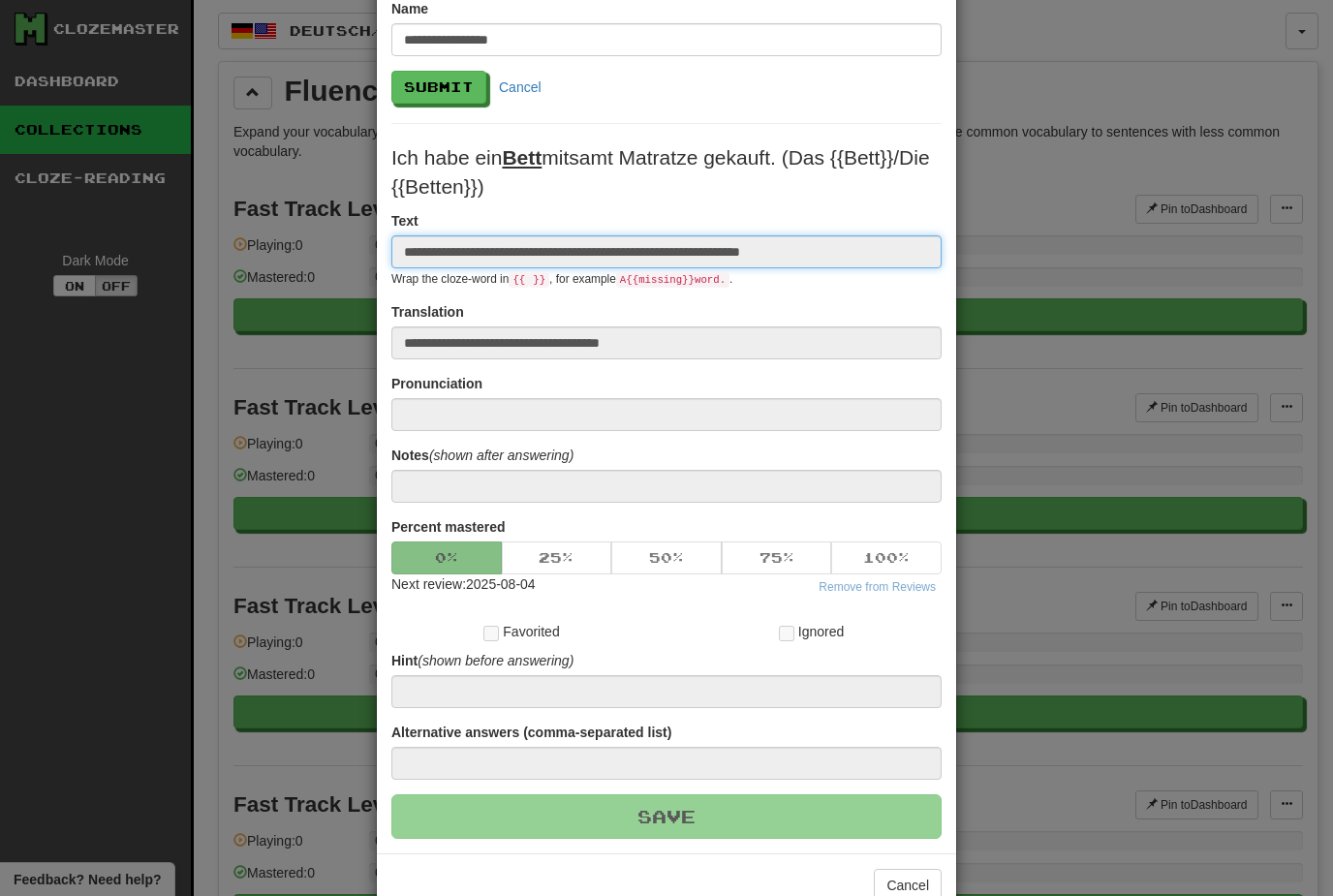type 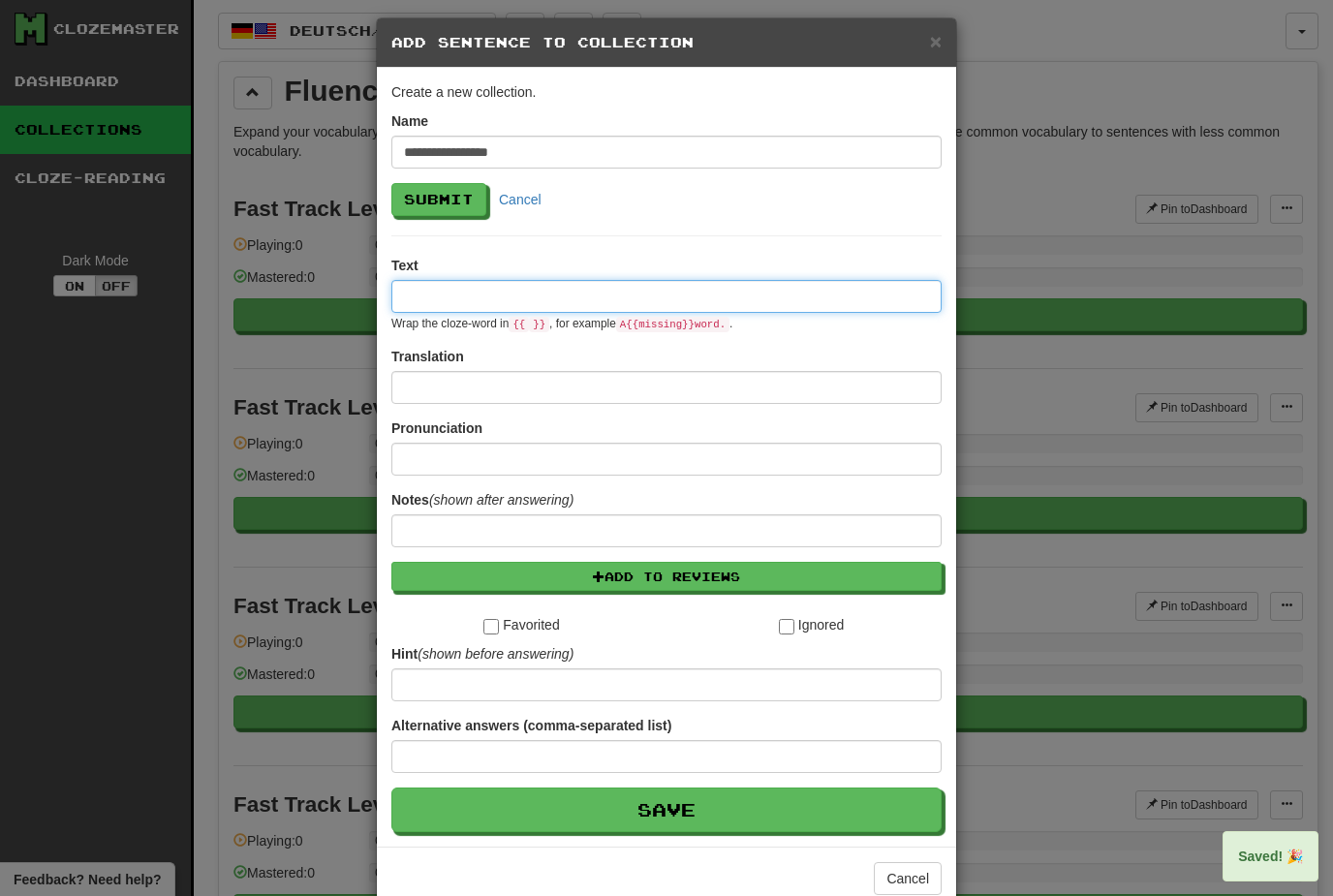scroll, scrollTop: 0, scrollLeft: 0, axis: both 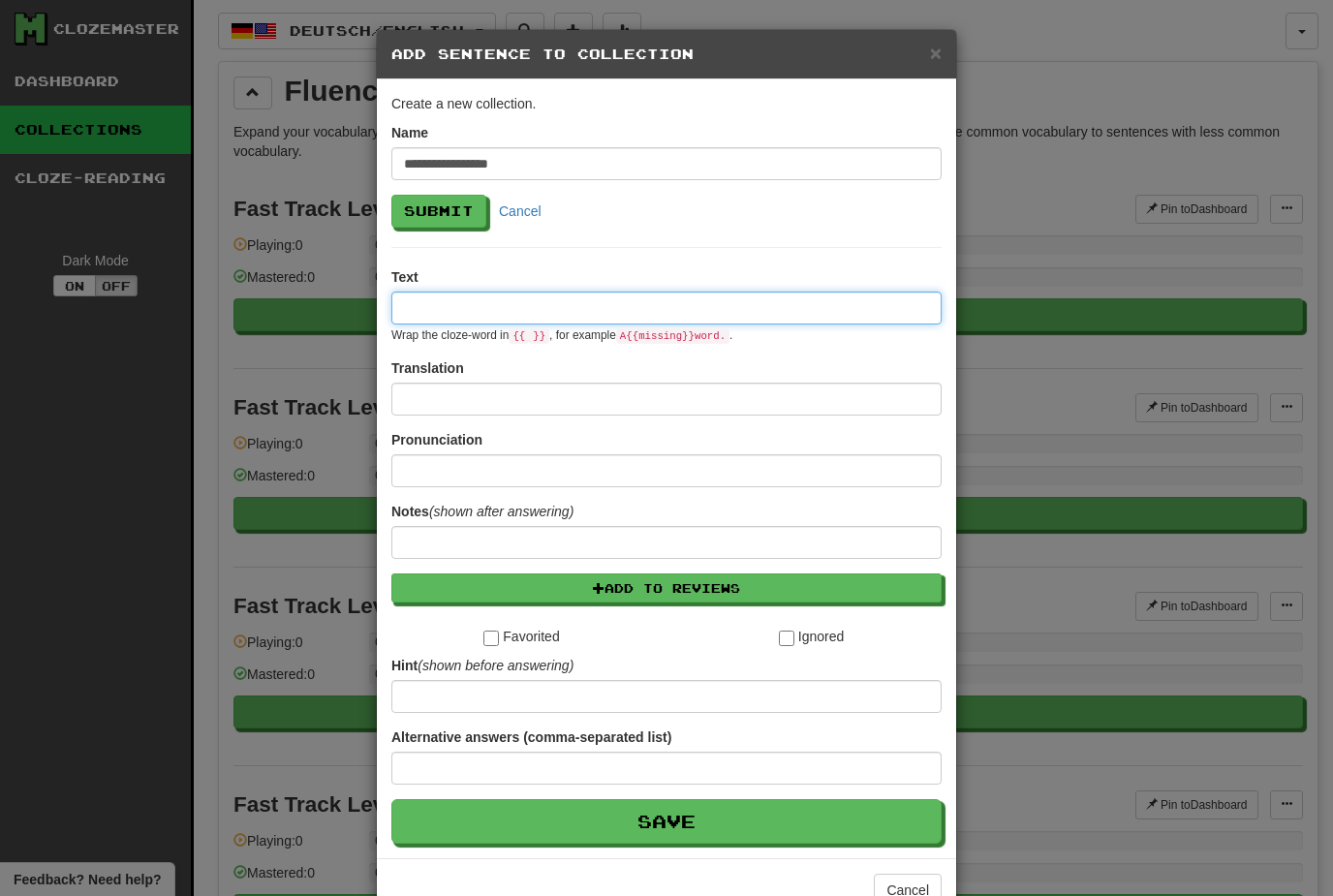 paste on "**********" 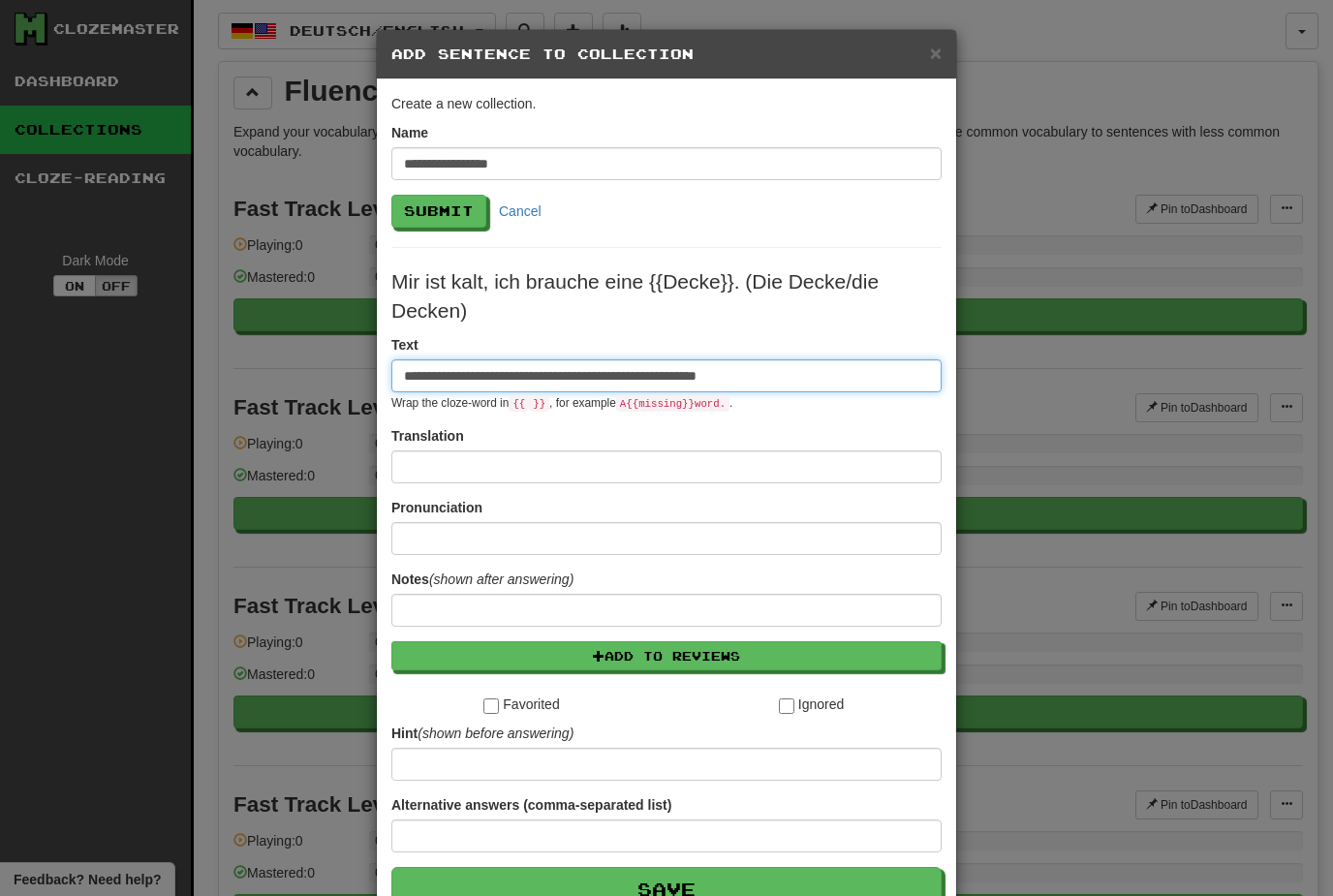 type on "**********" 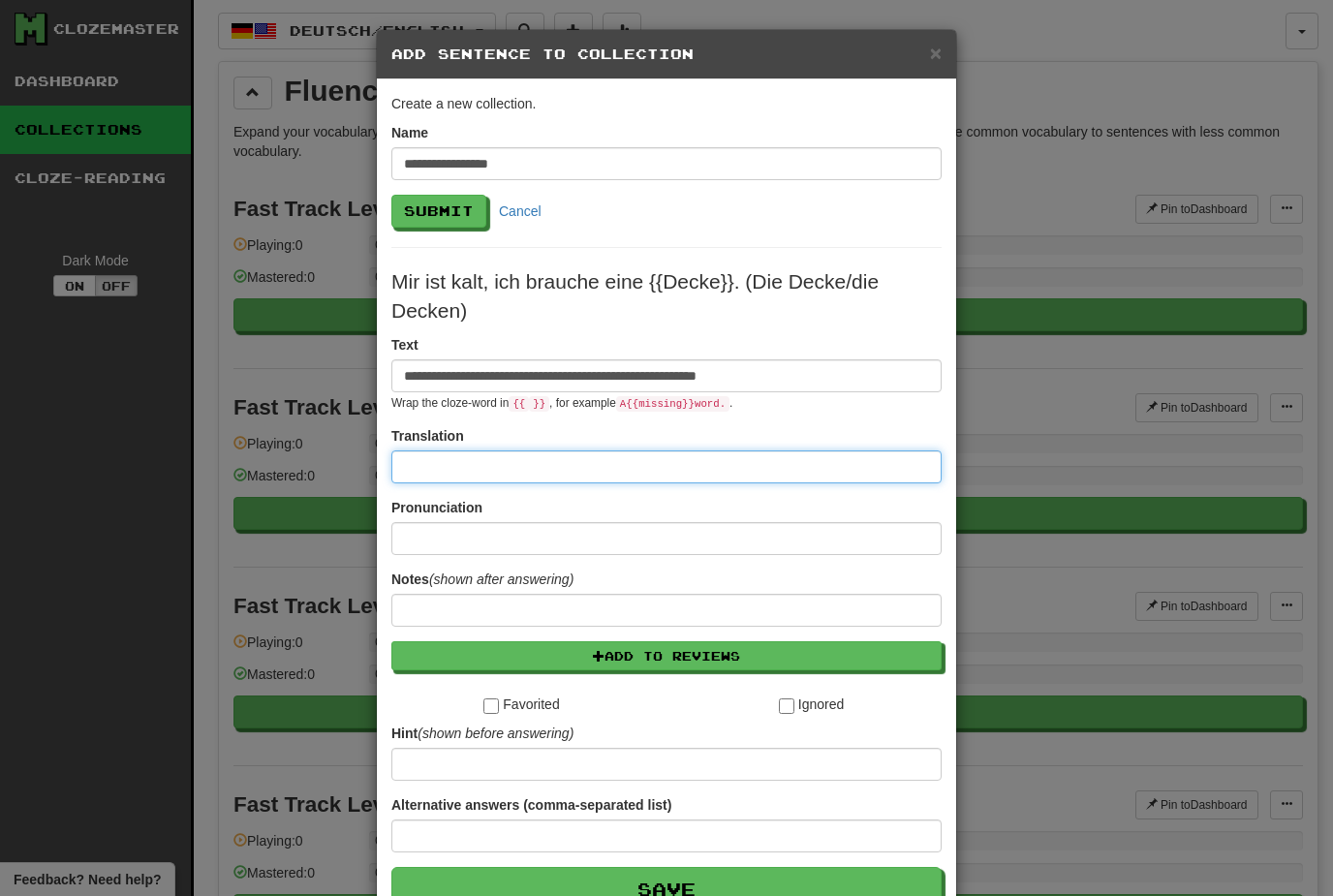 click at bounding box center [666, 467] 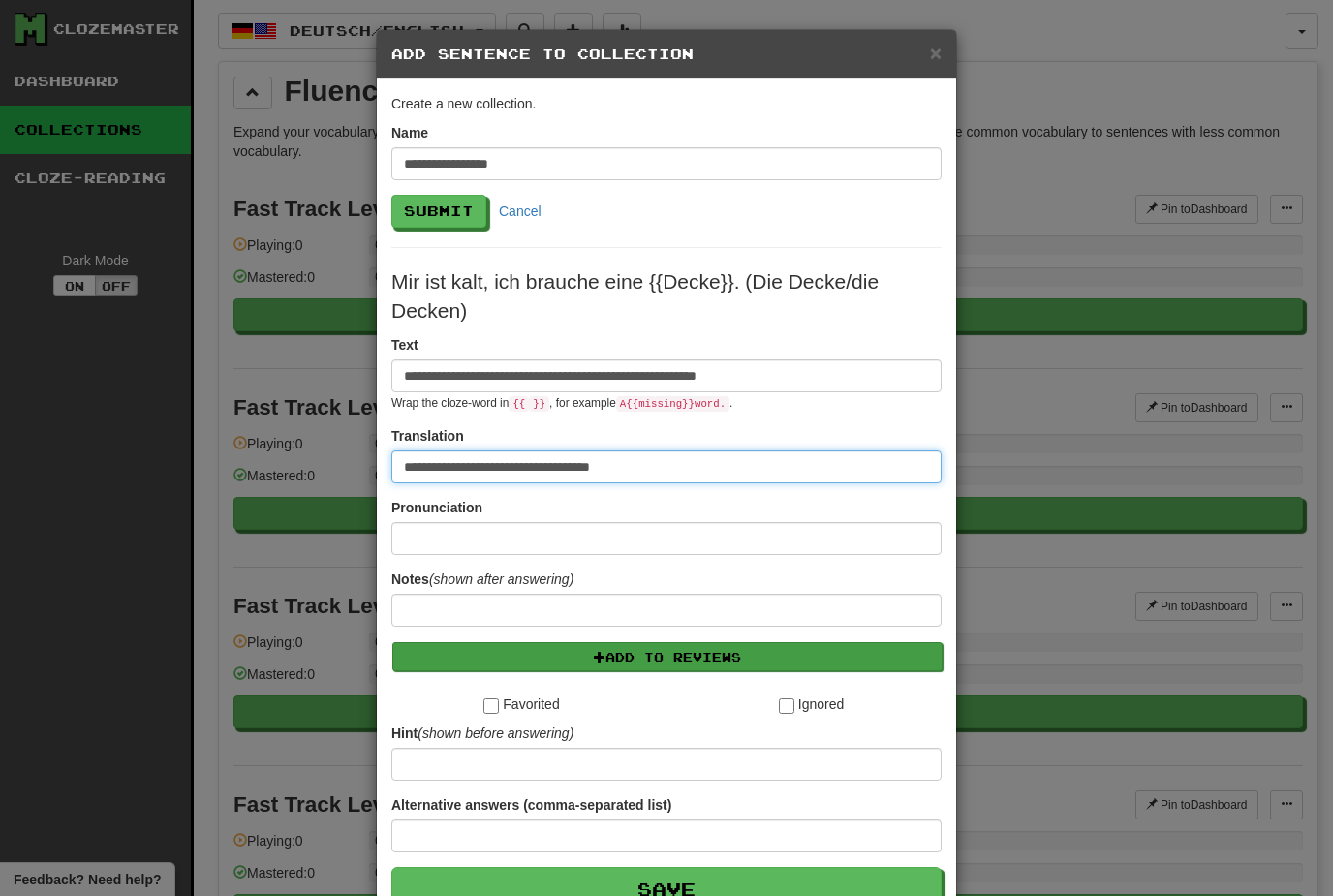 type on "**********" 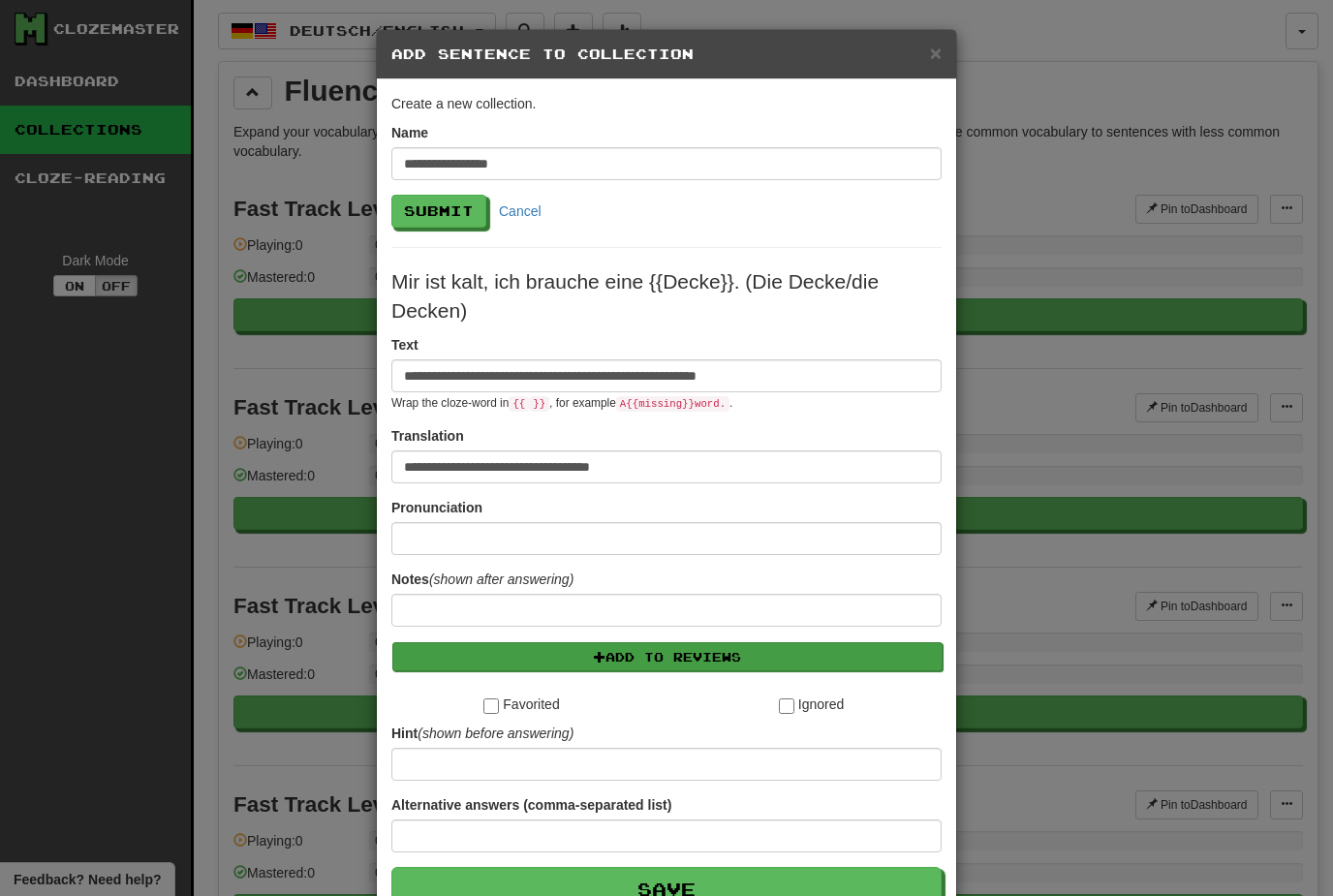 click on "Add to Reviews" at bounding box center [667, 657] 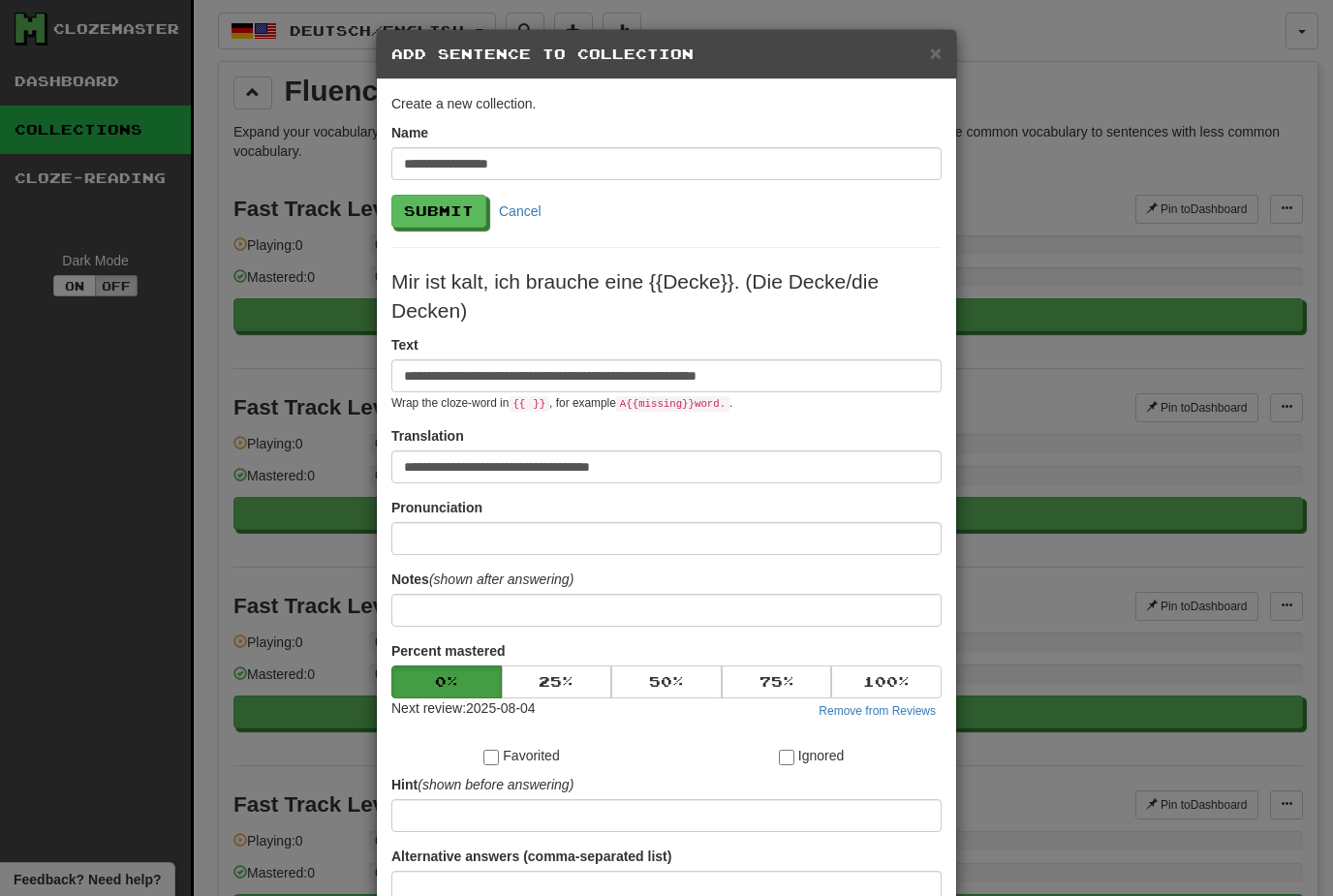 scroll, scrollTop: 68, scrollLeft: 0, axis: vertical 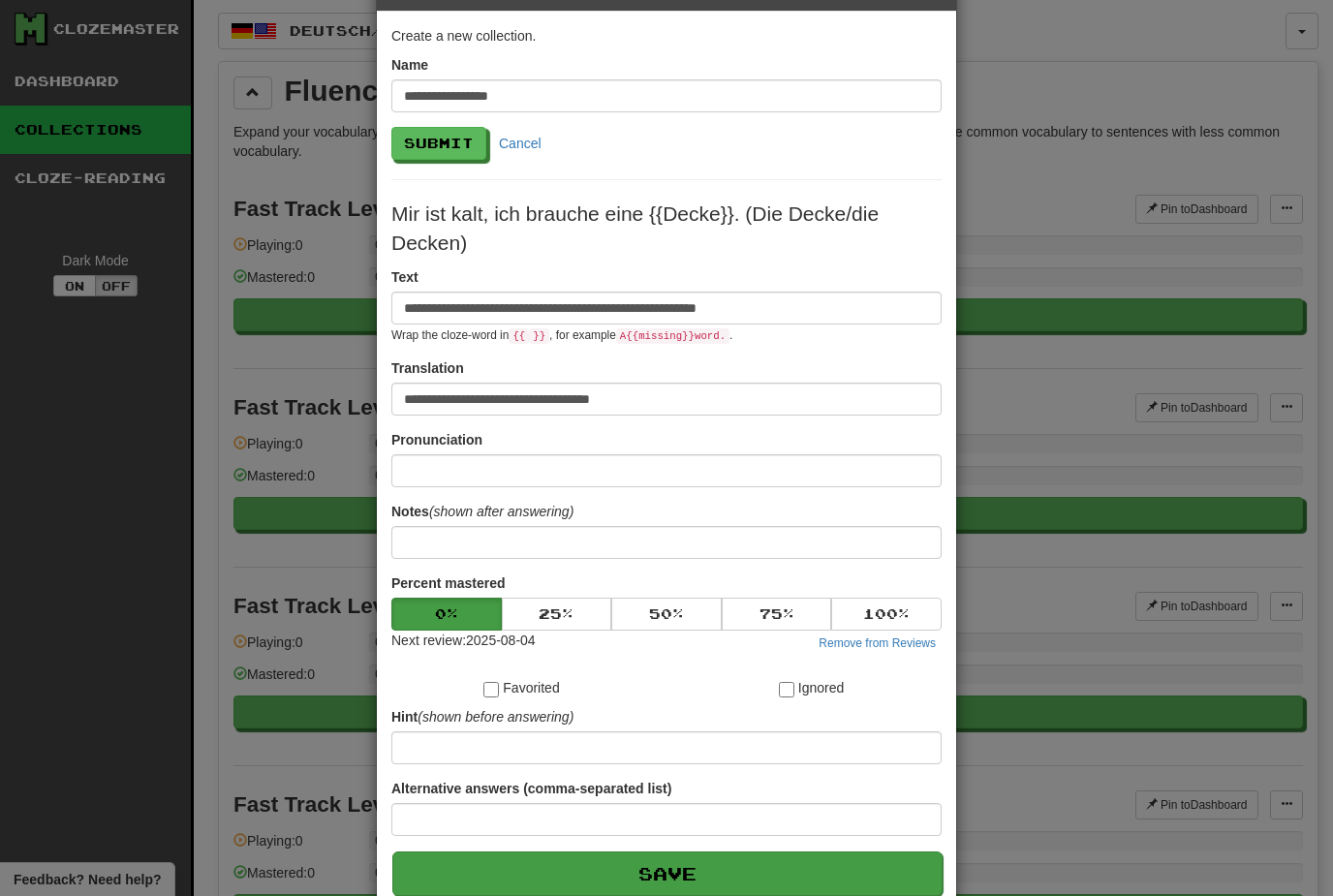 click on "Save" at bounding box center (667, 874) 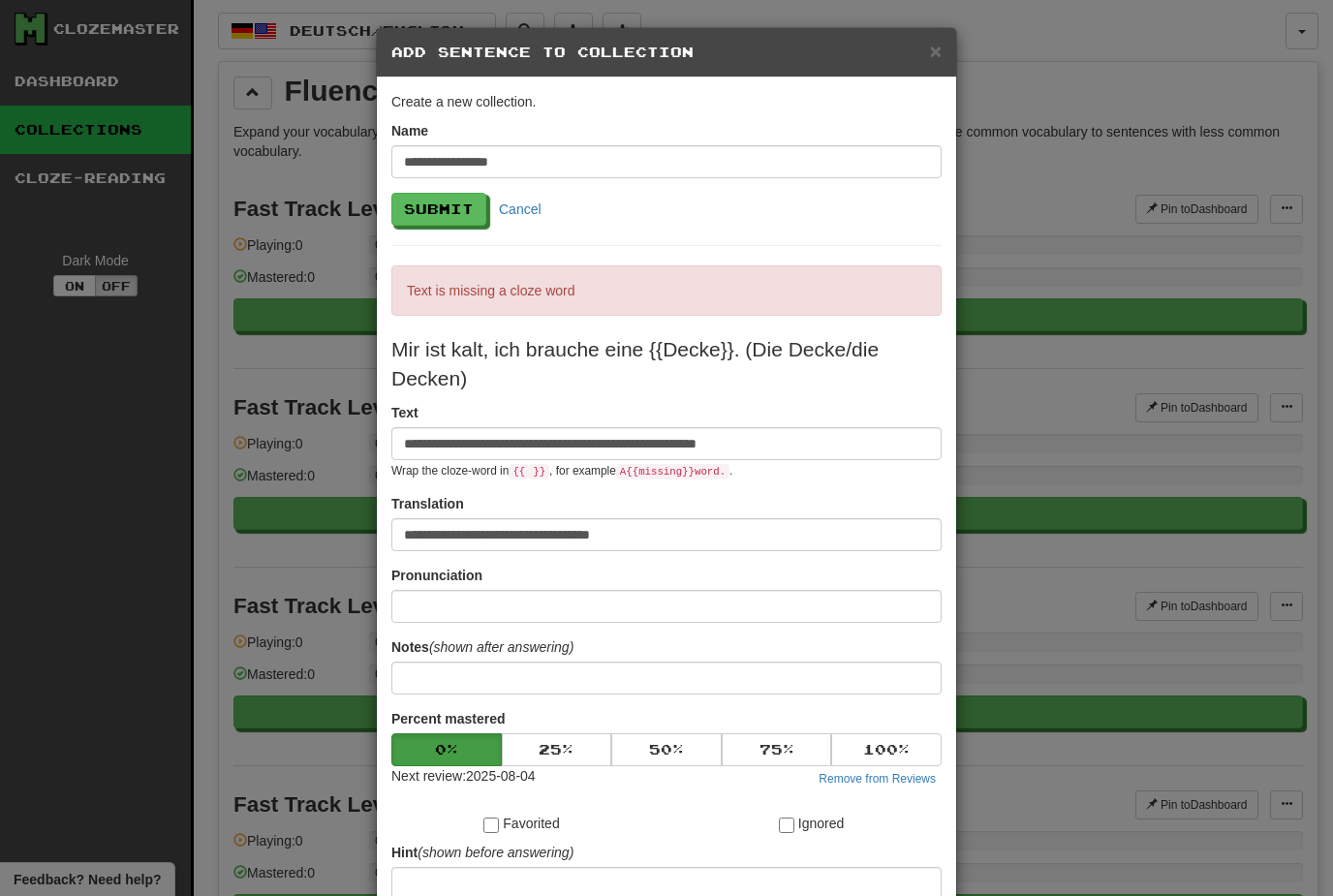 scroll, scrollTop: 0, scrollLeft: 0, axis: both 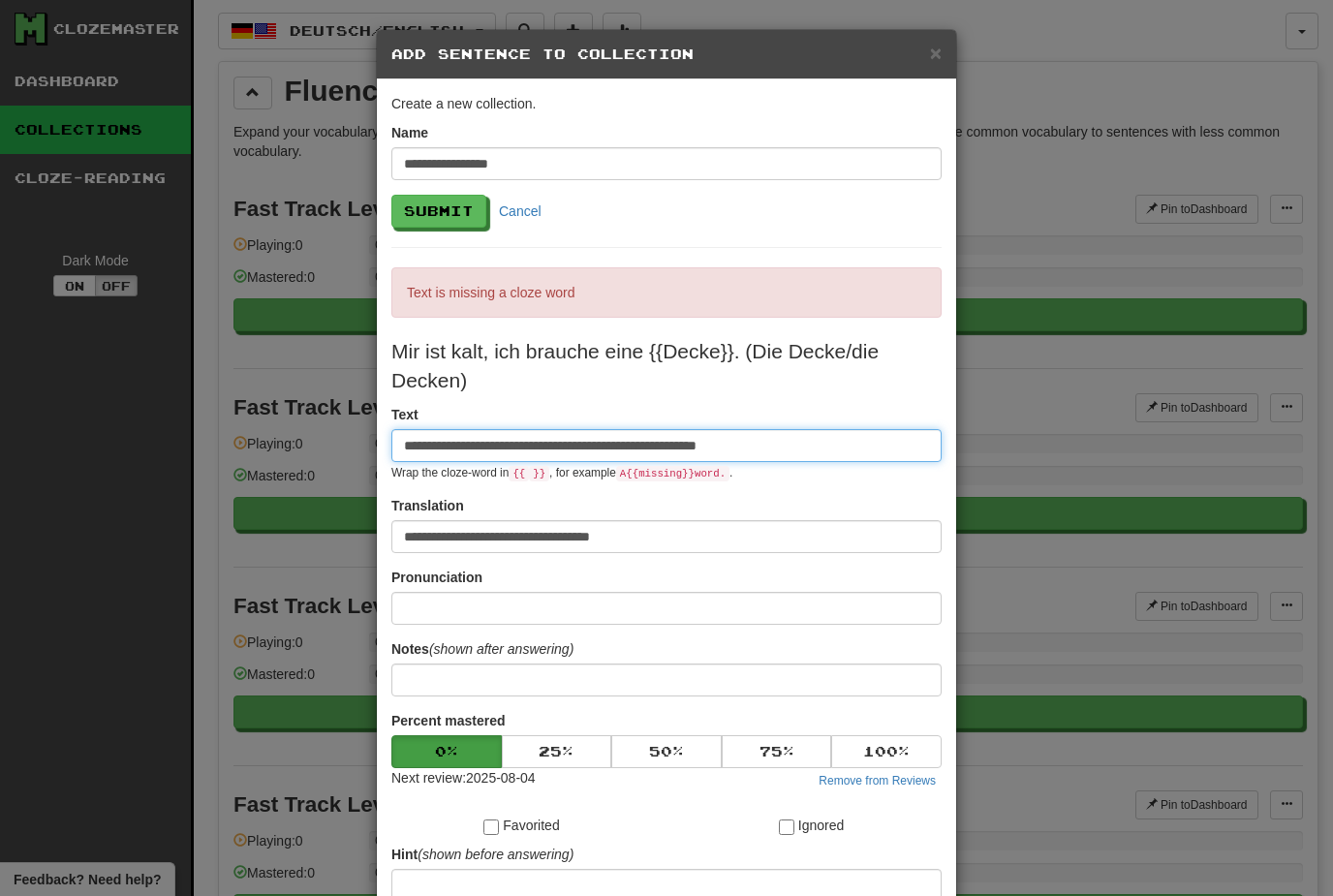 click on "**********" at bounding box center (666, 446) 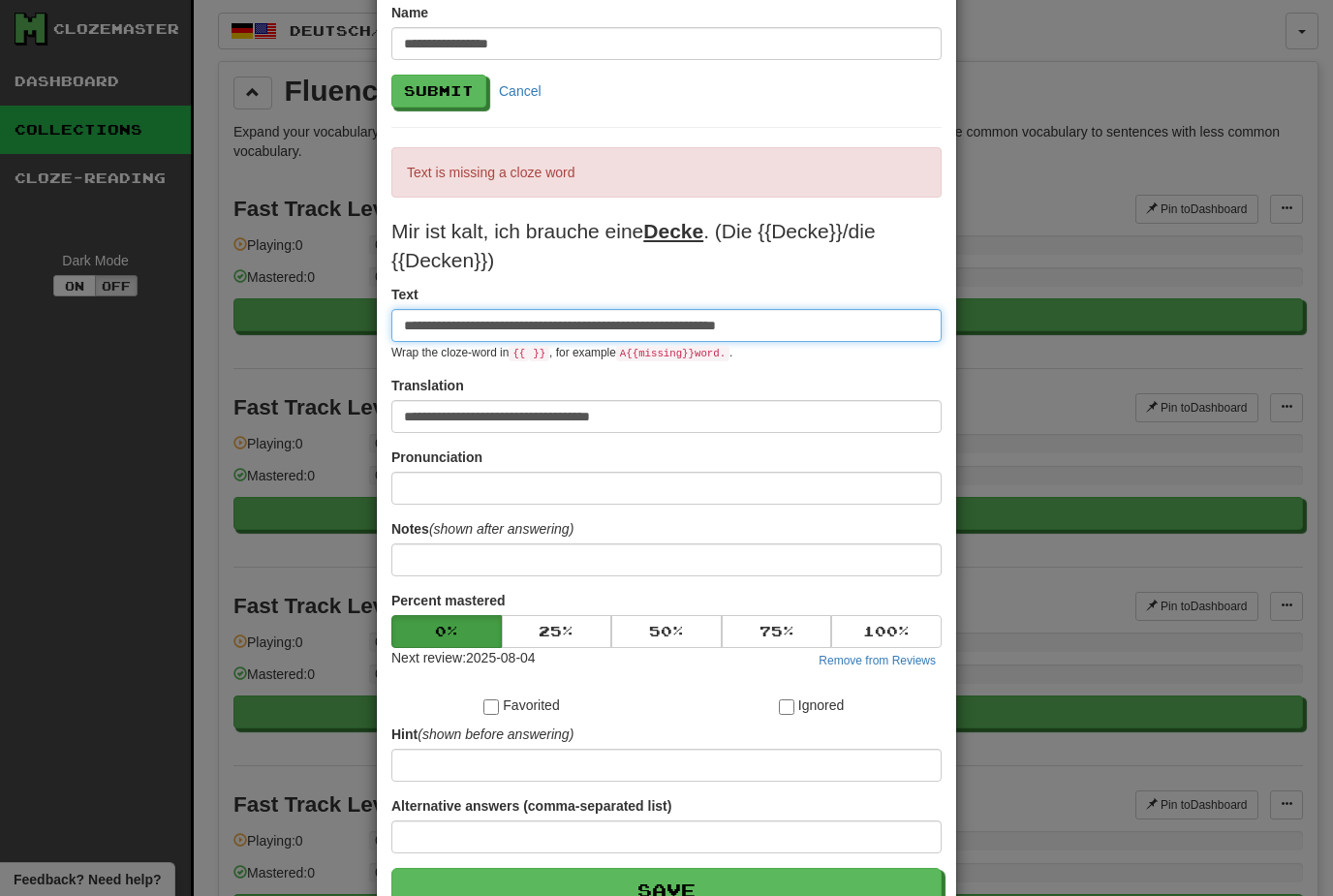 scroll, scrollTop: 124, scrollLeft: 0, axis: vertical 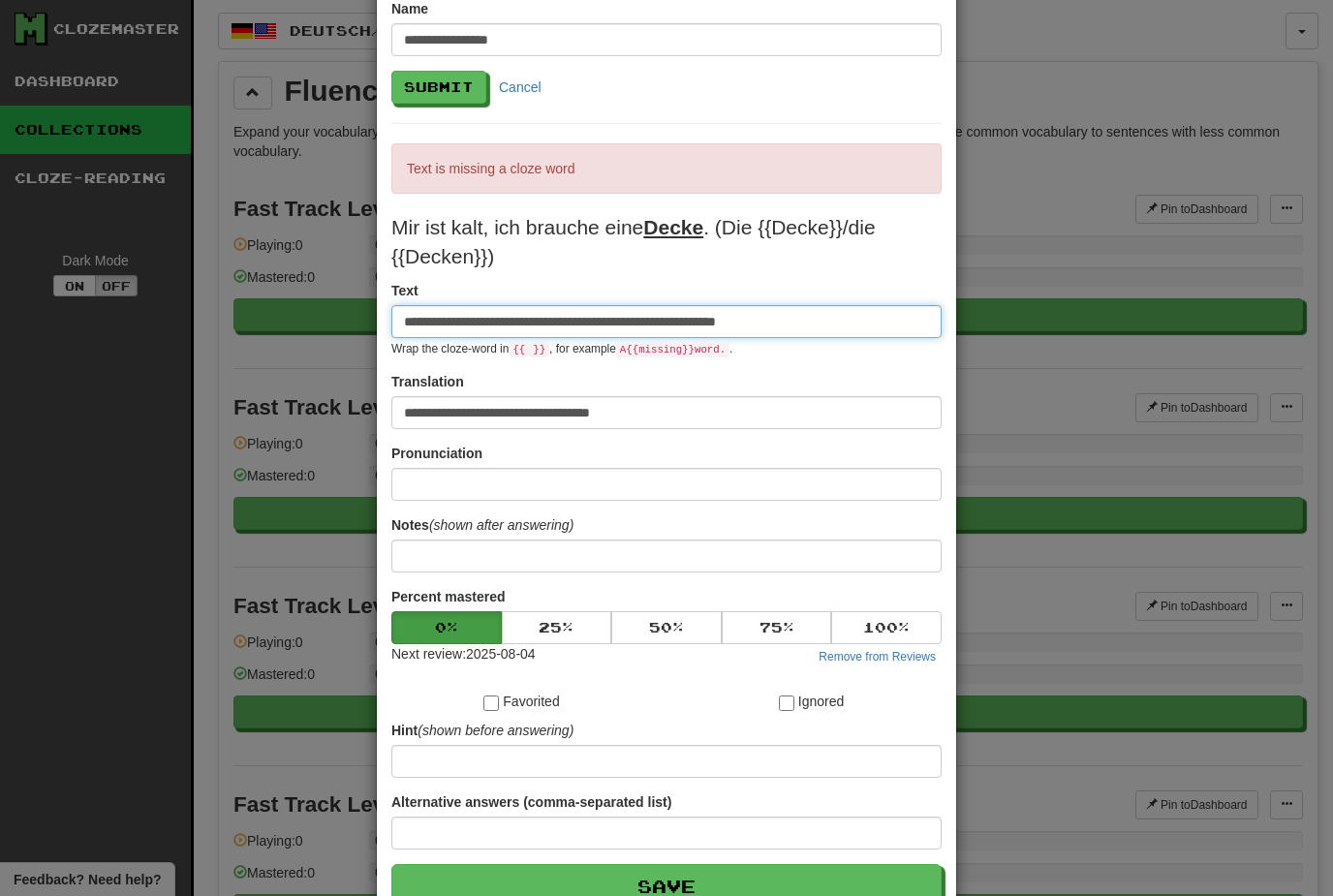 type on "**********" 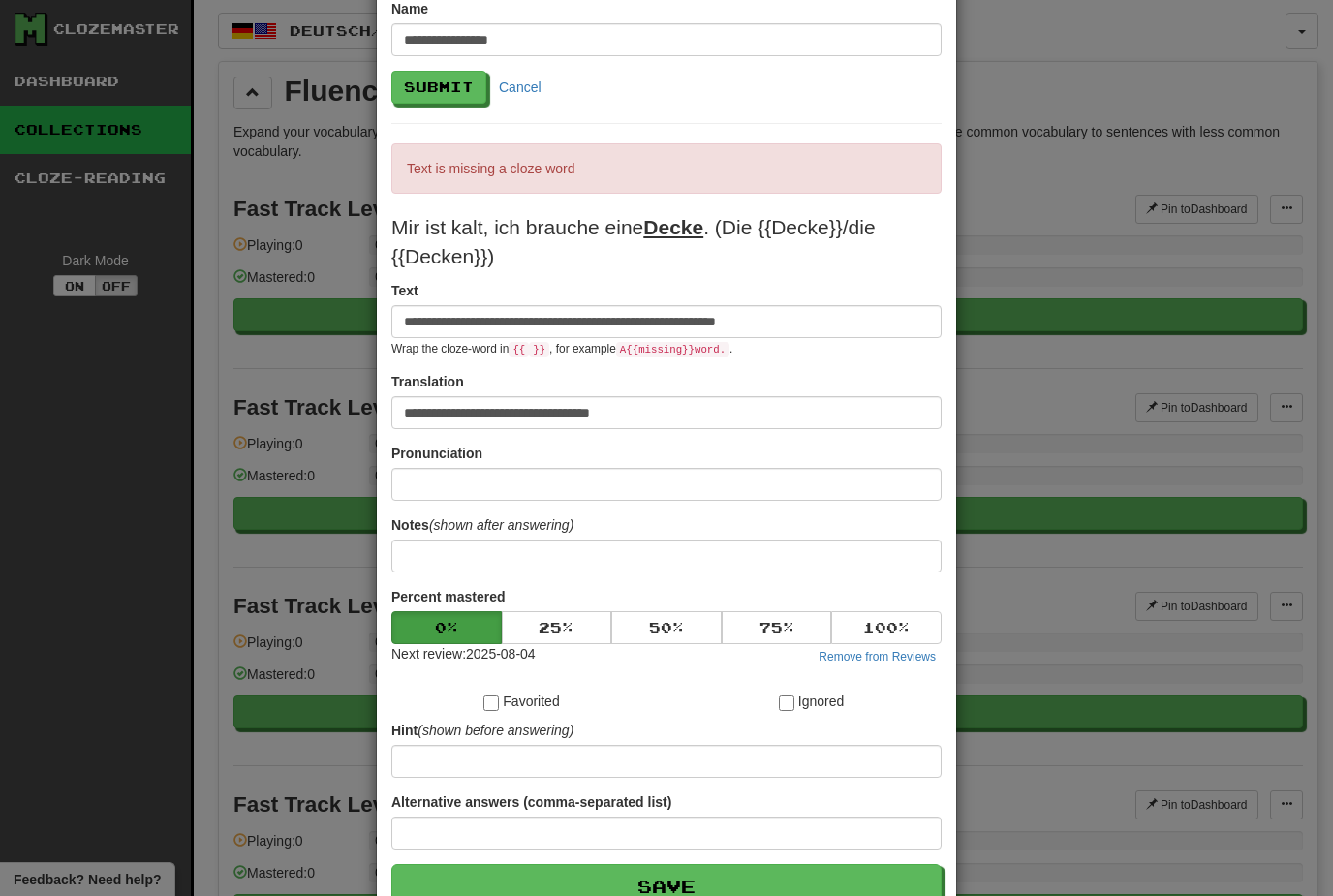 click on "Save" at bounding box center [666, 886] 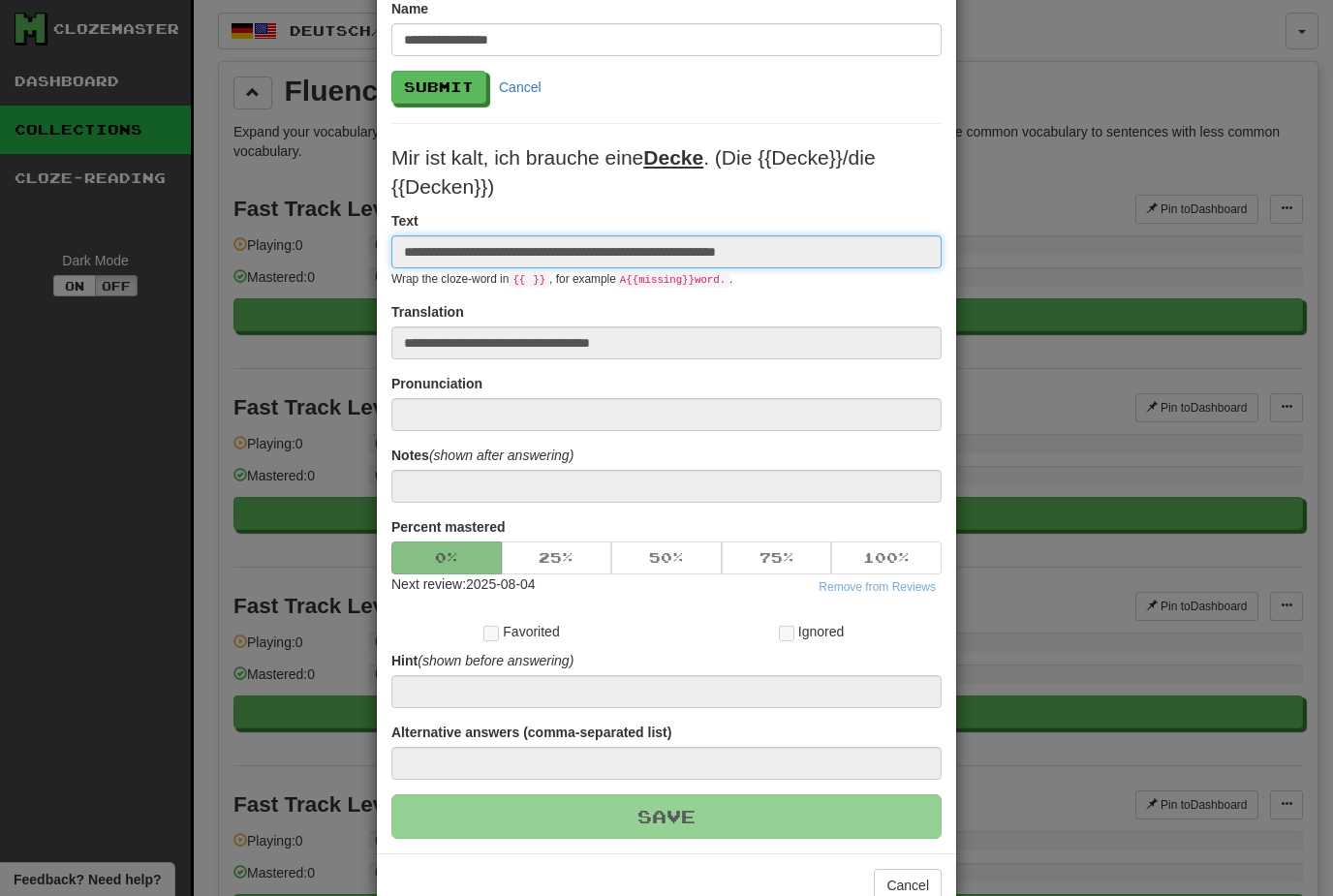 type 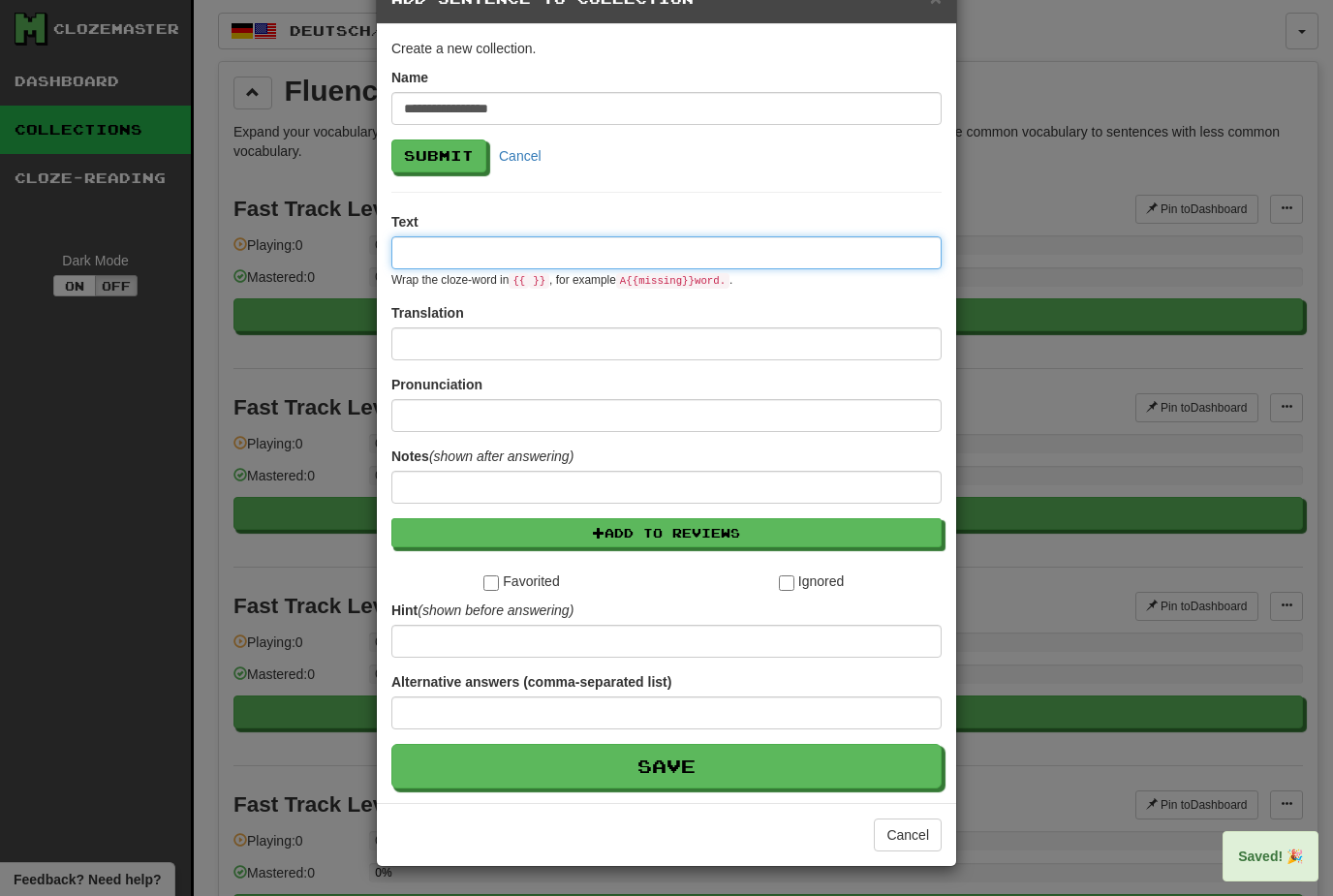 scroll, scrollTop: 0, scrollLeft: 0, axis: both 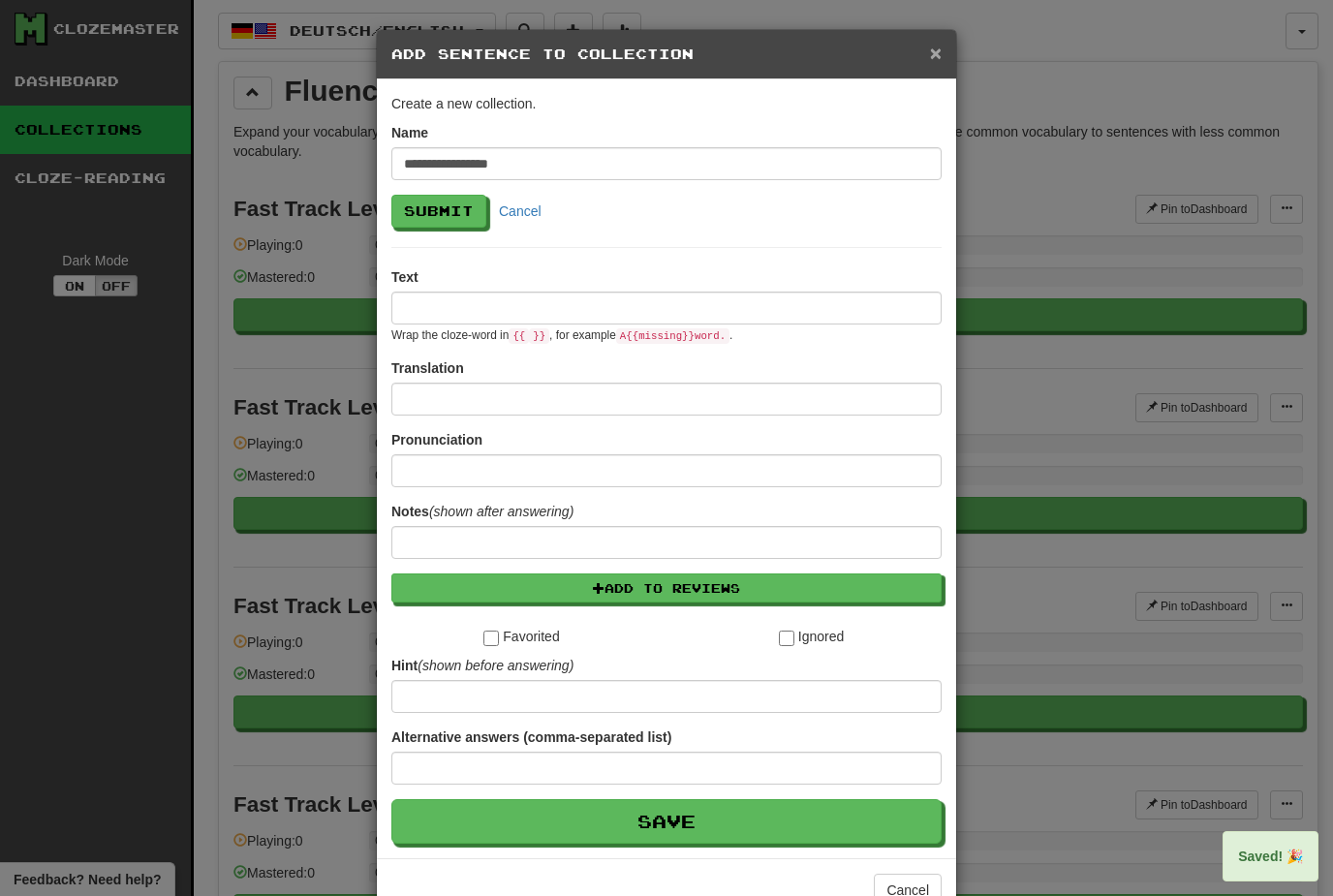 click on "×" at bounding box center (936, 52) 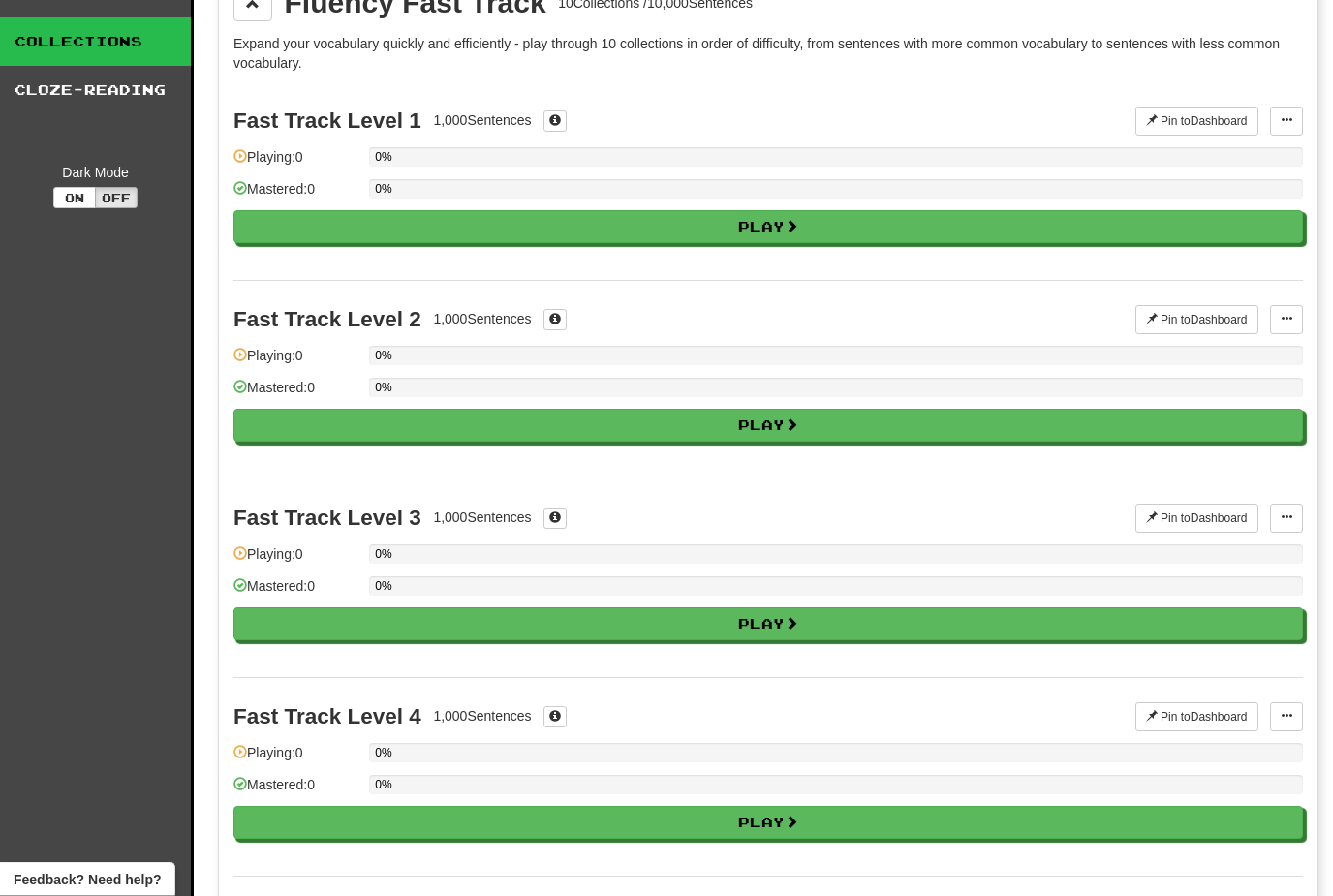 scroll, scrollTop: 0, scrollLeft: 0, axis: both 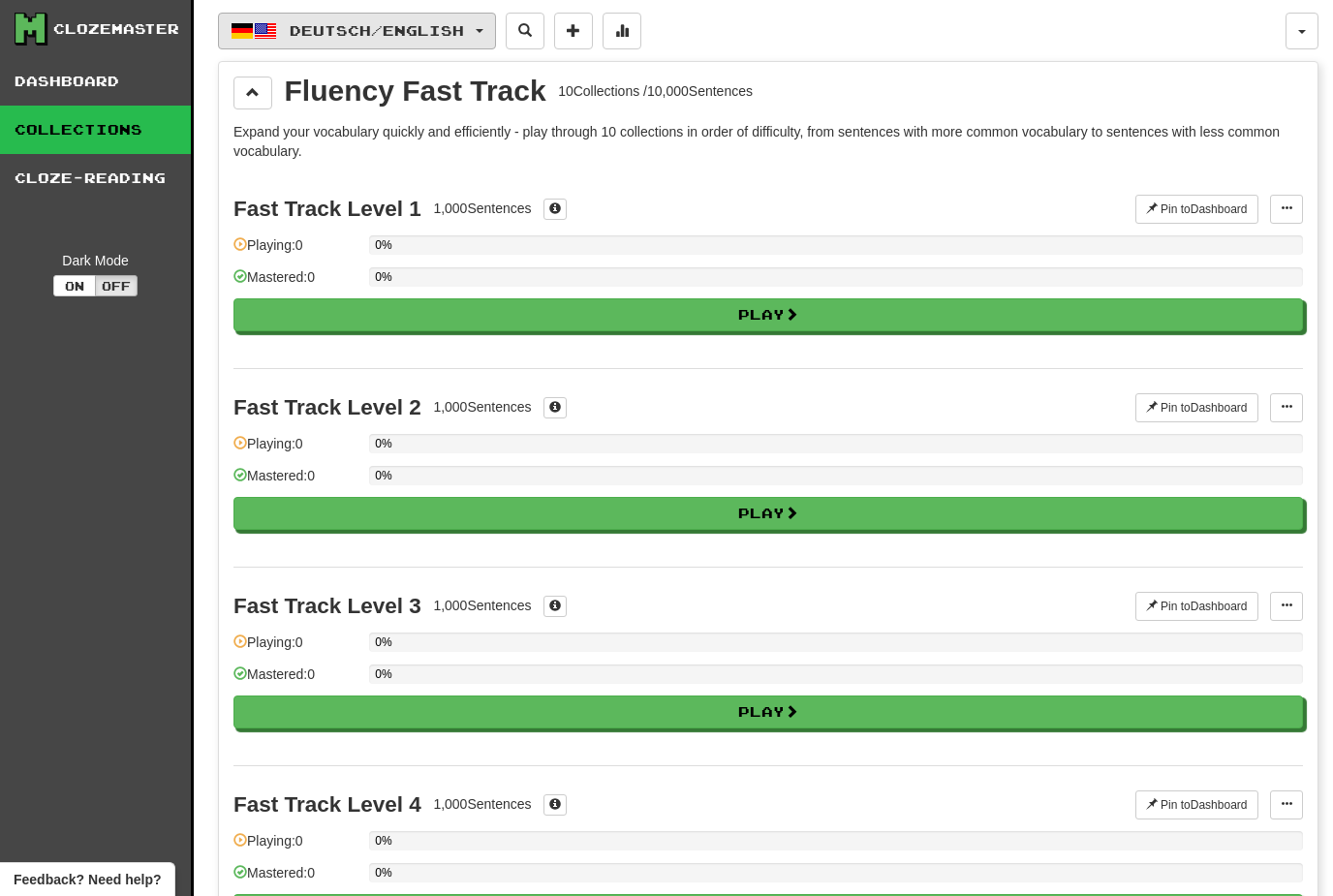 click at bounding box center (480, 31) 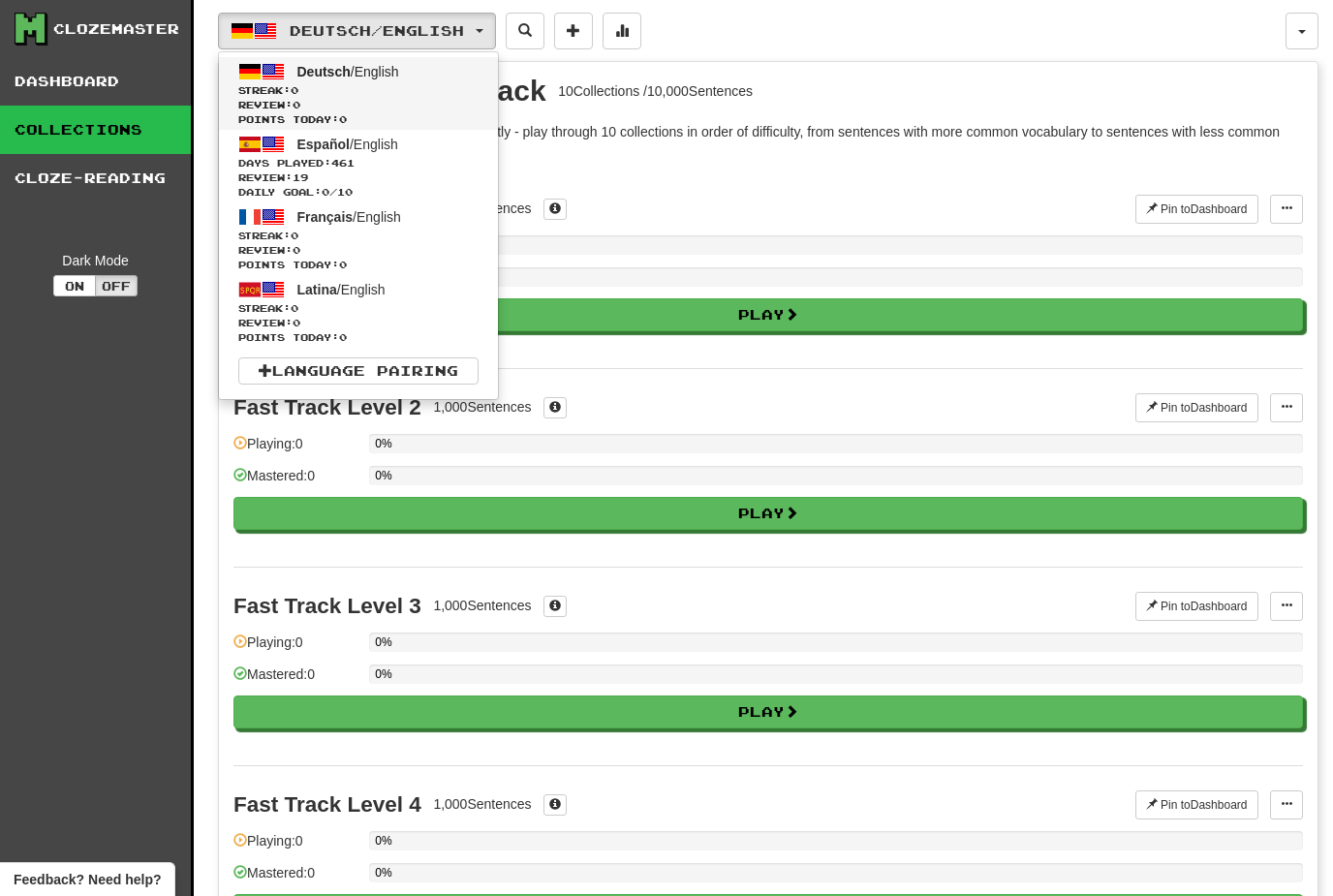 click on "Streak:  0" at bounding box center (358, 90) 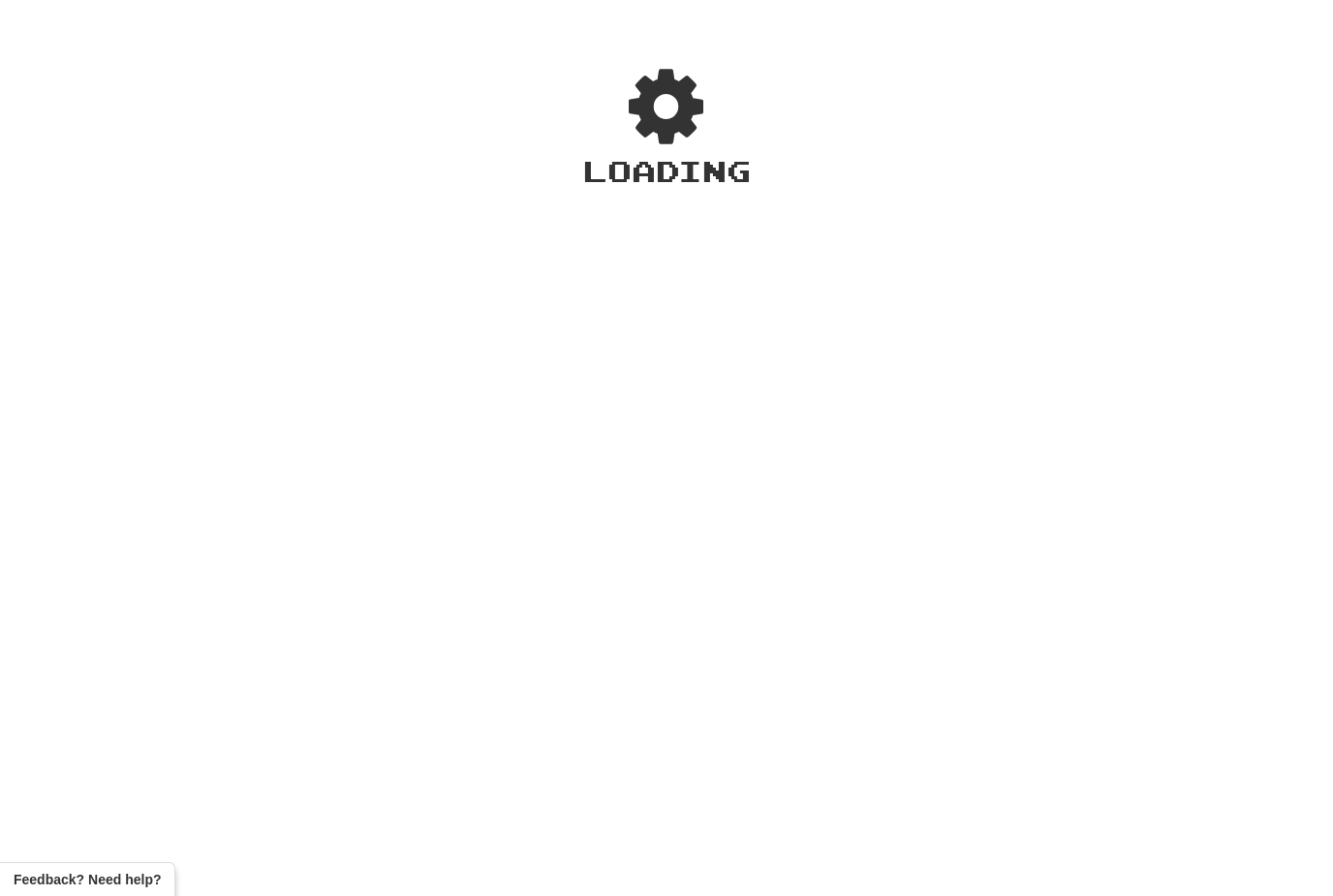 scroll, scrollTop: 0, scrollLeft: 0, axis: both 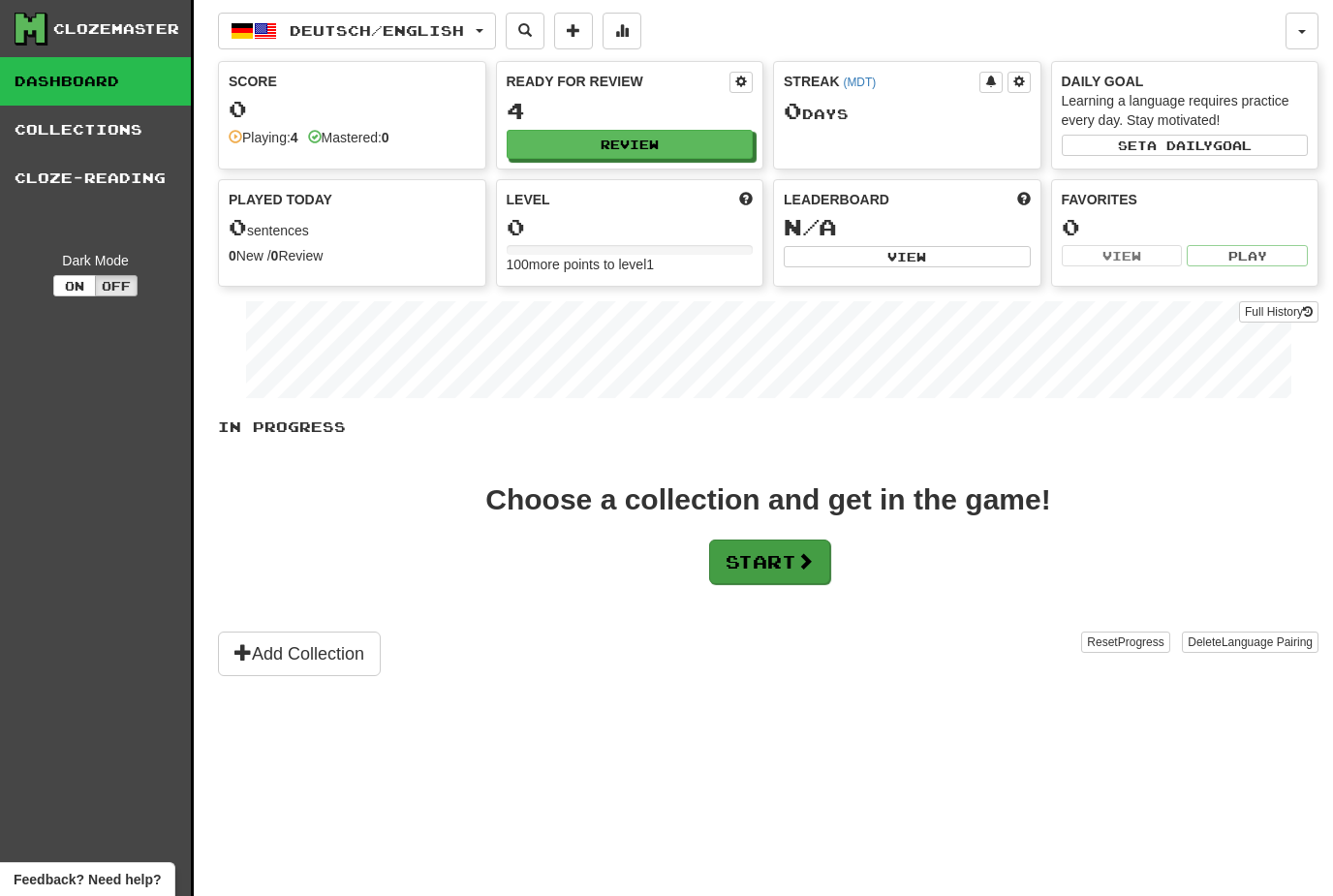 click on "Start" at bounding box center (769, 562) 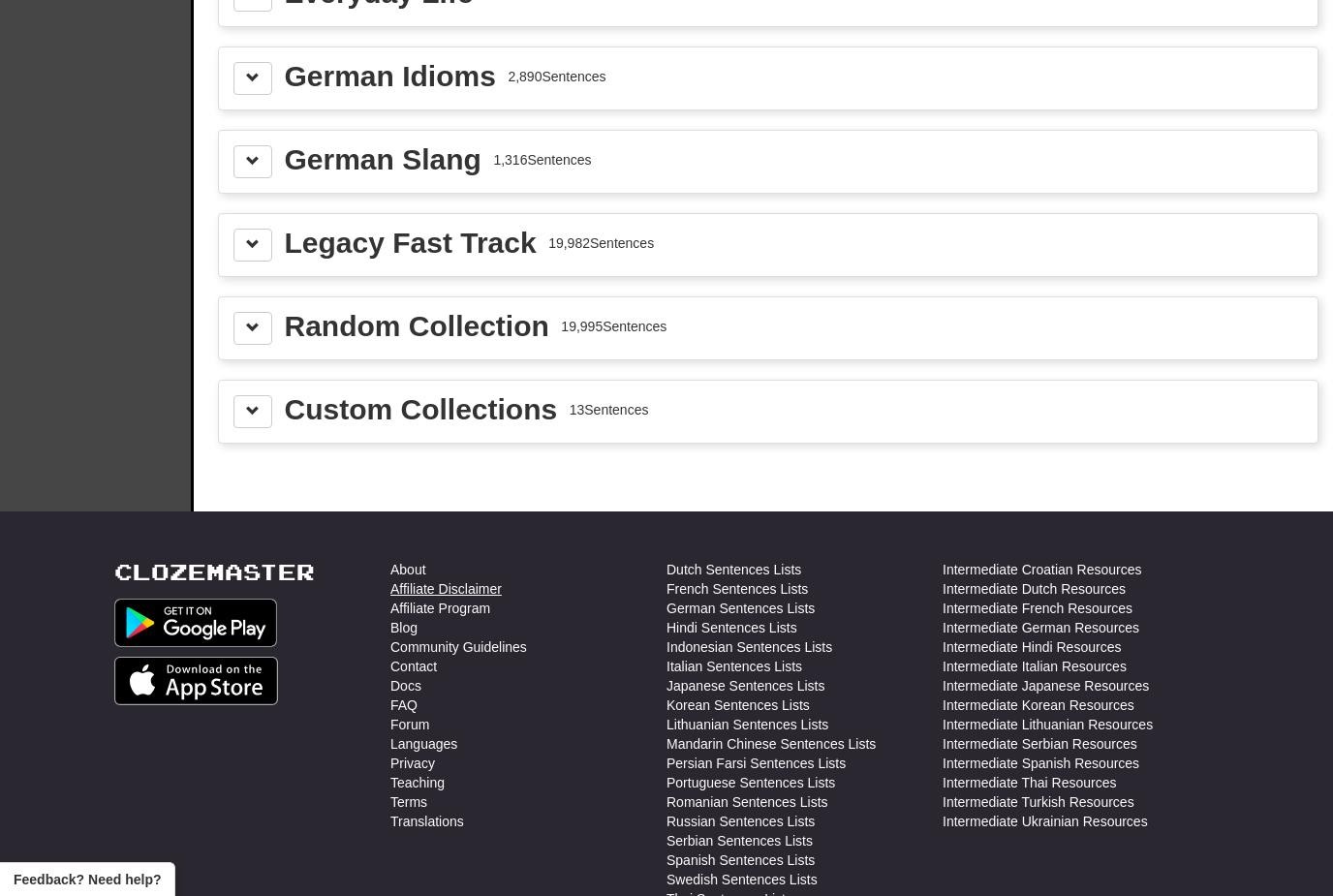 scroll, scrollTop: 2559, scrollLeft: 0, axis: vertical 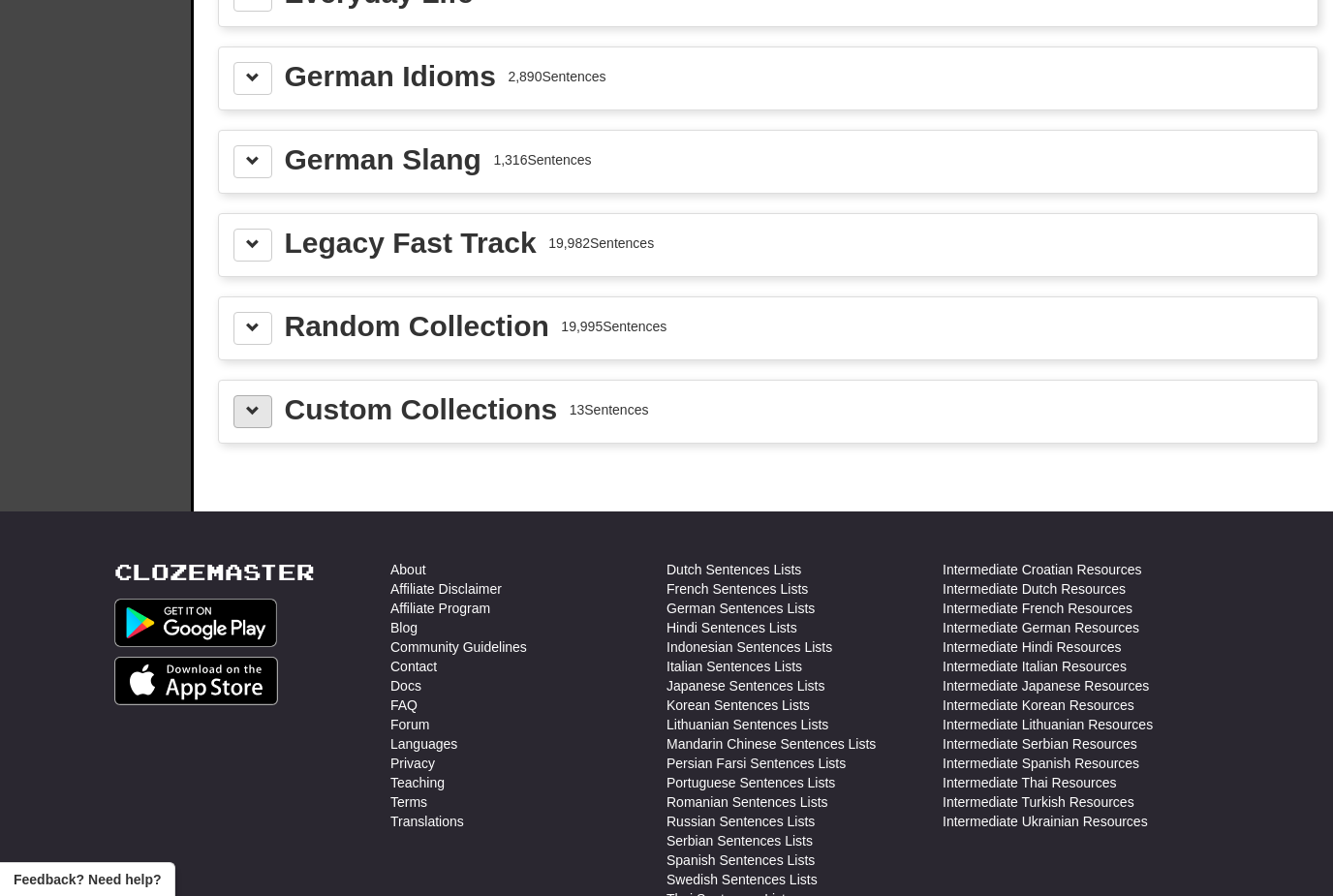 click at bounding box center (253, 411) 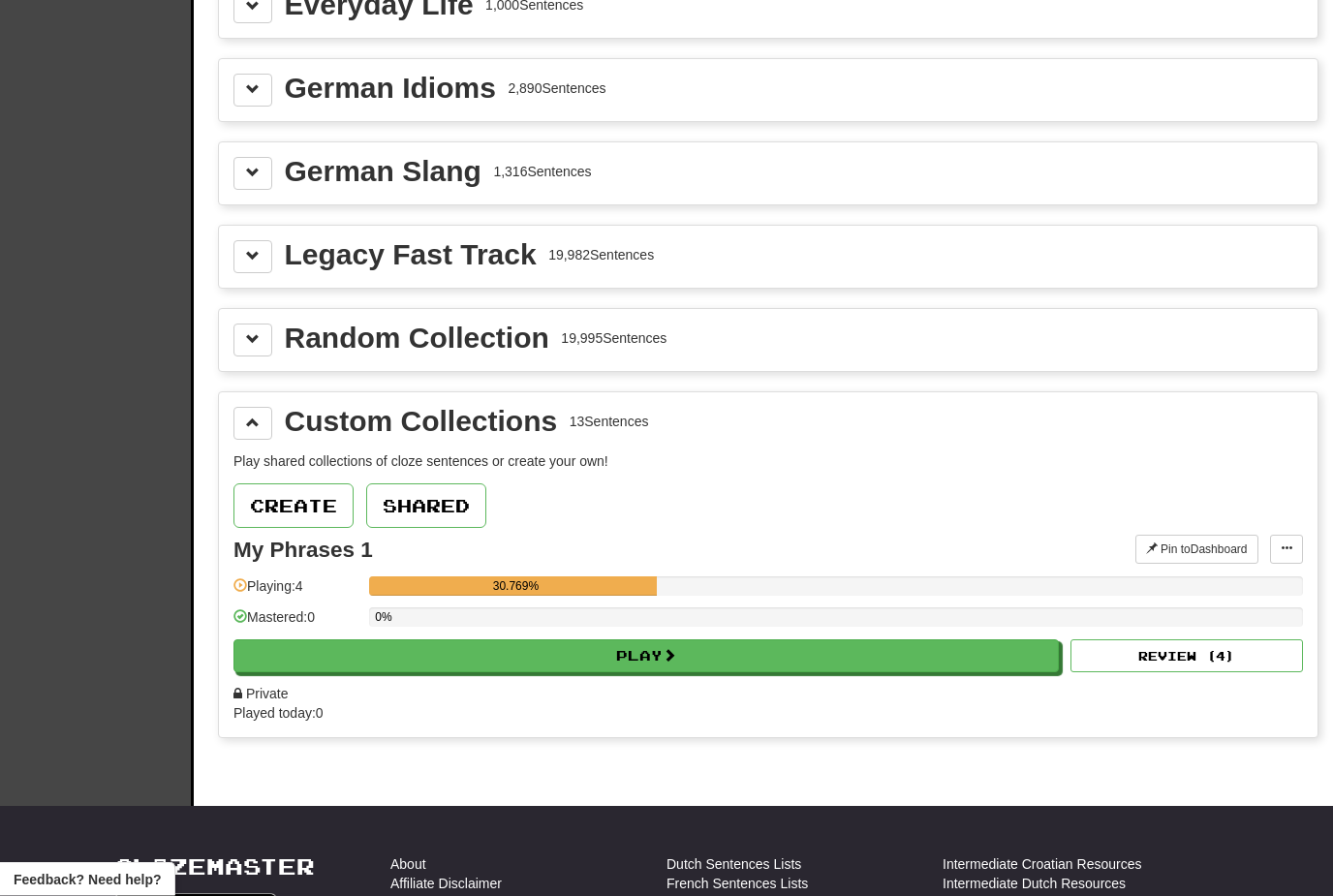 scroll, scrollTop: 2549, scrollLeft: 0, axis: vertical 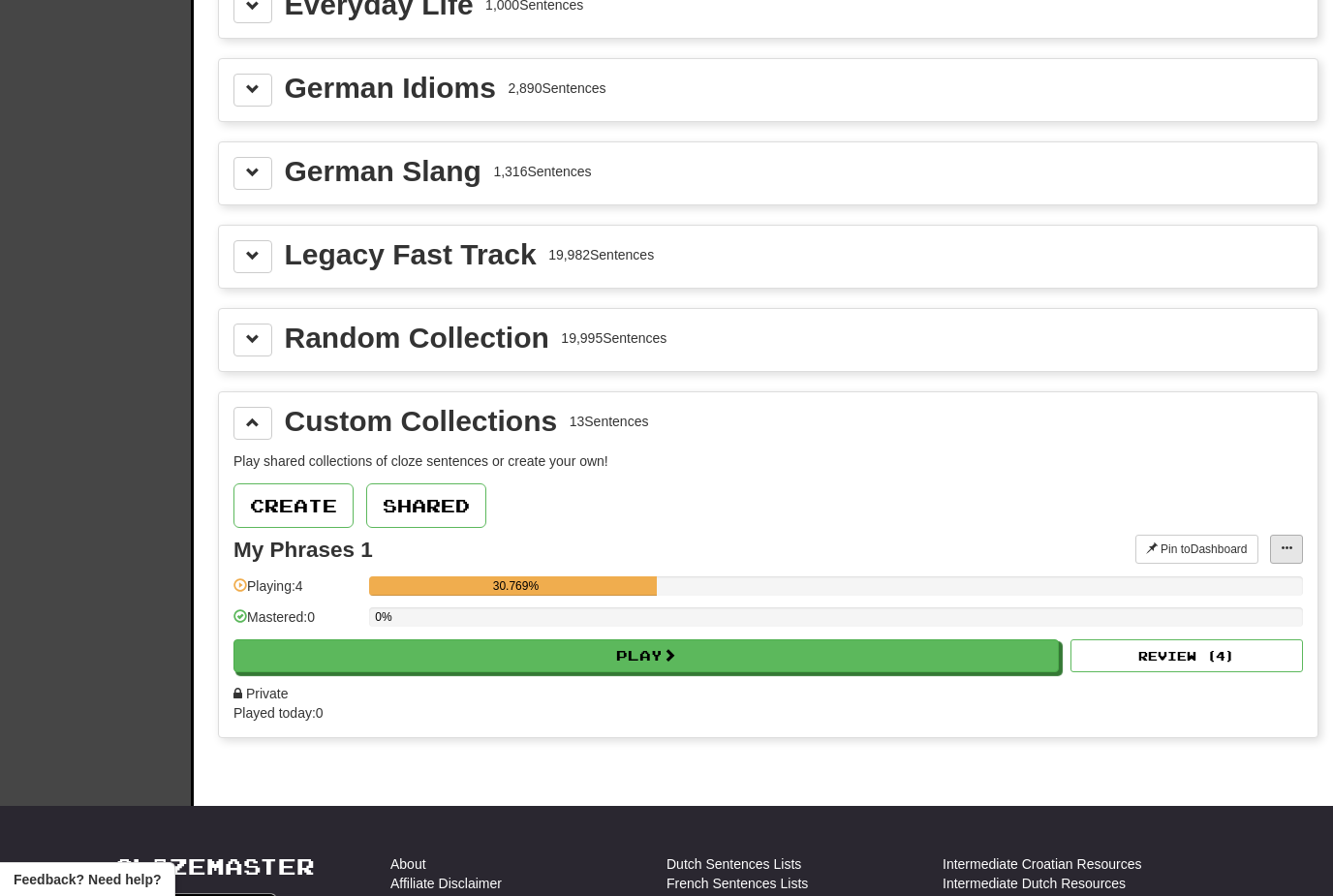 click at bounding box center (1286, 548) 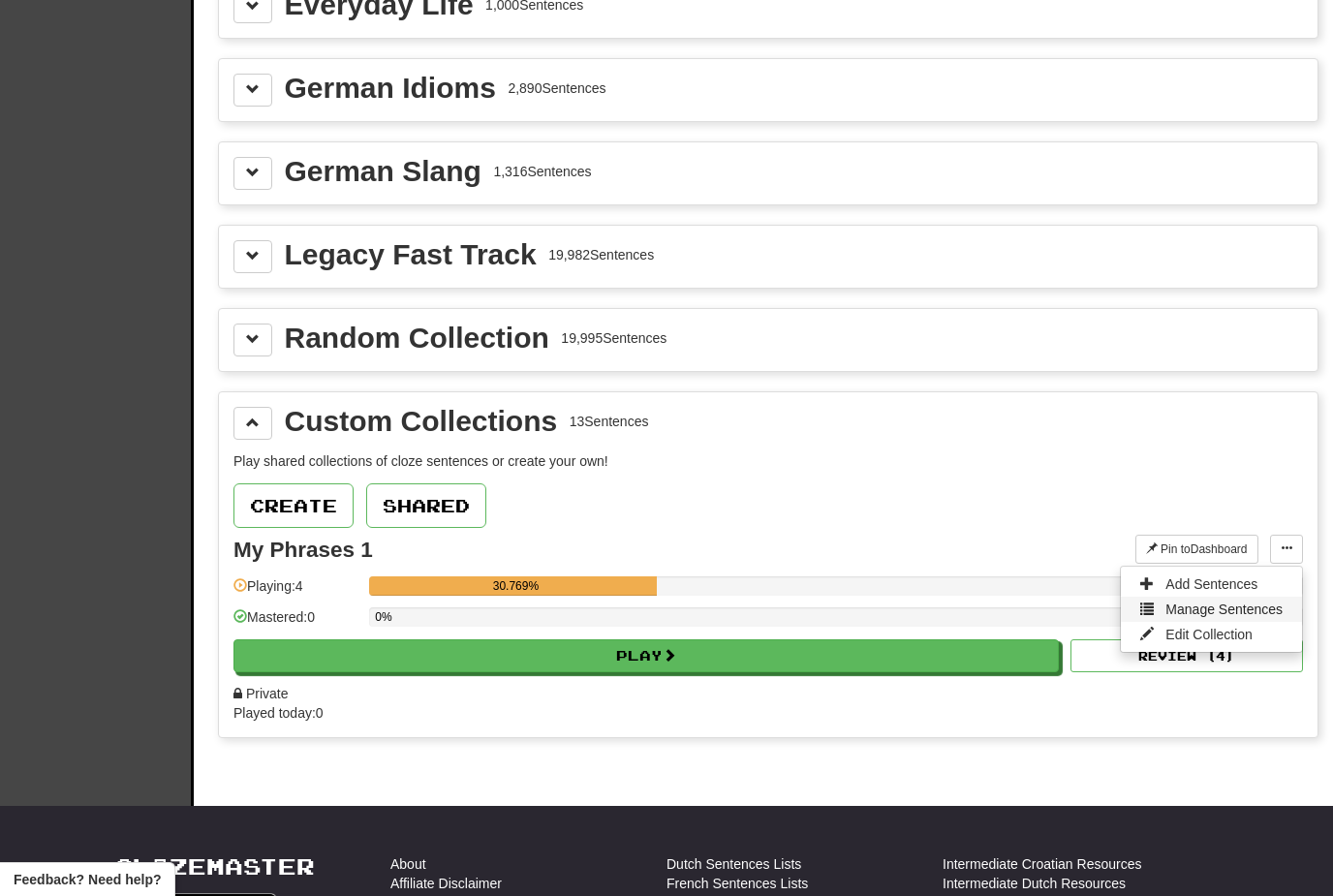 click on "Manage Sentences" at bounding box center (1224, 609) 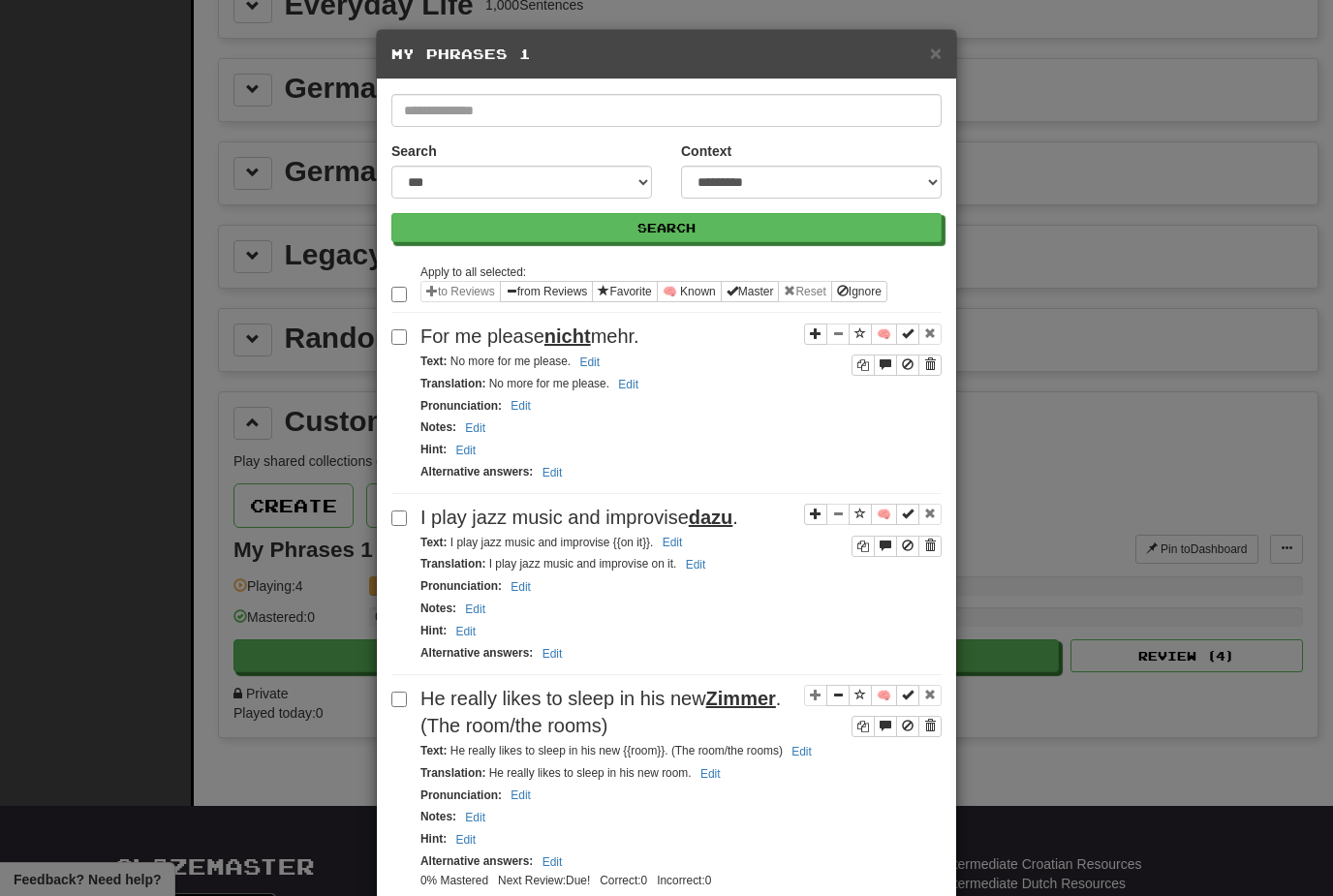 scroll, scrollTop: 0, scrollLeft: 0, axis: both 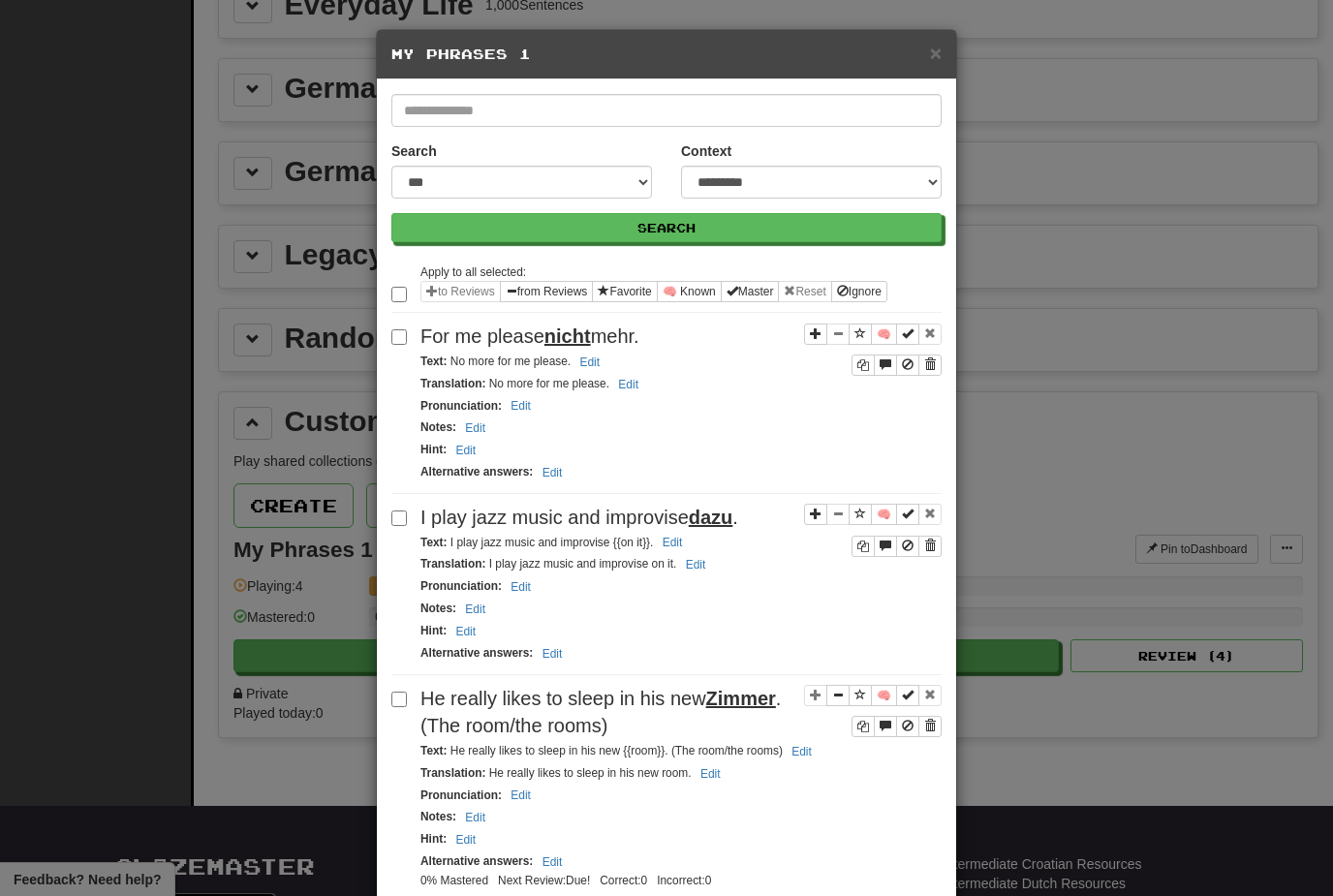 click on "Pronunciation :     Edit" at bounding box center (681, 406) 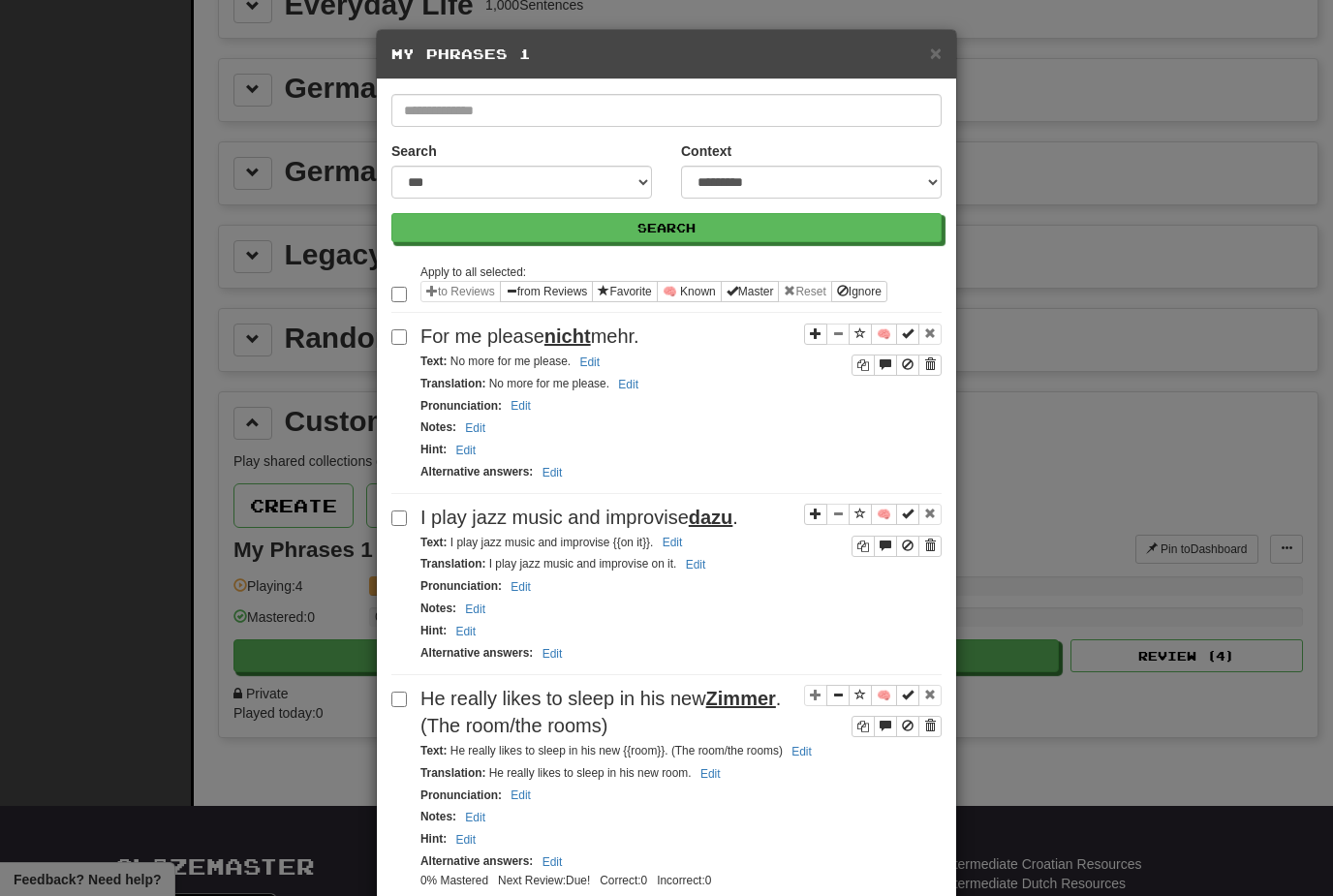 click on "Hint :     Edit" at bounding box center [681, 839] 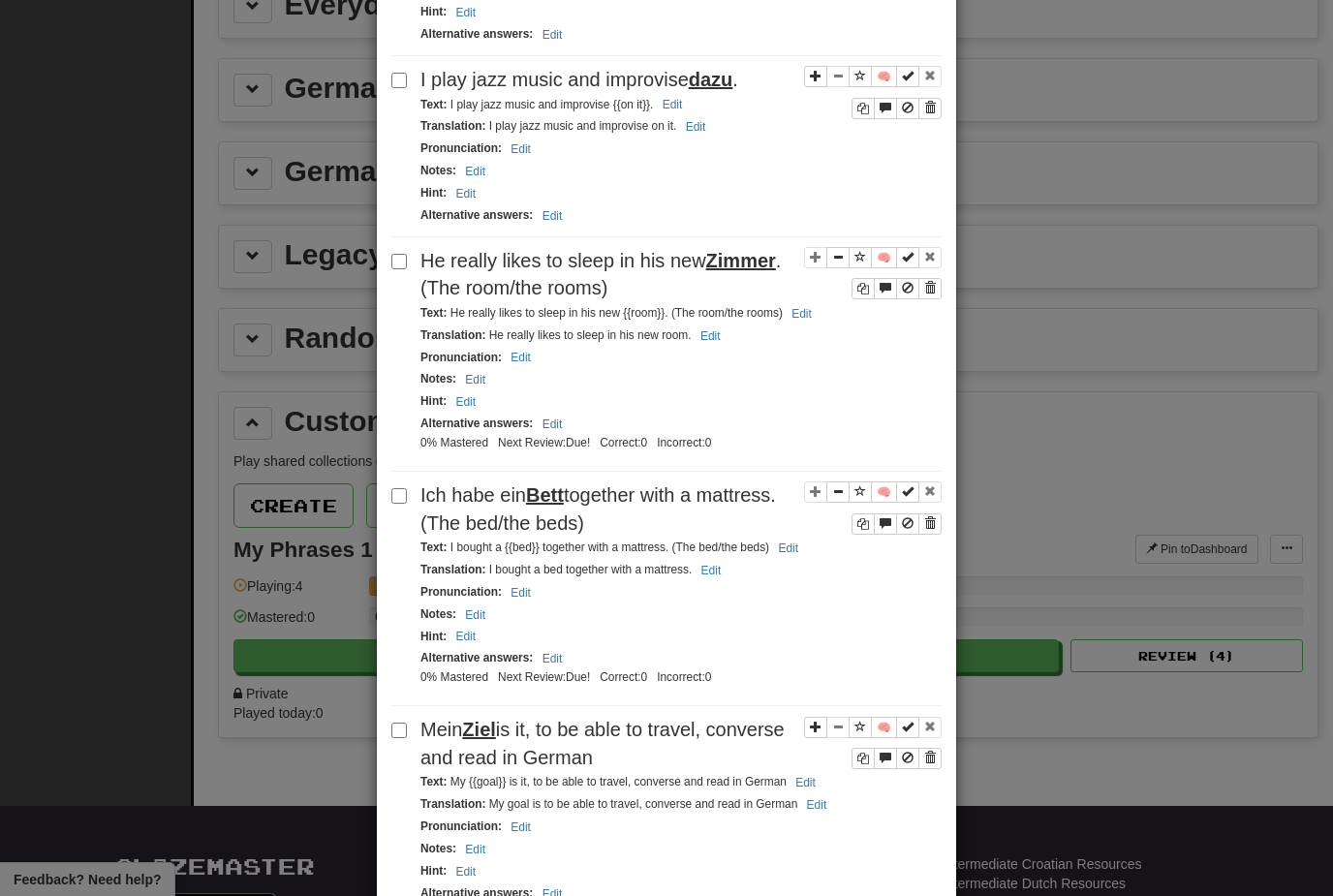 scroll, scrollTop: 439, scrollLeft: 0, axis: vertical 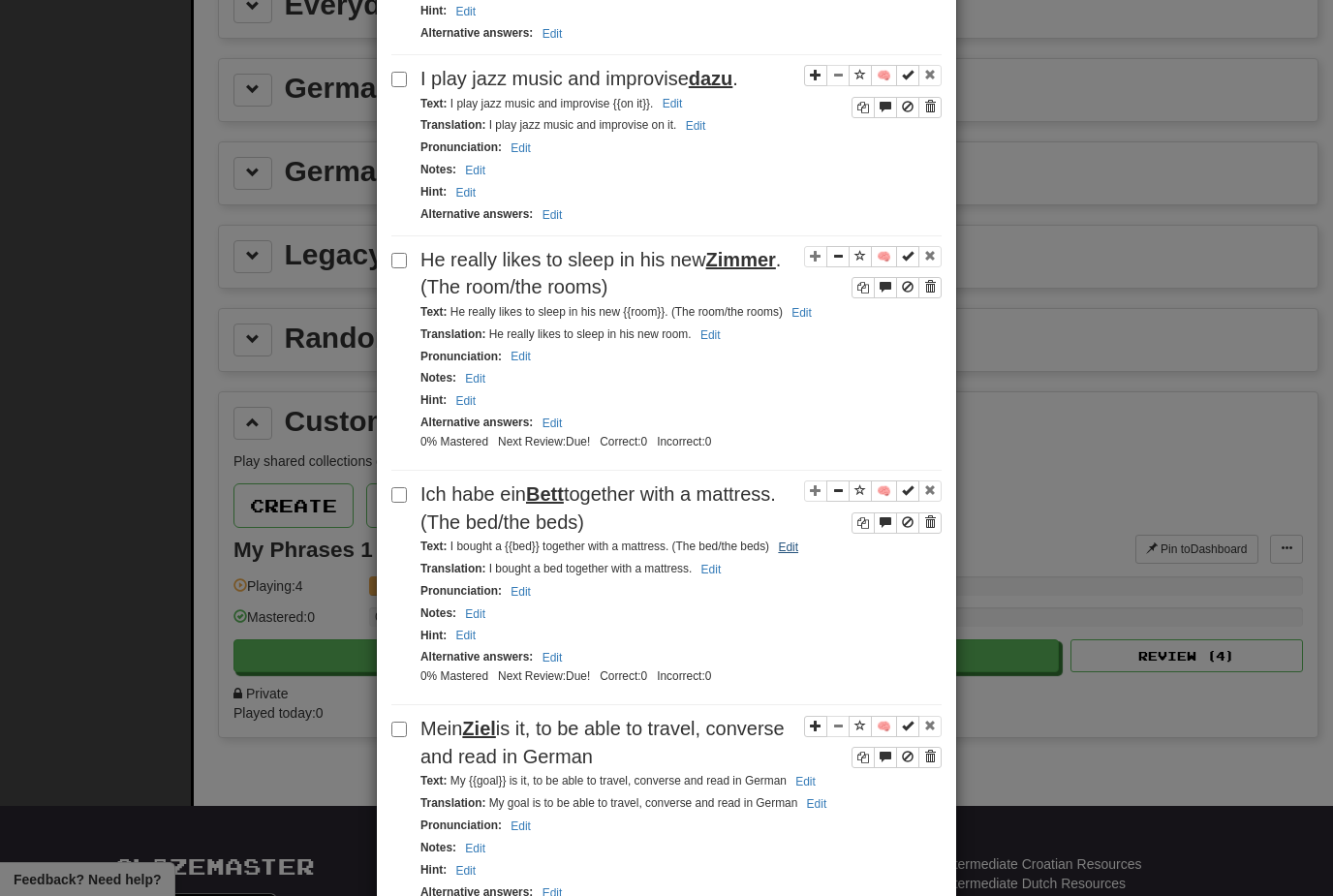 click on "Edit" at bounding box center (788, 547) 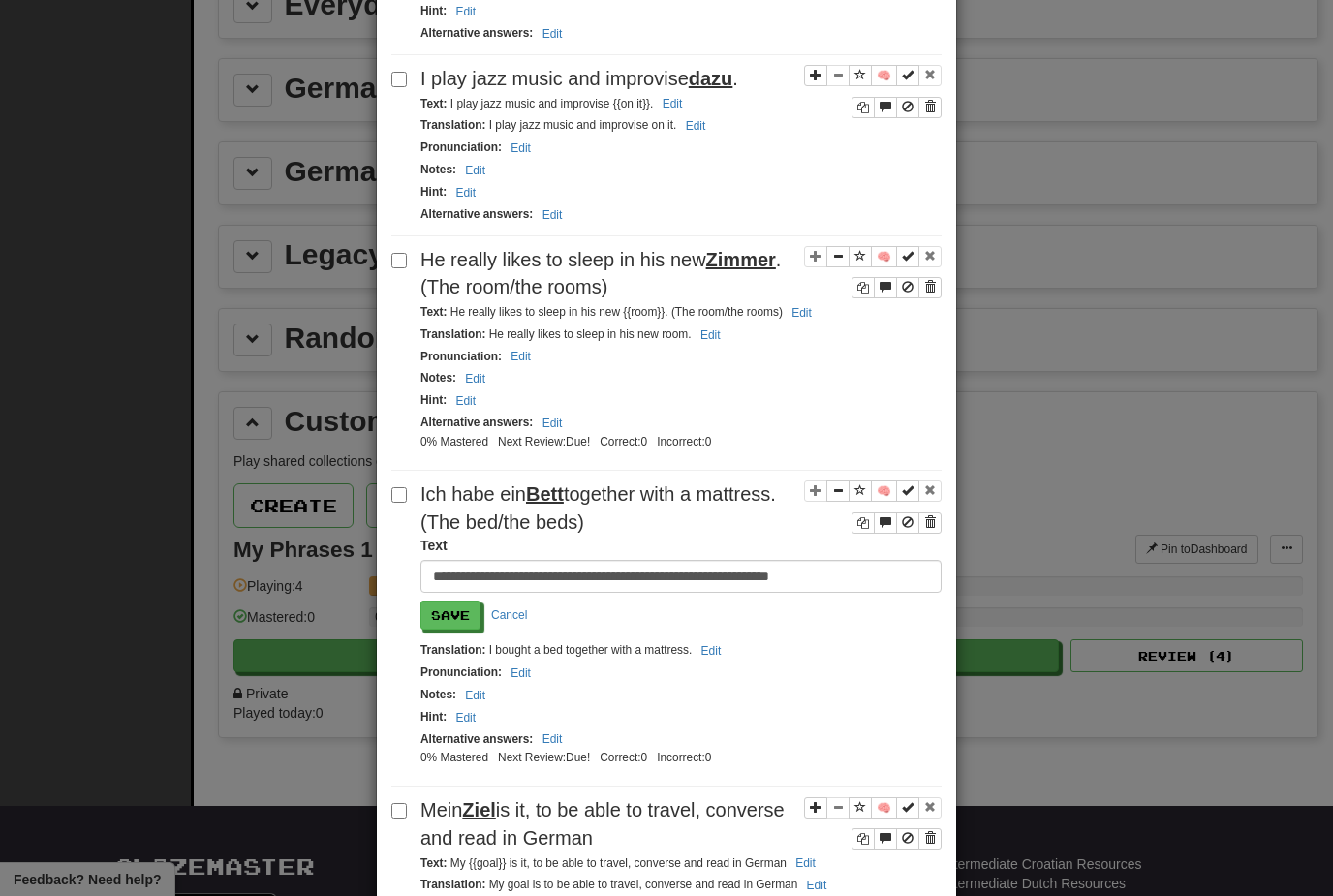 click on "Notes :     Edit" at bounding box center [681, 695] 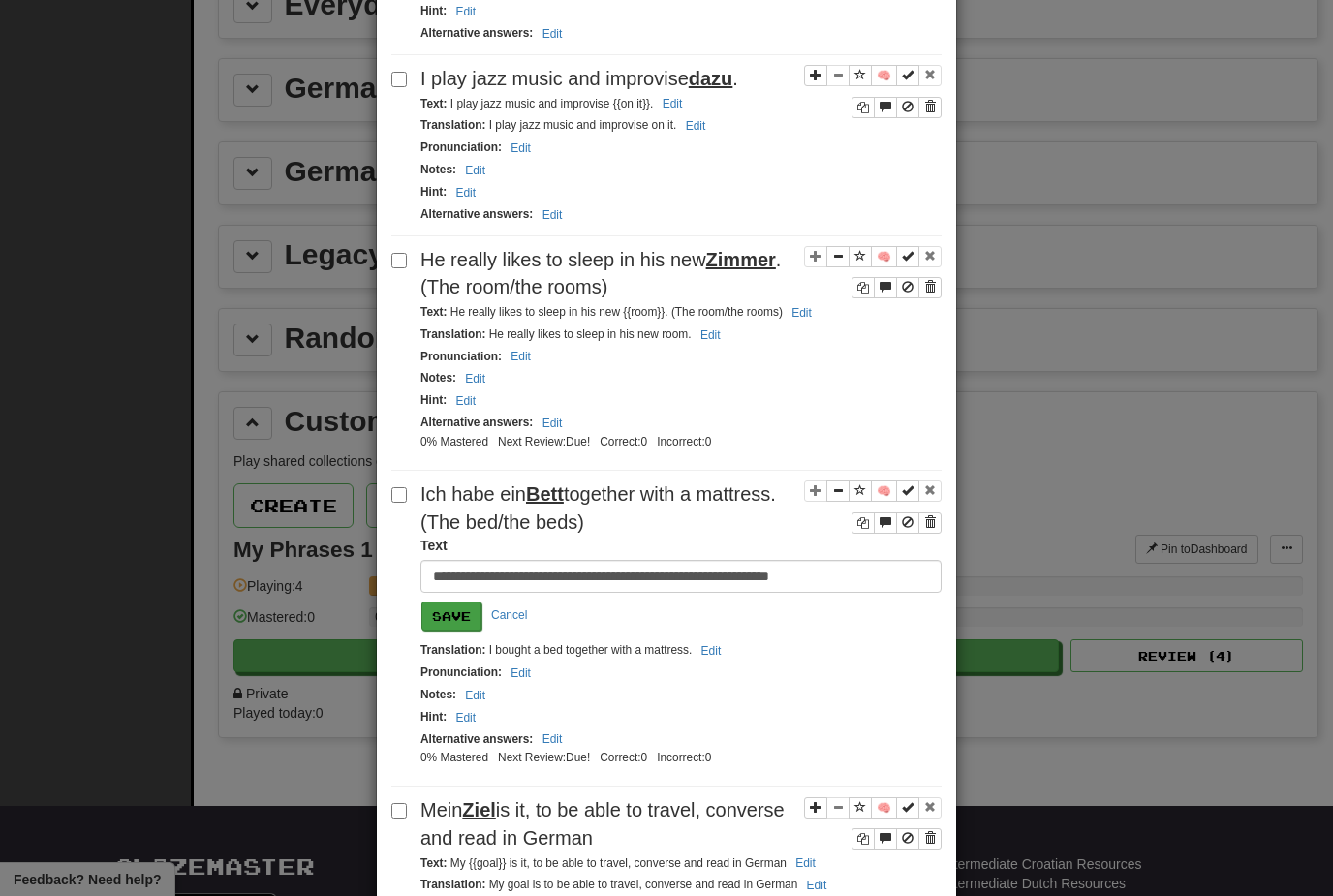 click on "Save" at bounding box center [451, 616] 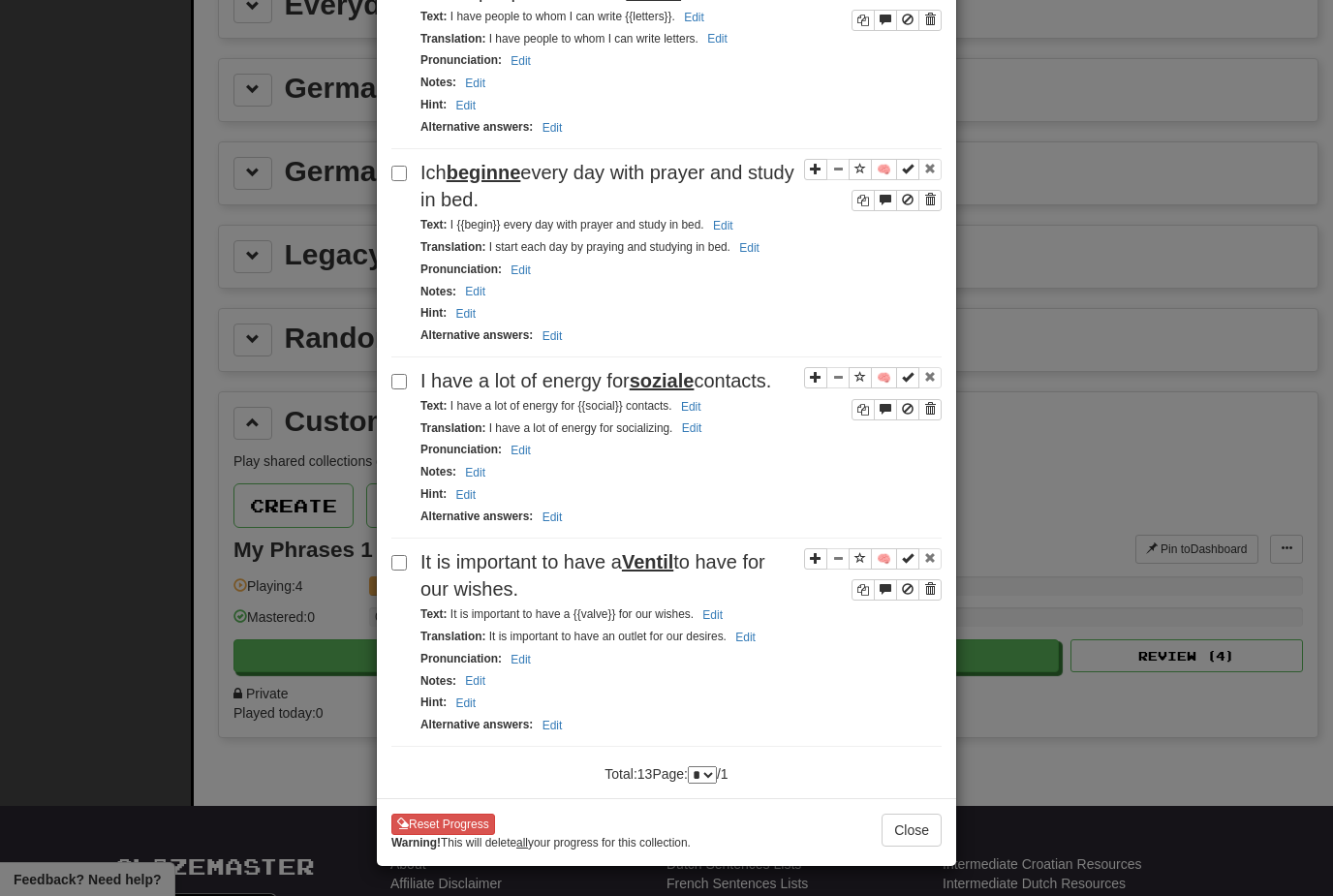 scroll, scrollTop: 2257, scrollLeft: 0, axis: vertical 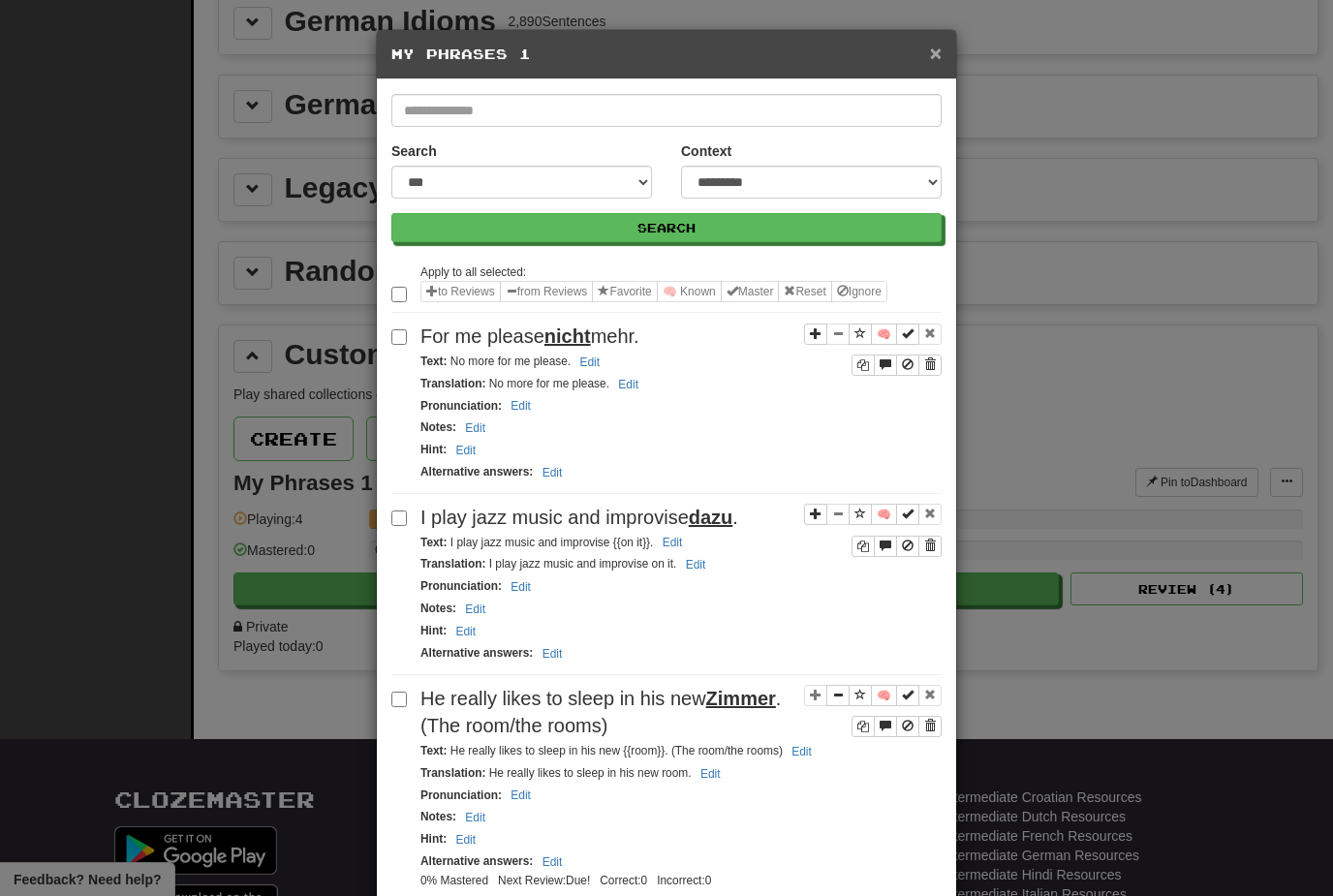click on "×" at bounding box center [936, 52] 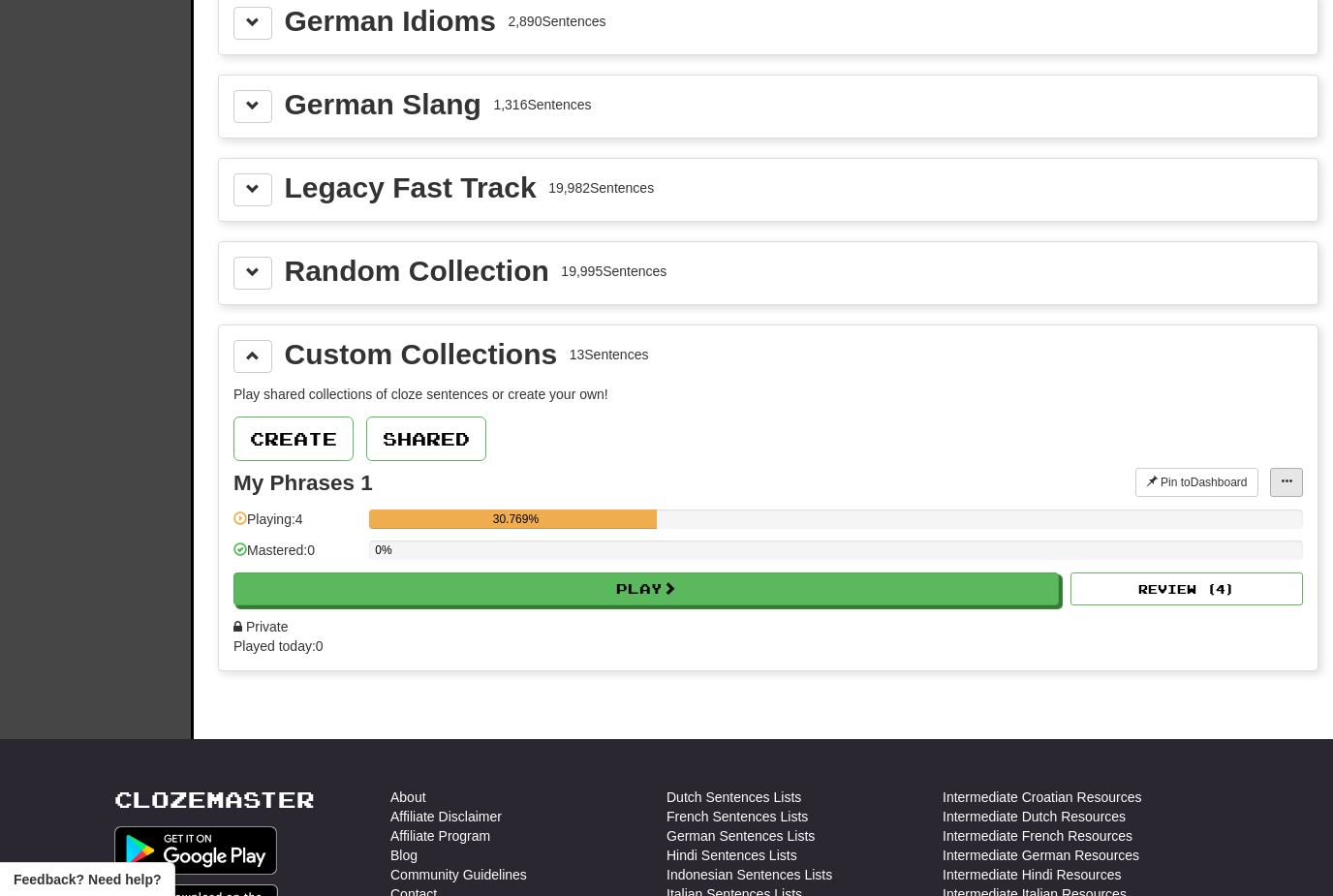 click at bounding box center [1286, 482] 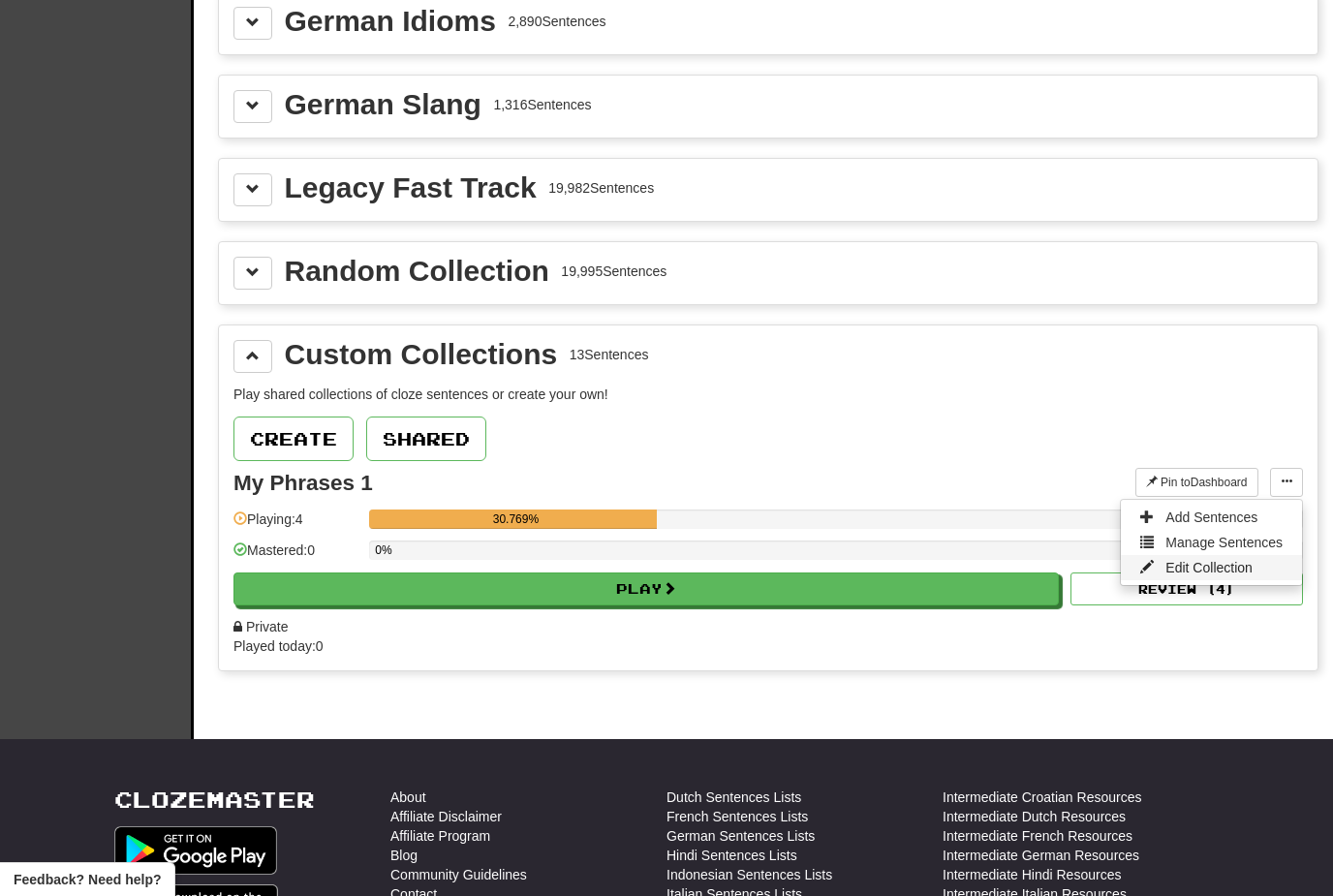 click on "Edit Collection" at bounding box center (1209, 568) 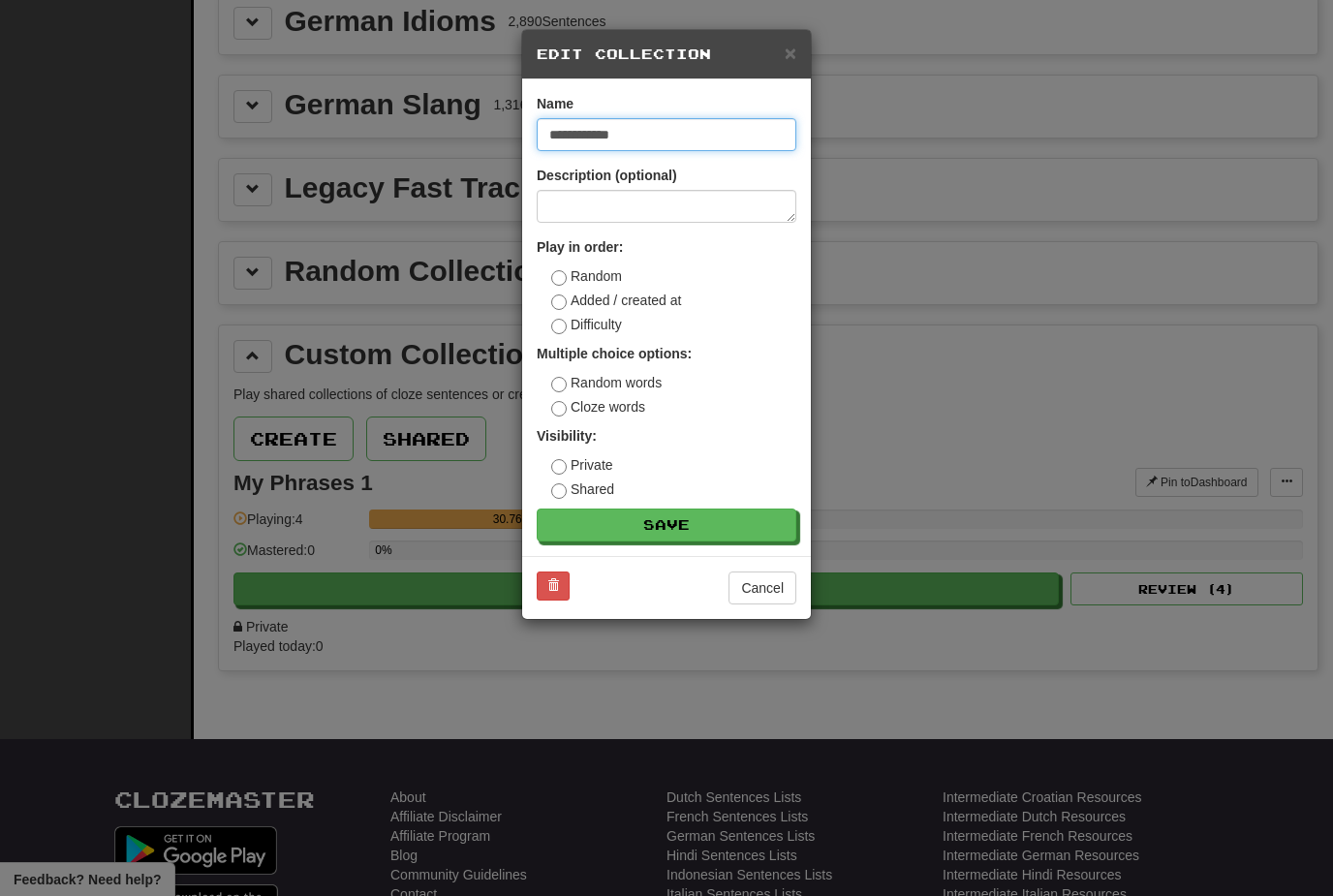 scroll, scrollTop: 2614, scrollLeft: 0, axis: vertical 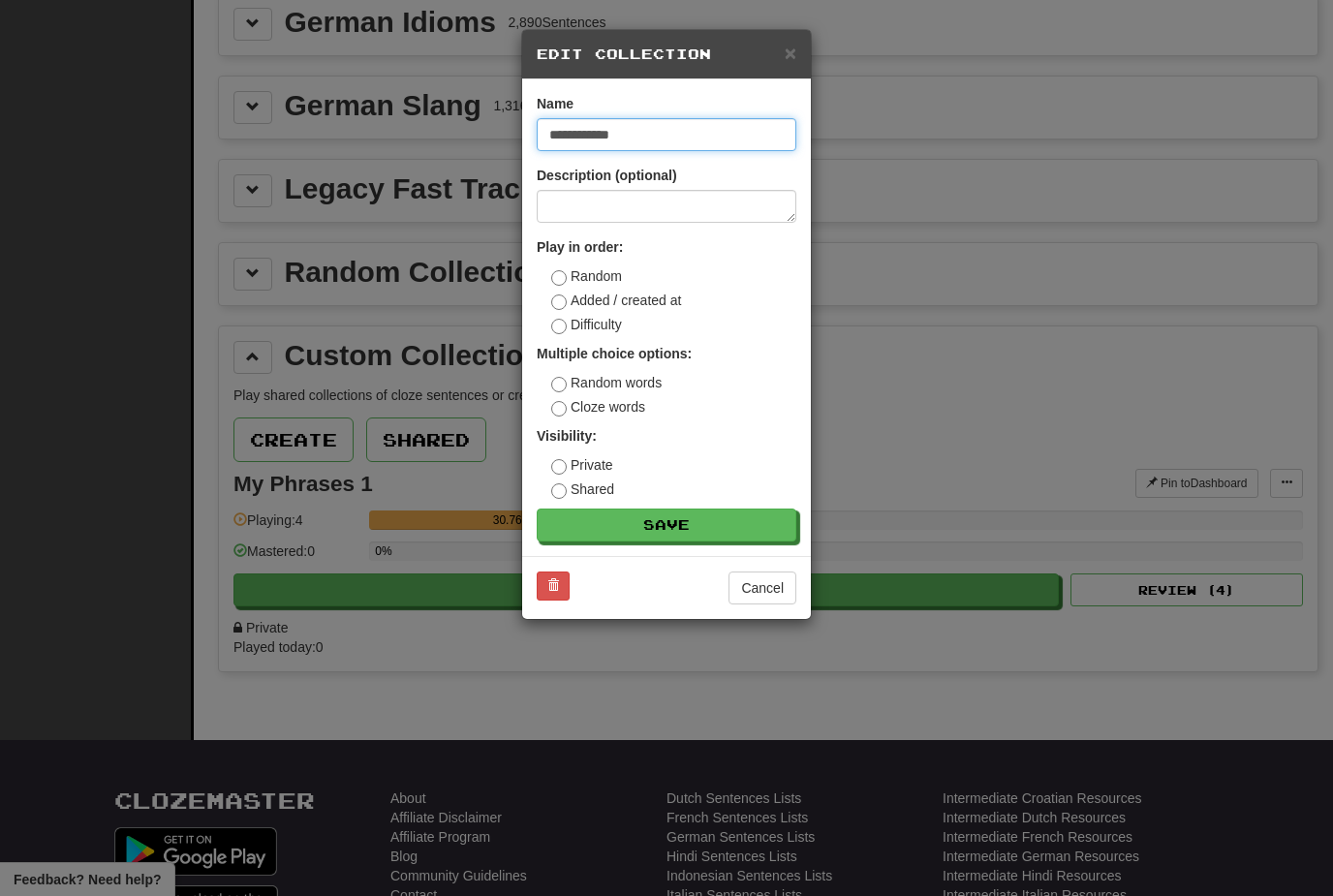 drag, startPoint x: 656, startPoint y: 130, endPoint x: 511, endPoint y: 111, distance: 146.23953 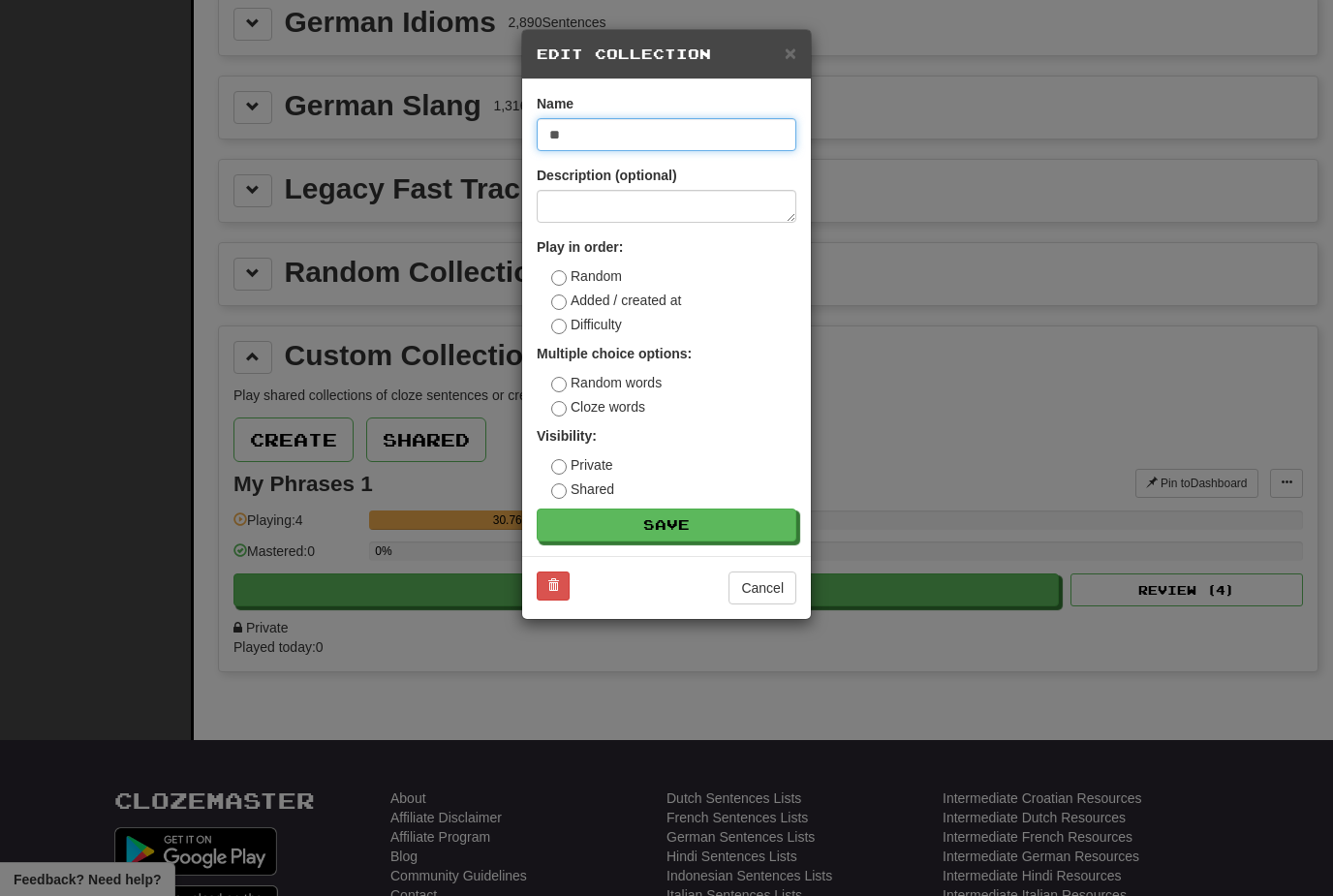 type on "*" 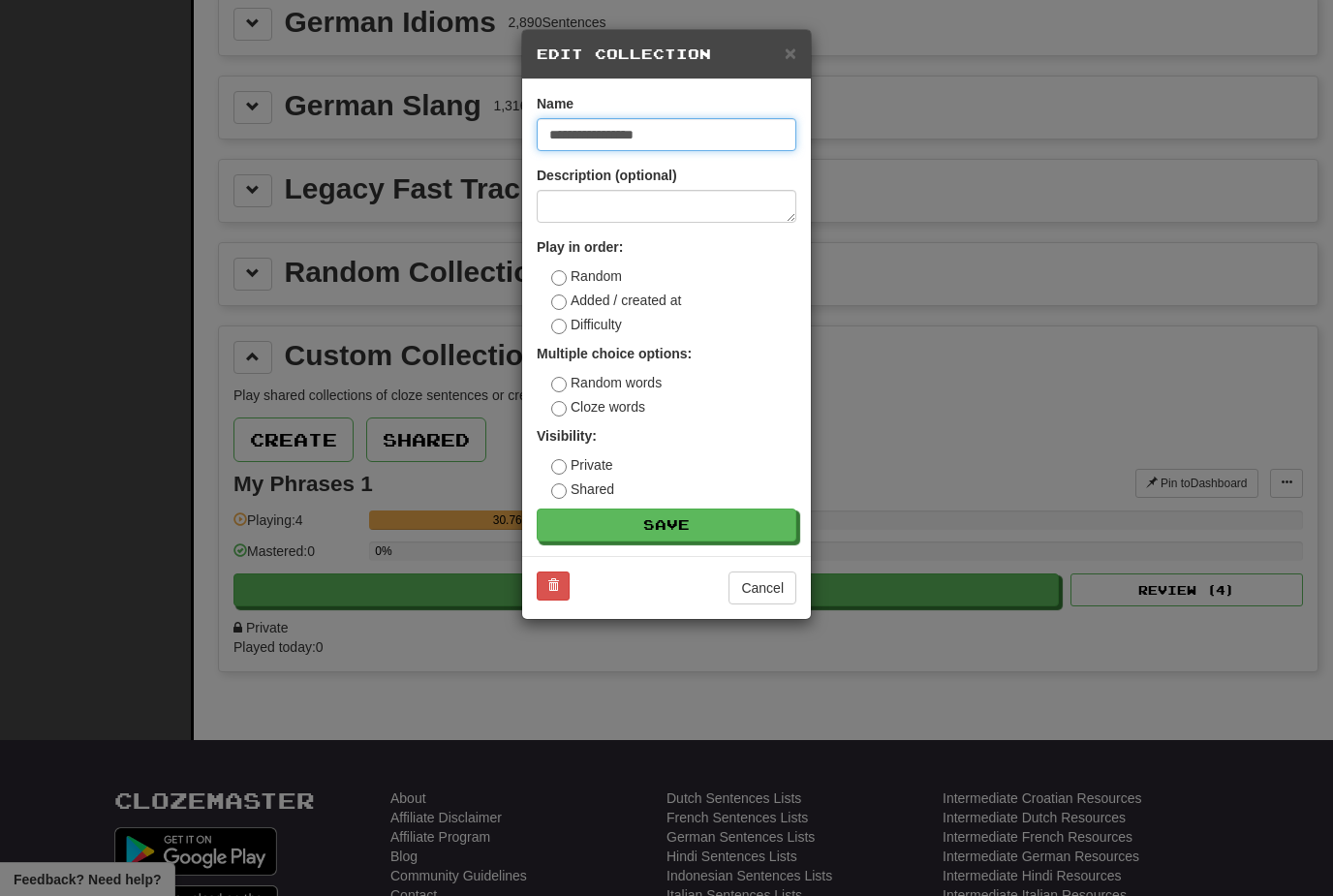 scroll, scrollTop: 2615, scrollLeft: 0, axis: vertical 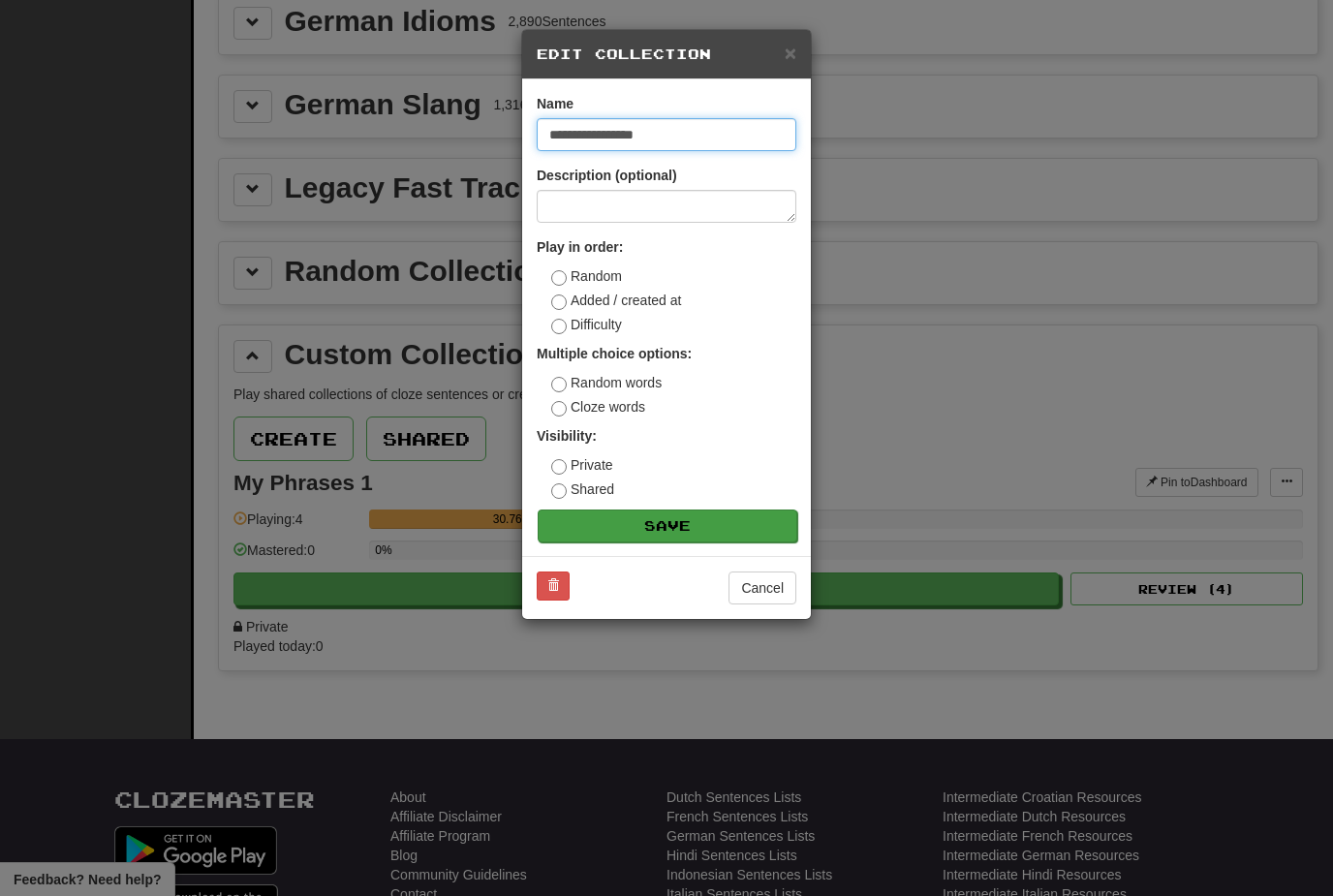 type on "**********" 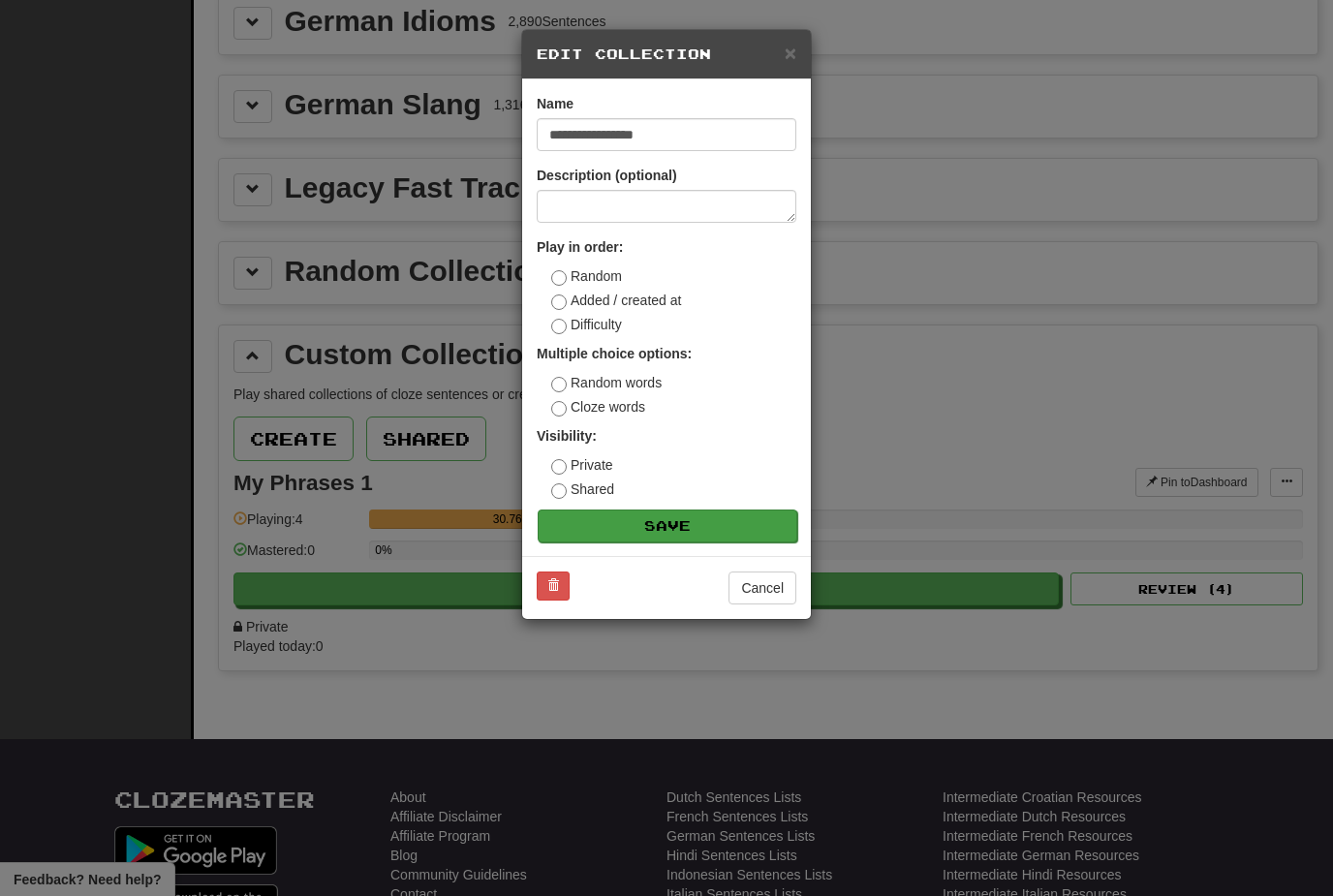 click on "Save" at bounding box center (667, 526) 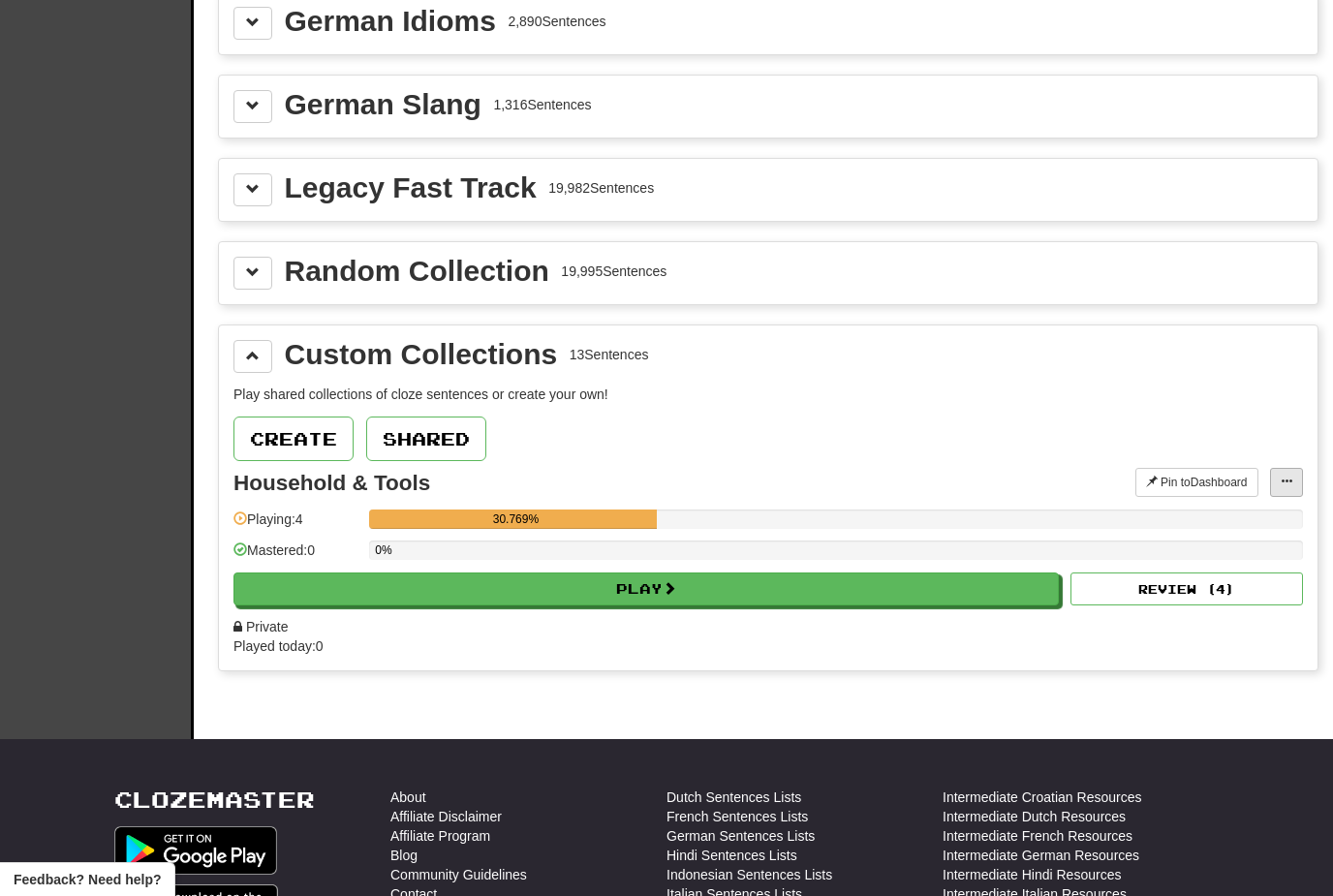 click at bounding box center (1286, 481) 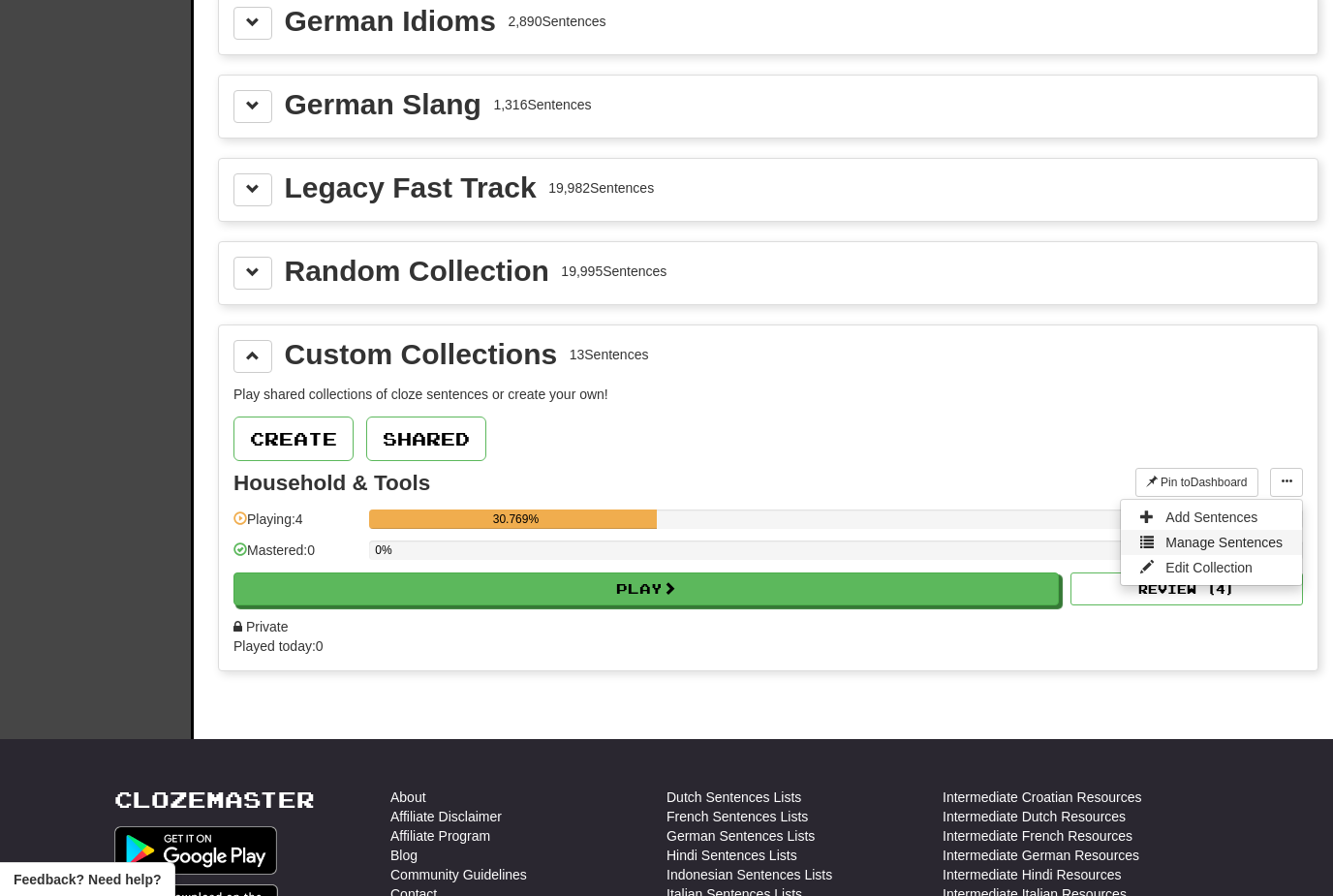 click on "Manage Sentences" at bounding box center (1224, 542) 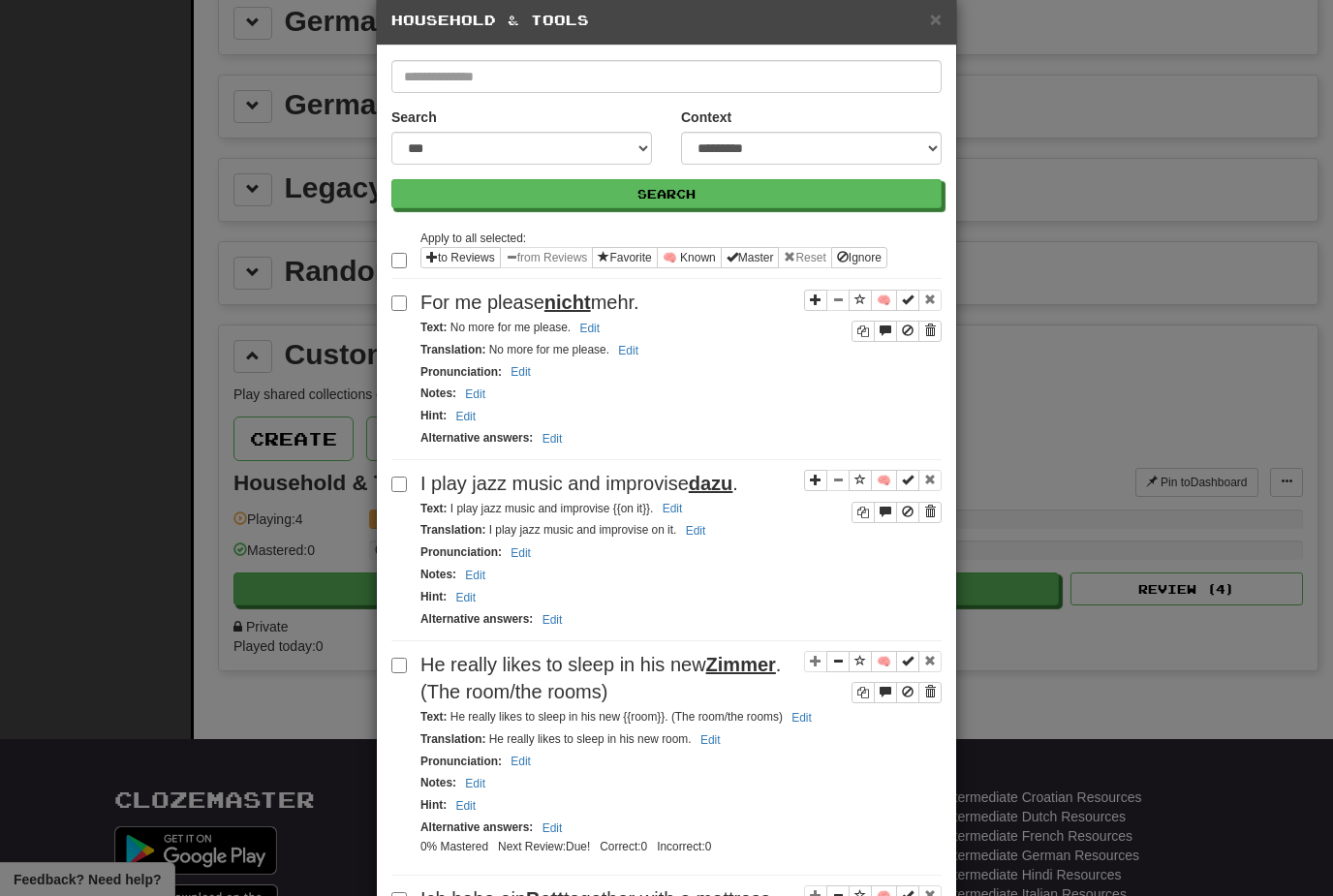 scroll, scrollTop: 3, scrollLeft: 0, axis: vertical 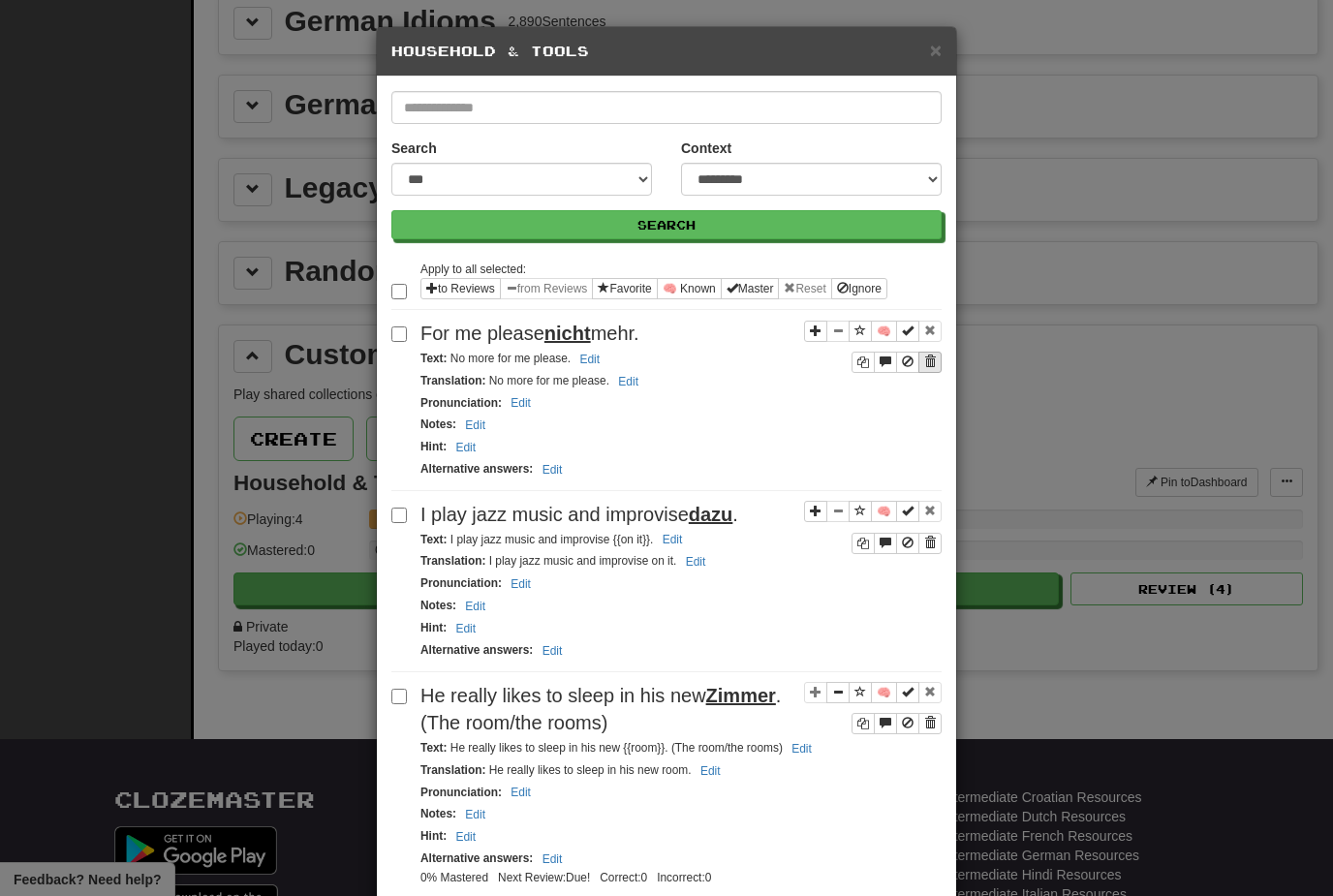 click at bounding box center [930, 361] 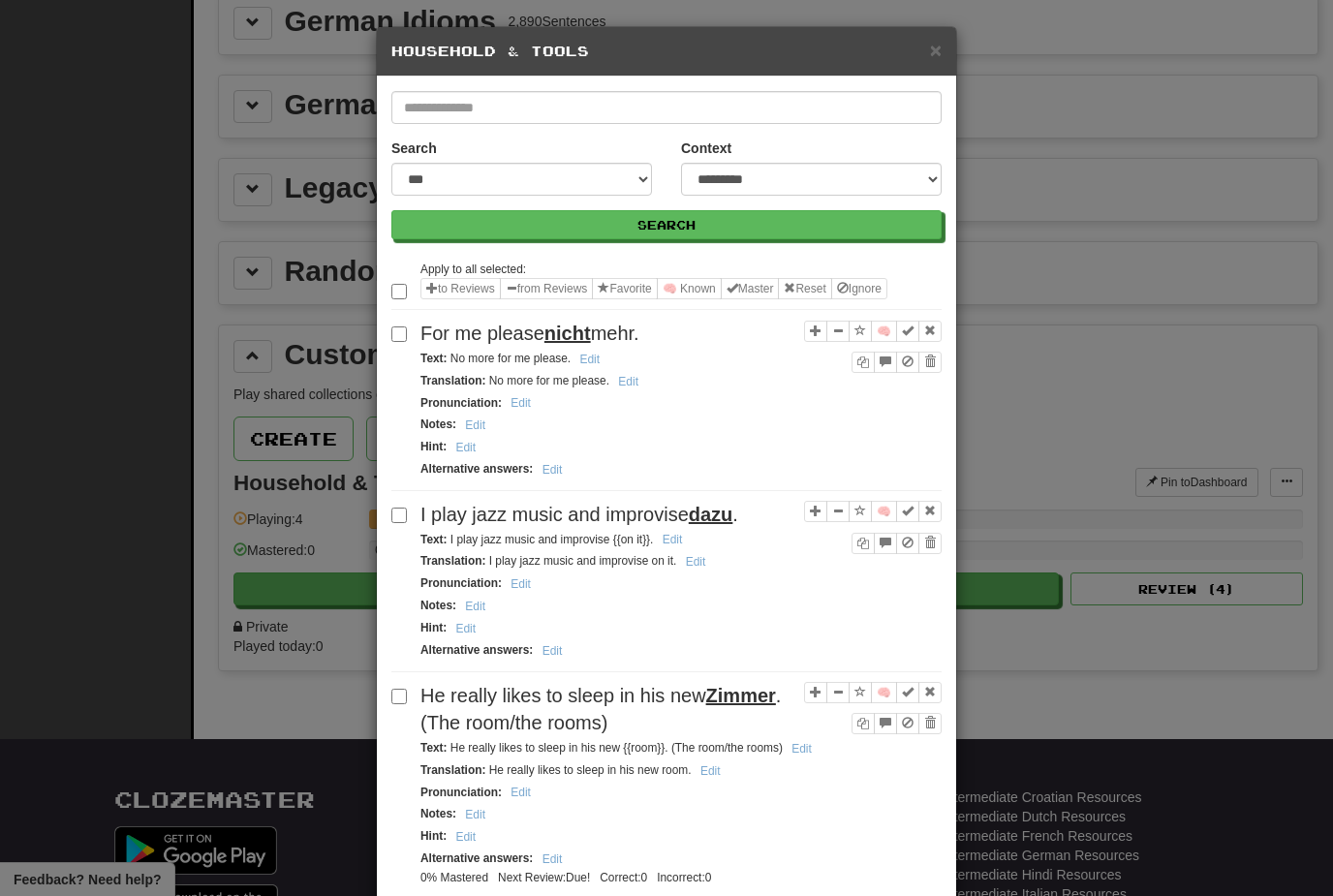 scroll, scrollTop: 2677, scrollLeft: 0, axis: vertical 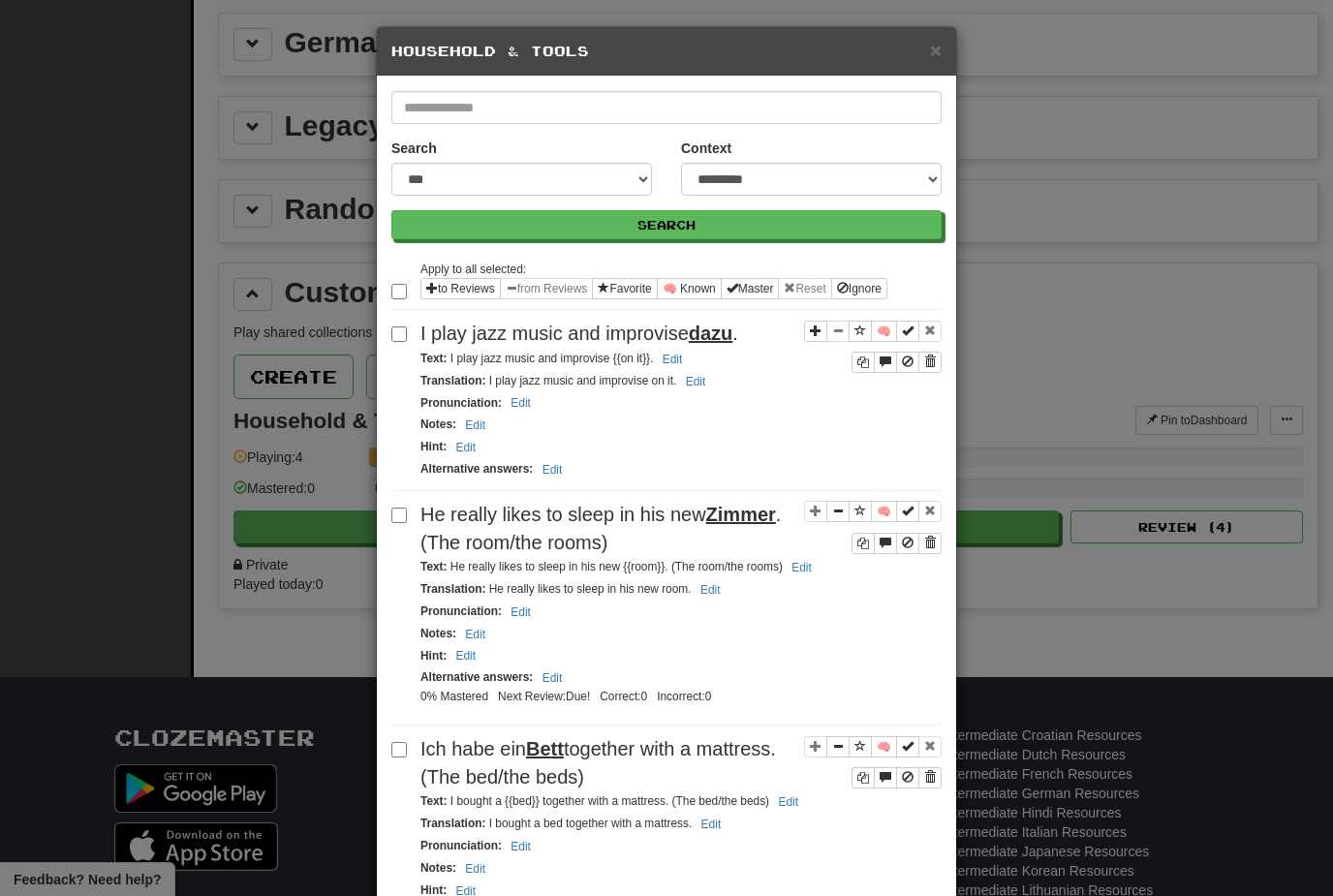 drag, startPoint x: 933, startPoint y: 362, endPoint x: 850, endPoint y: 482, distance: 145.9075 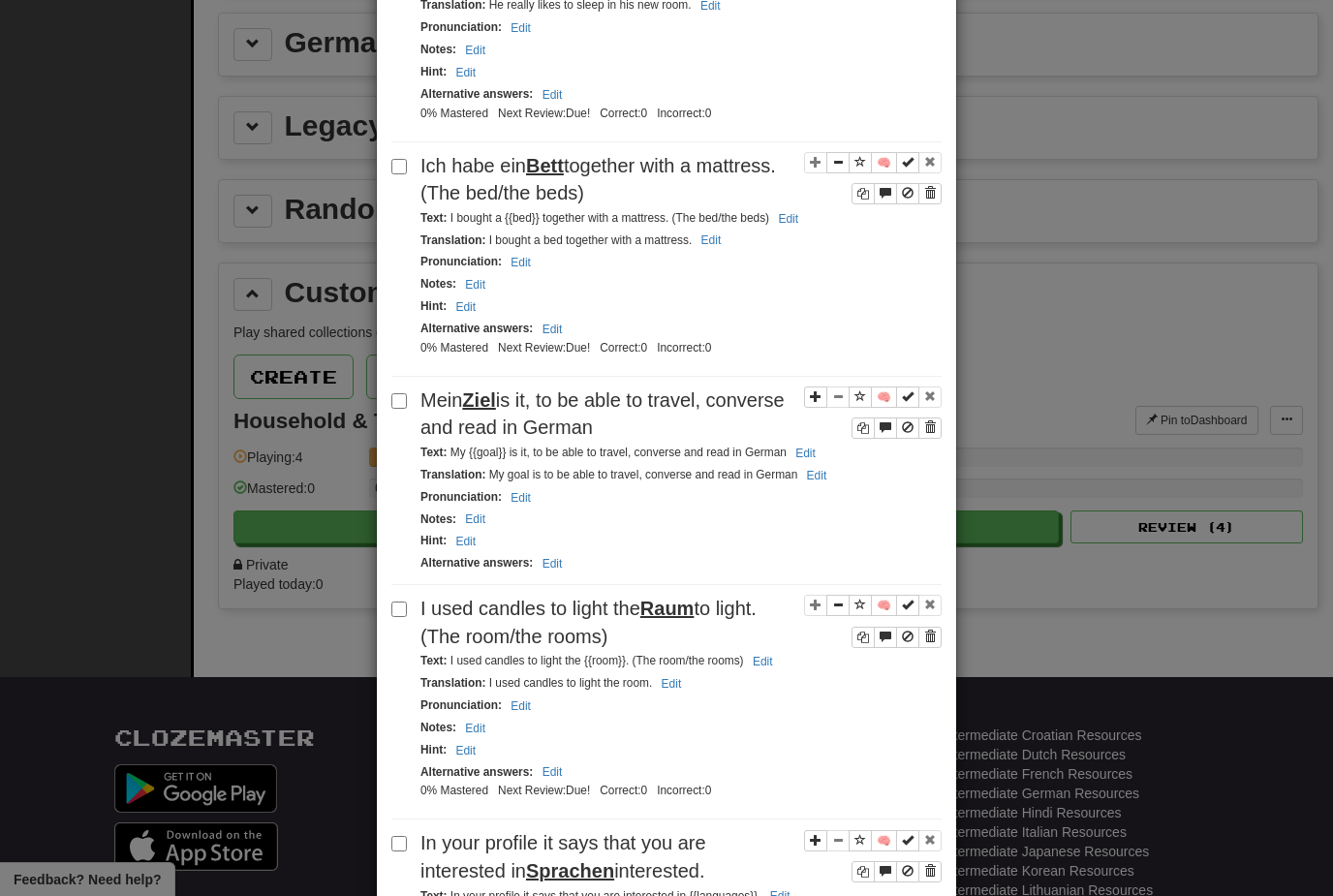 scroll, scrollTop: 425, scrollLeft: 0, axis: vertical 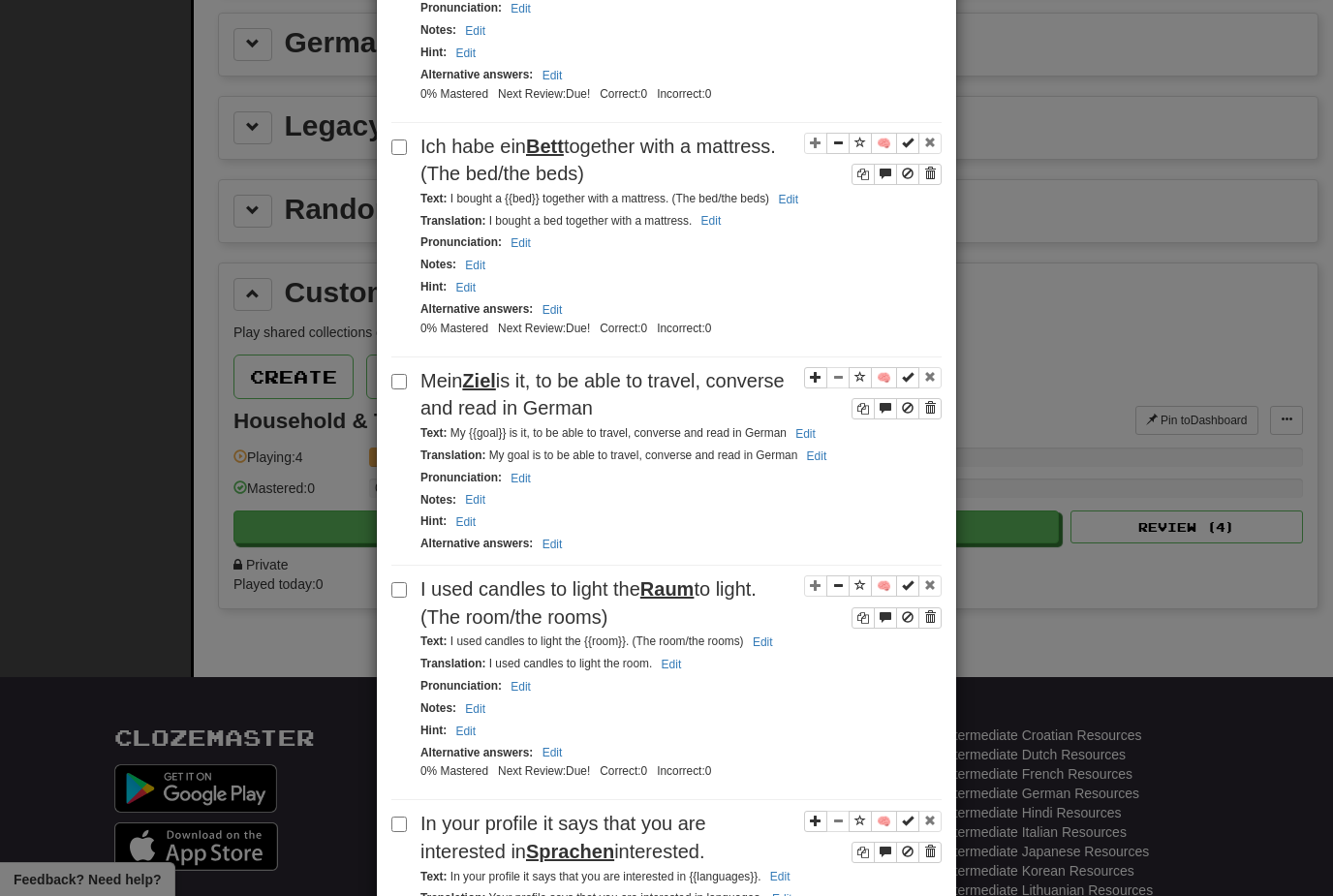 drag, startPoint x: 935, startPoint y: 407, endPoint x: 839, endPoint y: 477, distance: 118.81077 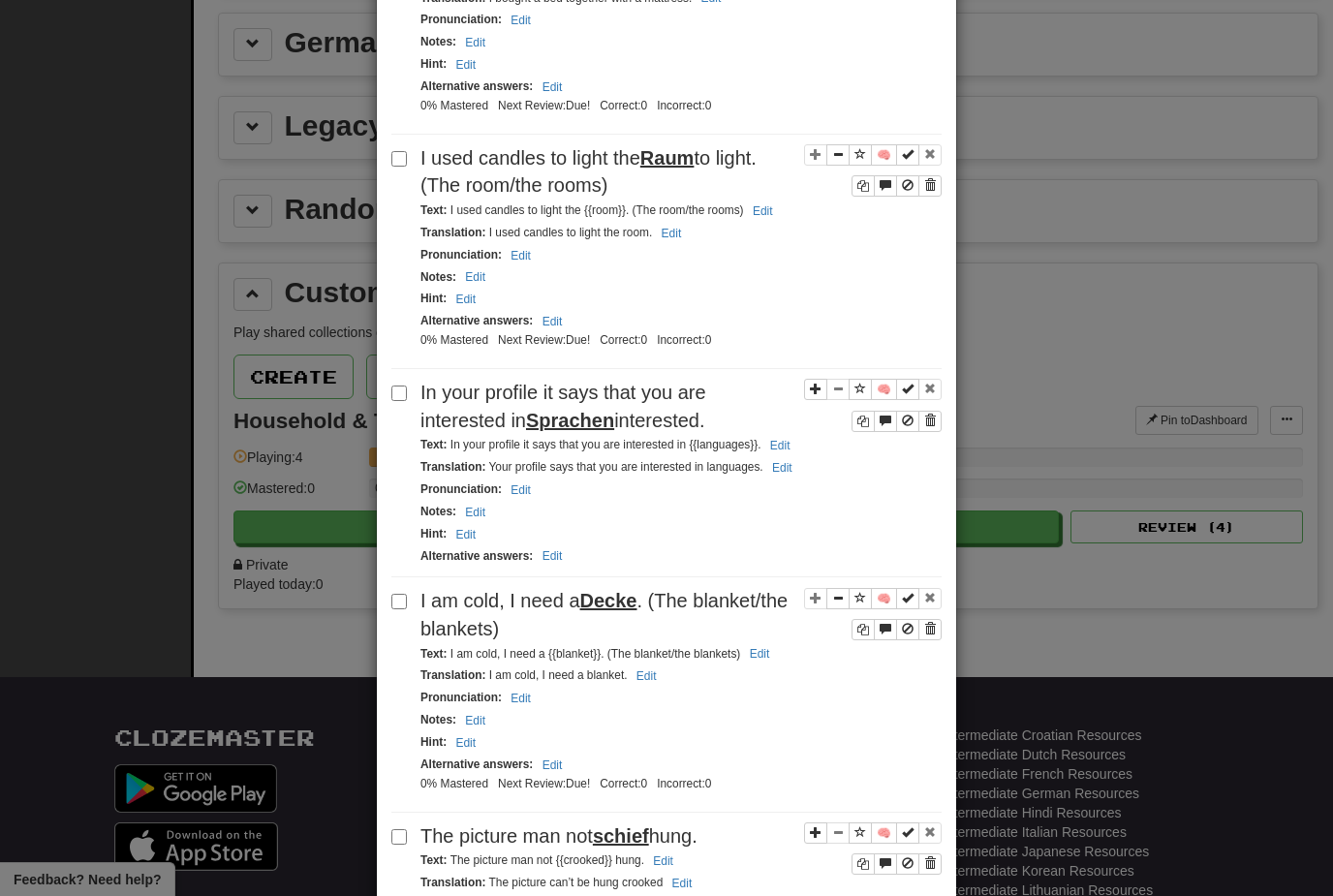 scroll, scrollTop: 676, scrollLeft: 0, axis: vertical 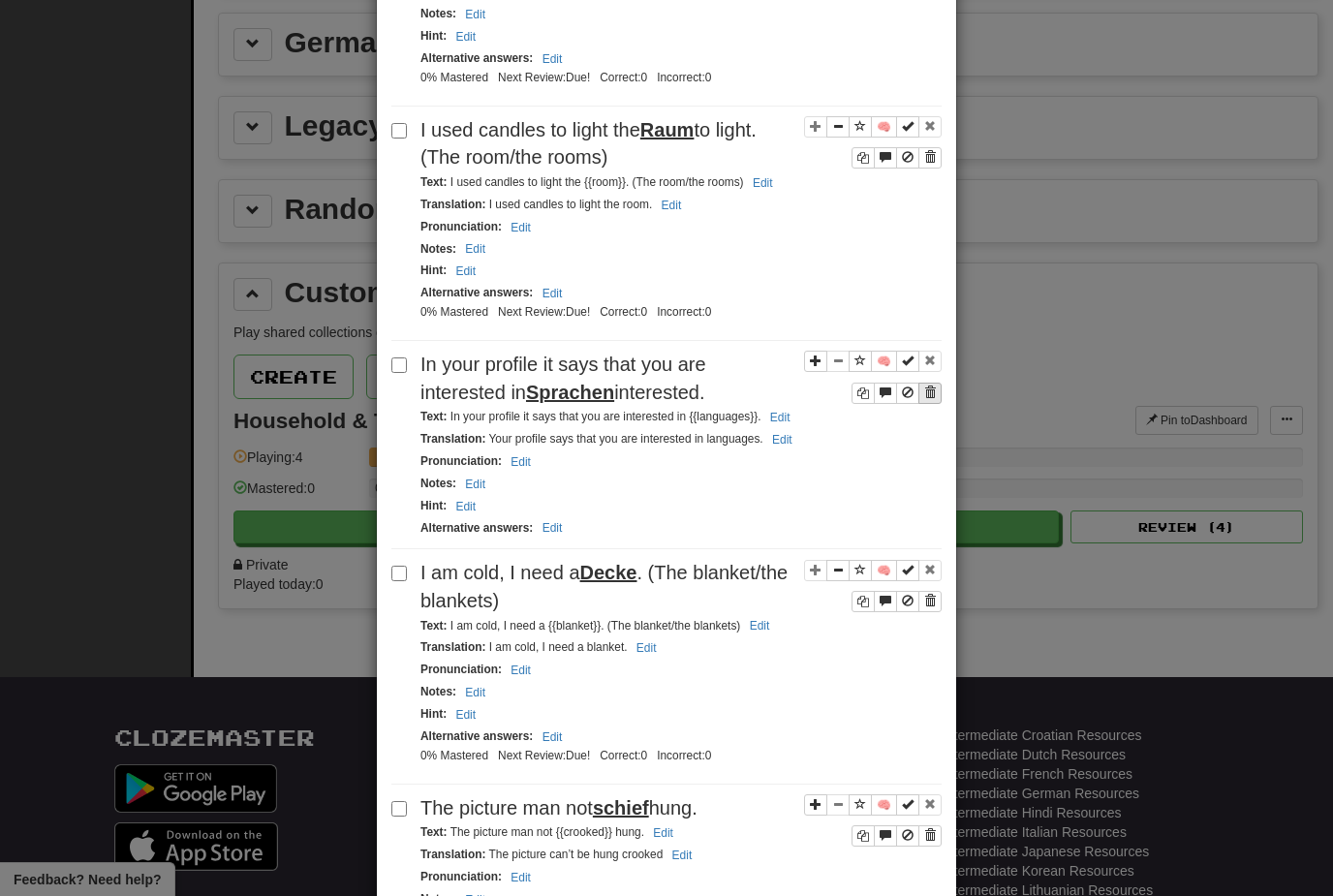 click at bounding box center [930, 392] 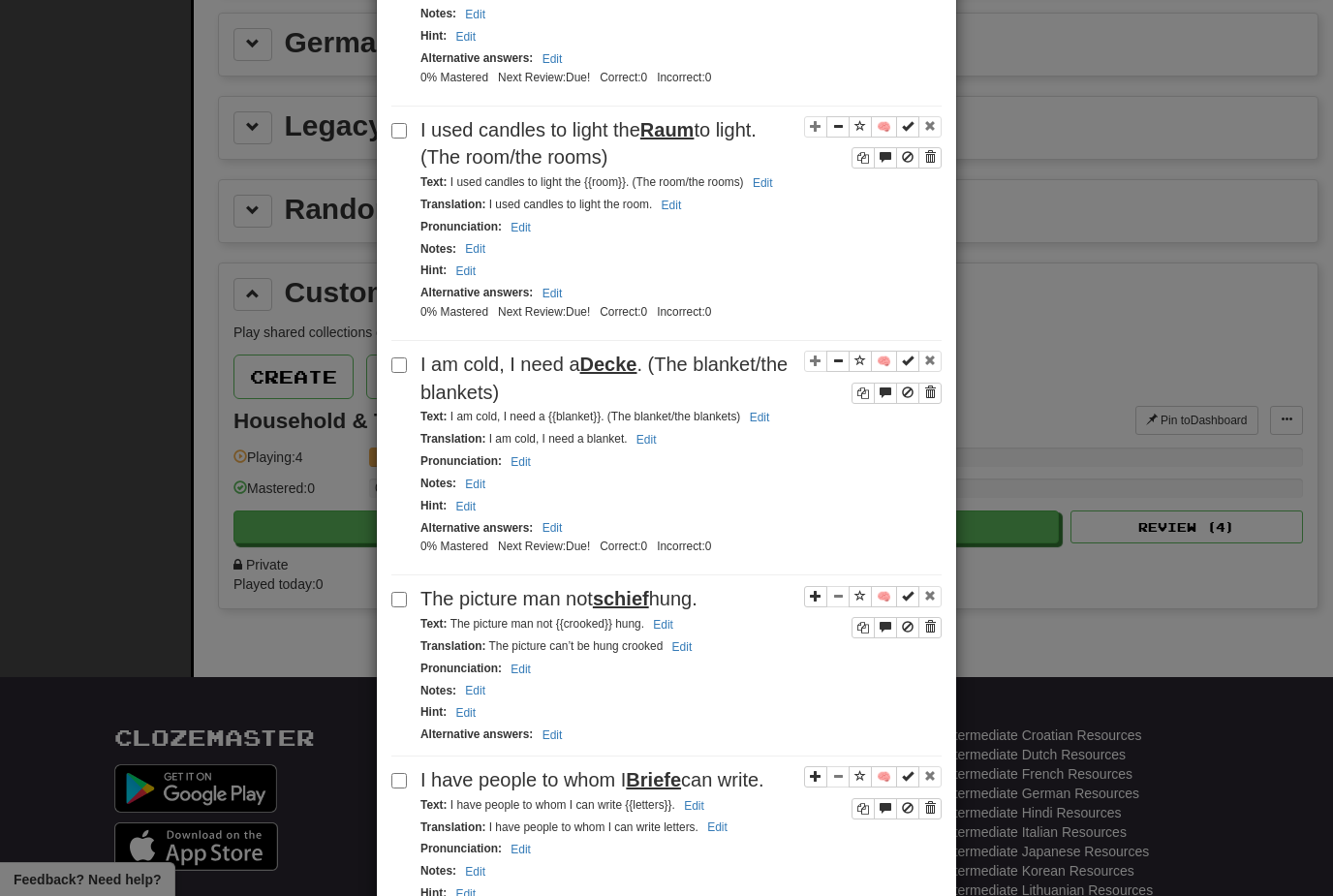 scroll, scrollTop: 821, scrollLeft: 0, axis: vertical 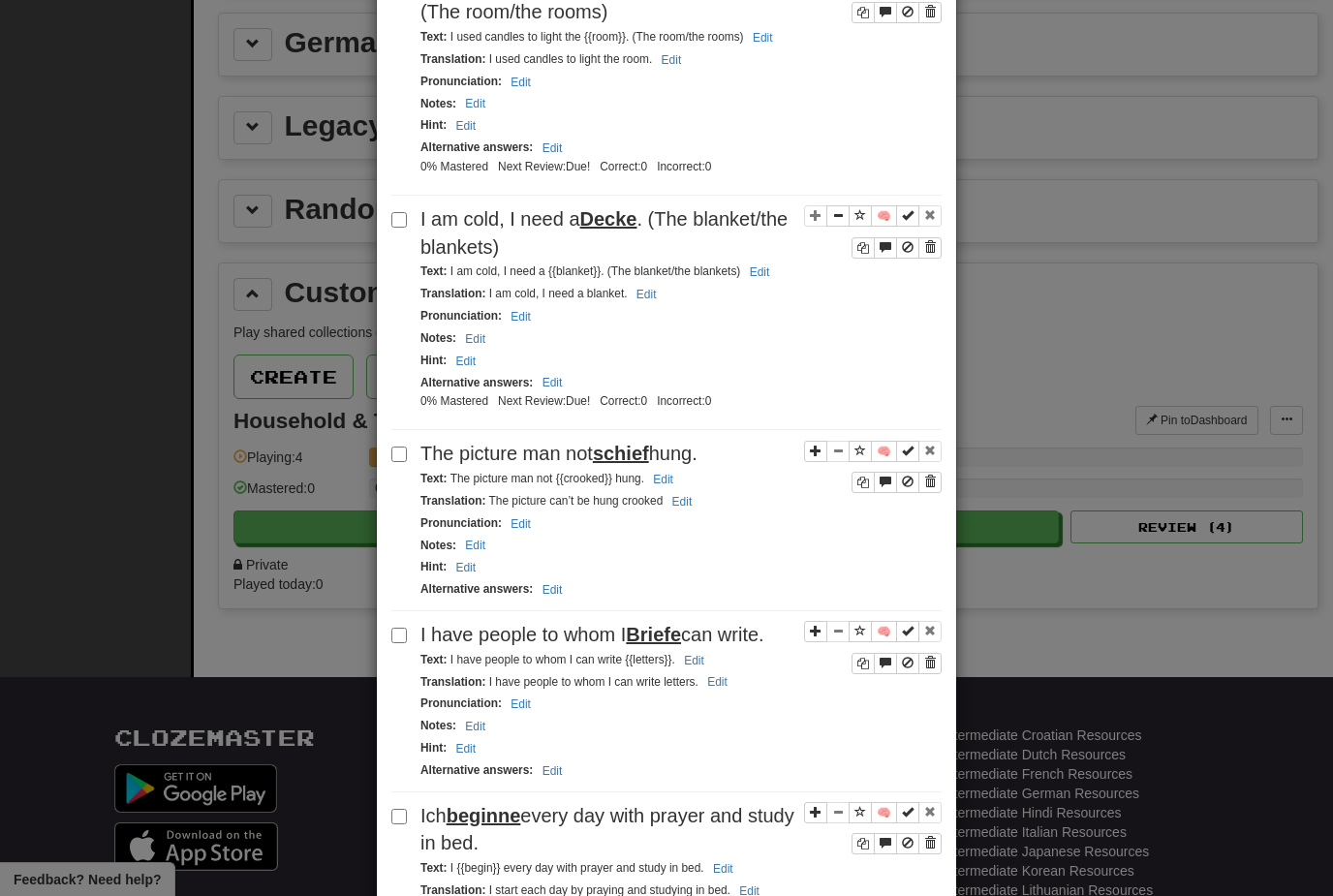 drag, startPoint x: 927, startPoint y: 479, endPoint x: 851, endPoint y: 482, distance: 76.059187 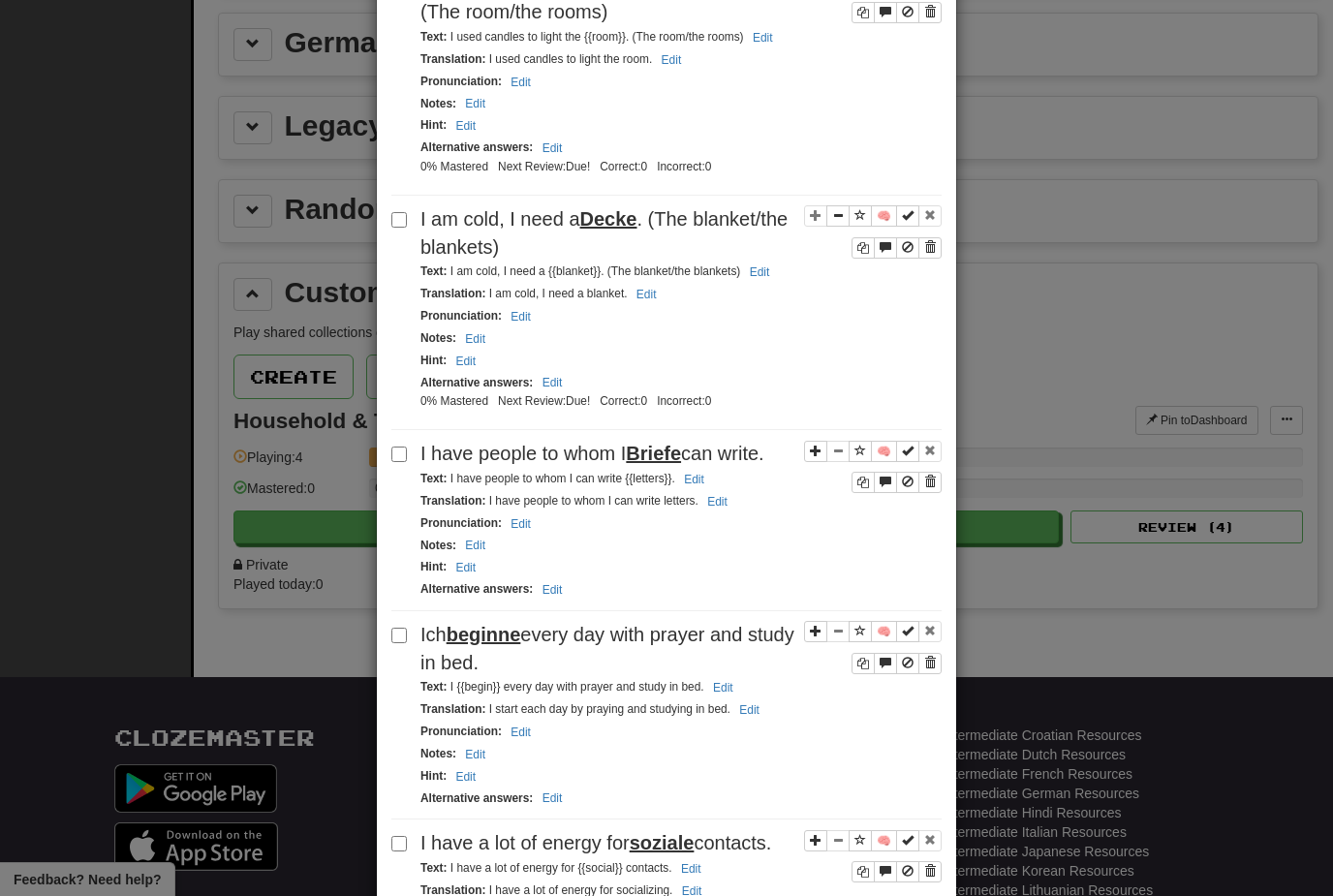 drag, startPoint x: 933, startPoint y: 480, endPoint x: 845, endPoint y: 479, distance: 88.00568 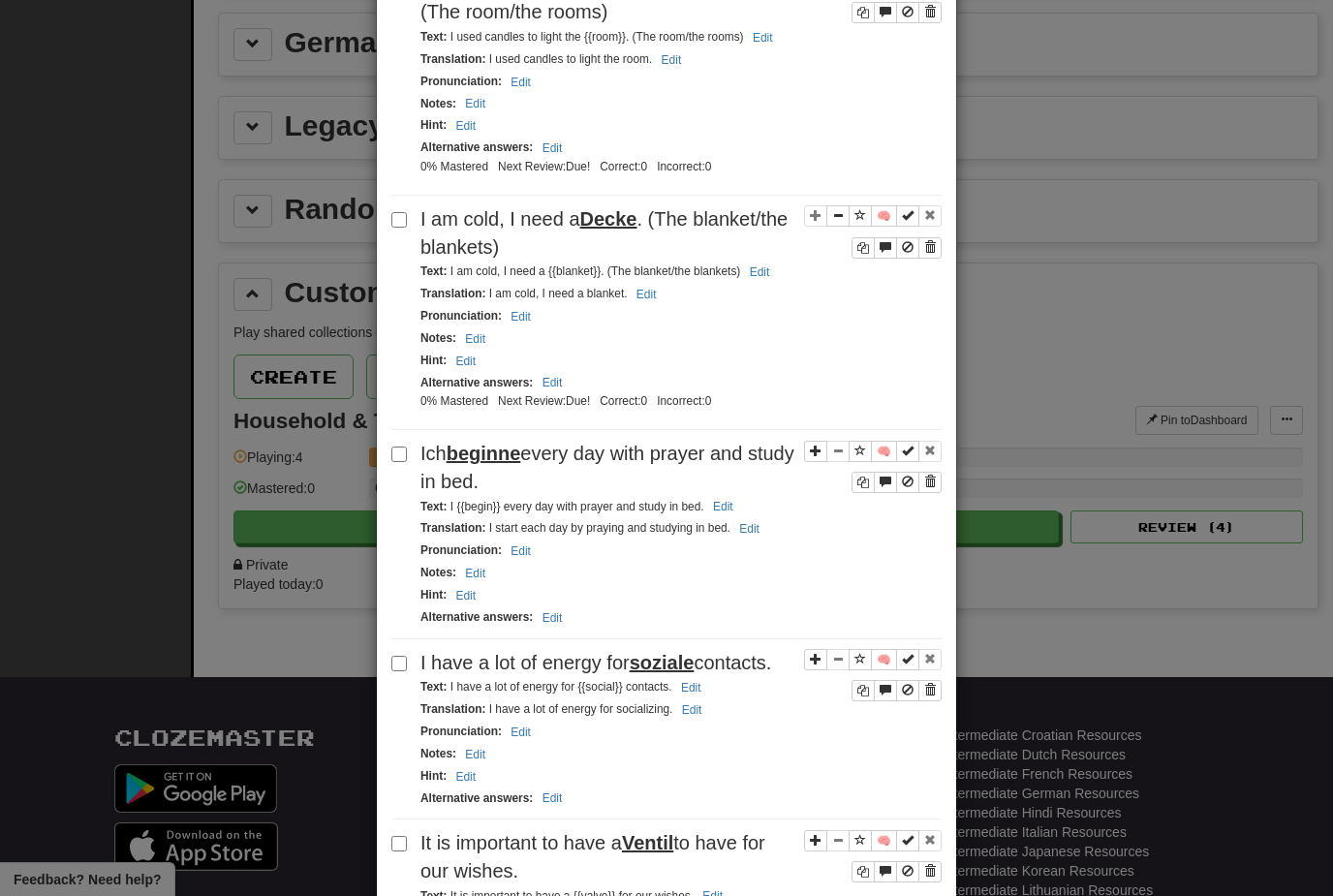 scroll, scrollTop: 906, scrollLeft: 0, axis: vertical 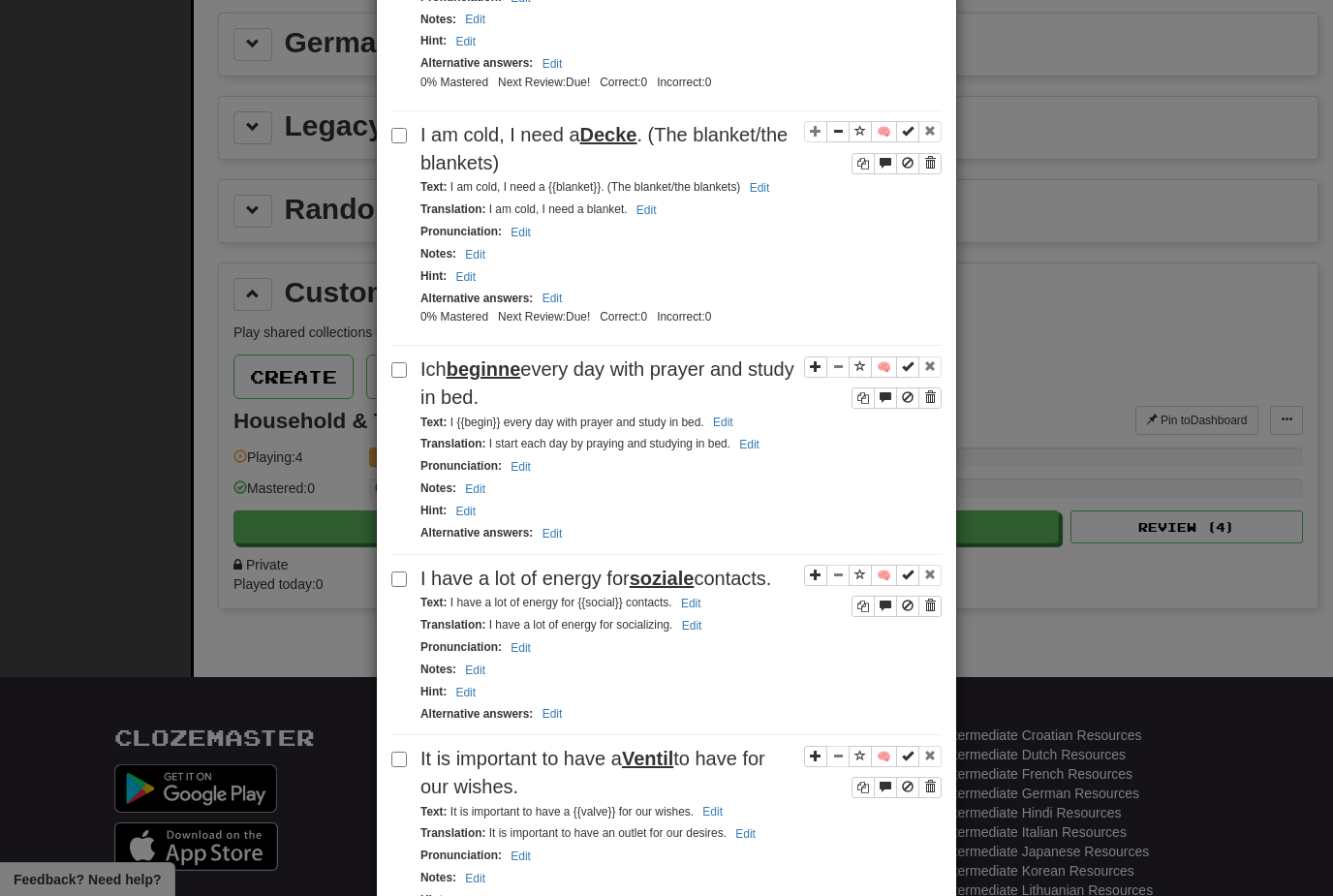 drag, startPoint x: 928, startPoint y: 392, endPoint x: 848, endPoint y: 479, distance: 118.19052 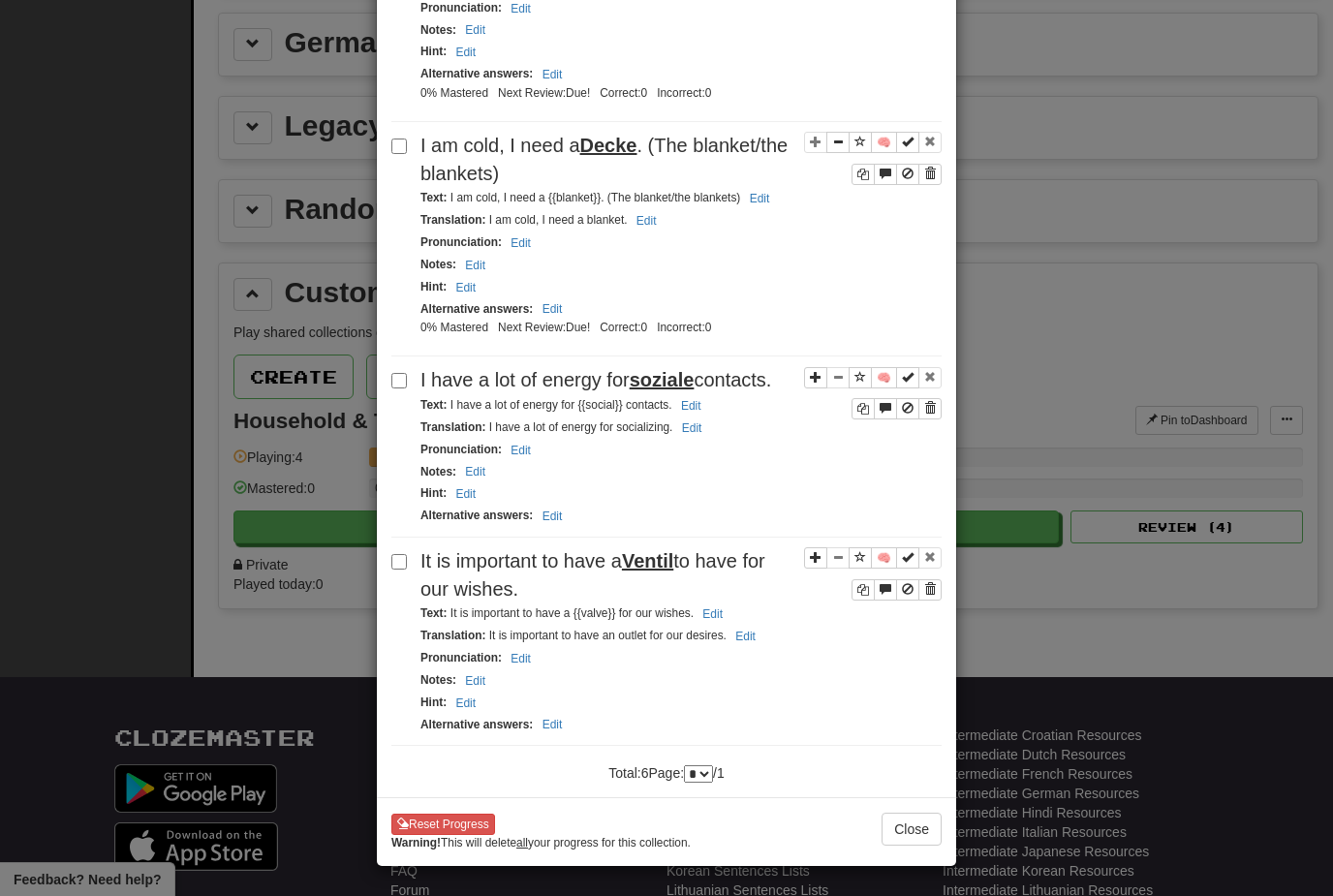 scroll, scrollTop: 891, scrollLeft: 0, axis: vertical 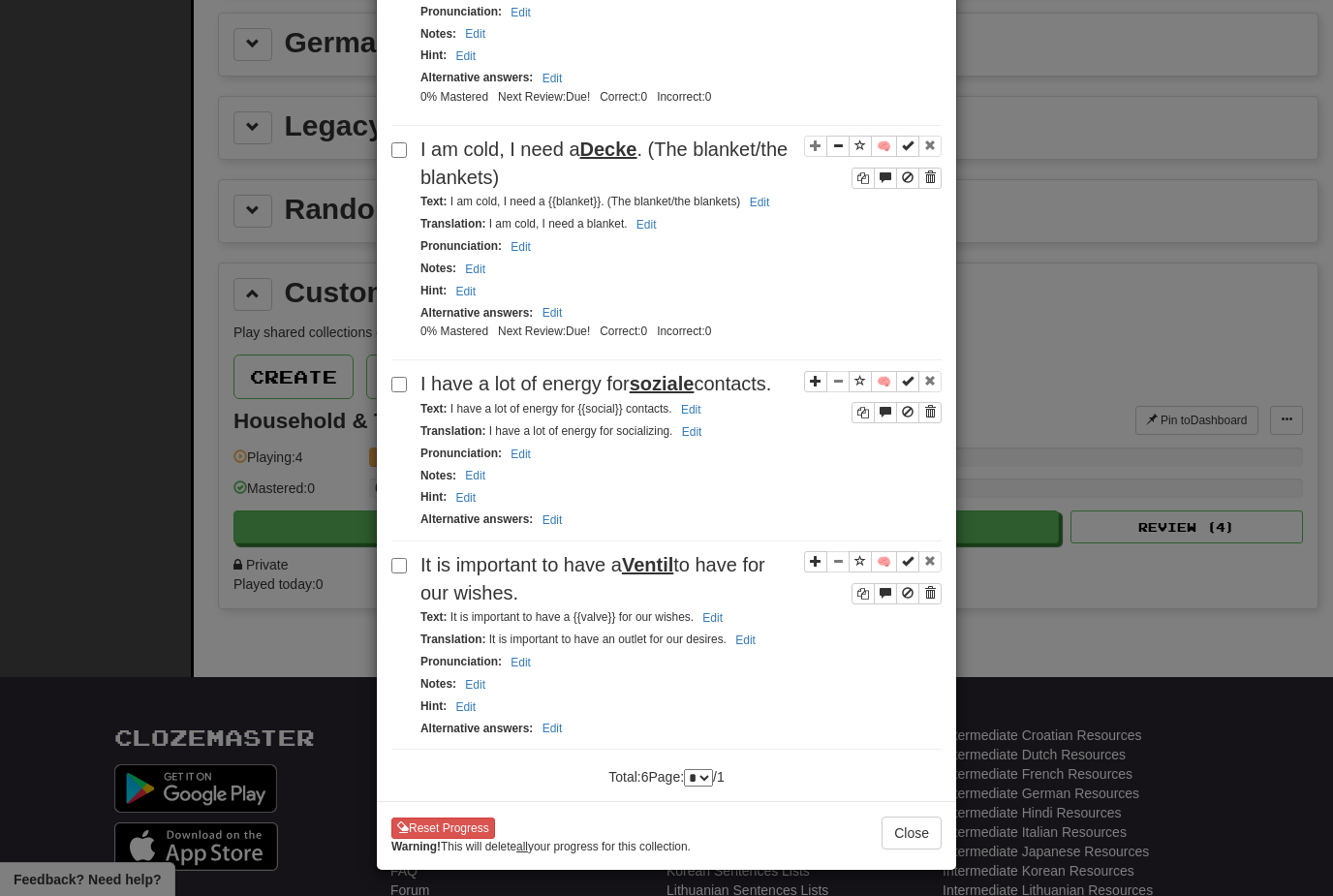 drag, startPoint x: 940, startPoint y: 402, endPoint x: 842, endPoint y: 478, distance: 124.01613 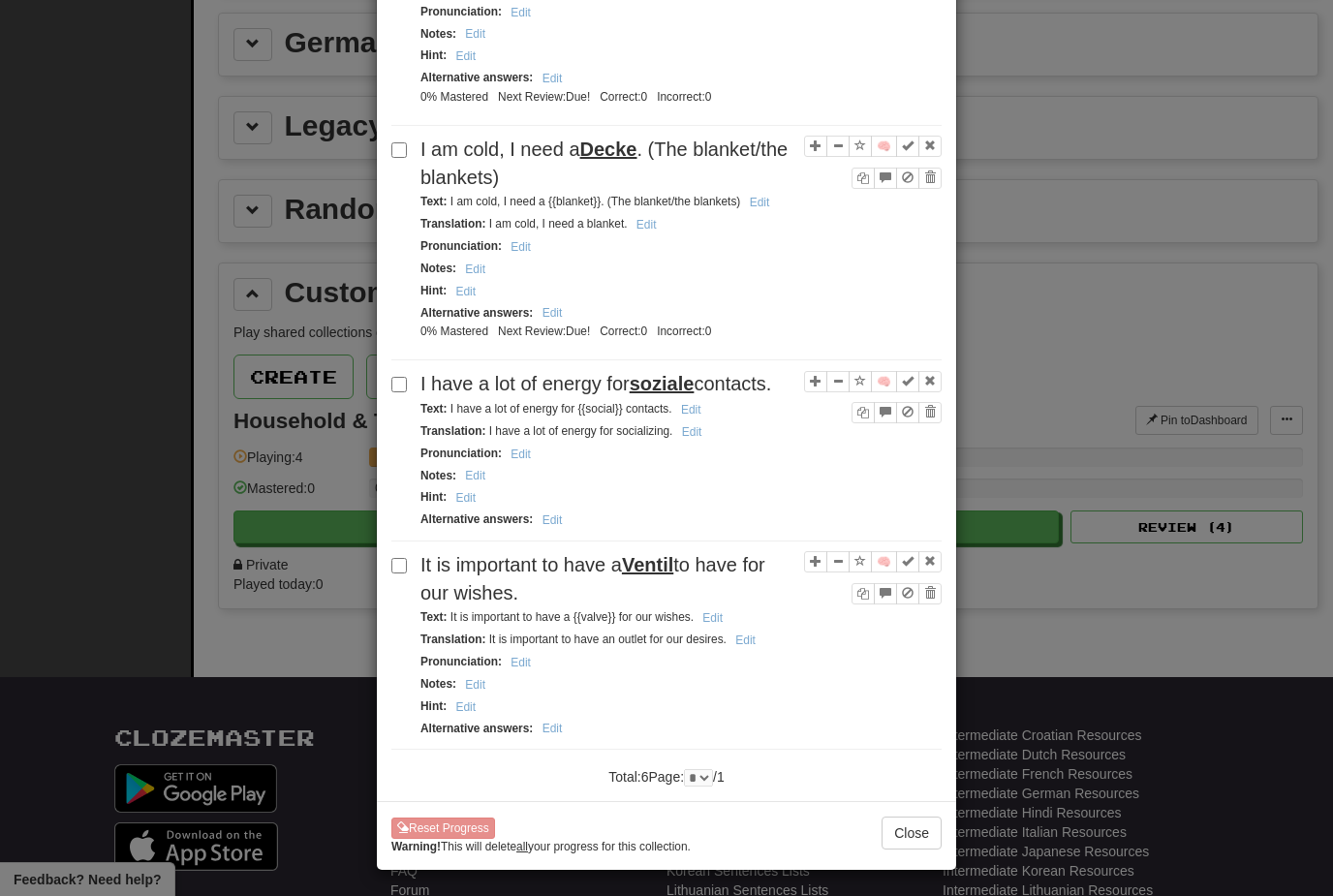 scroll, scrollTop: 710, scrollLeft: 0, axis: vertical 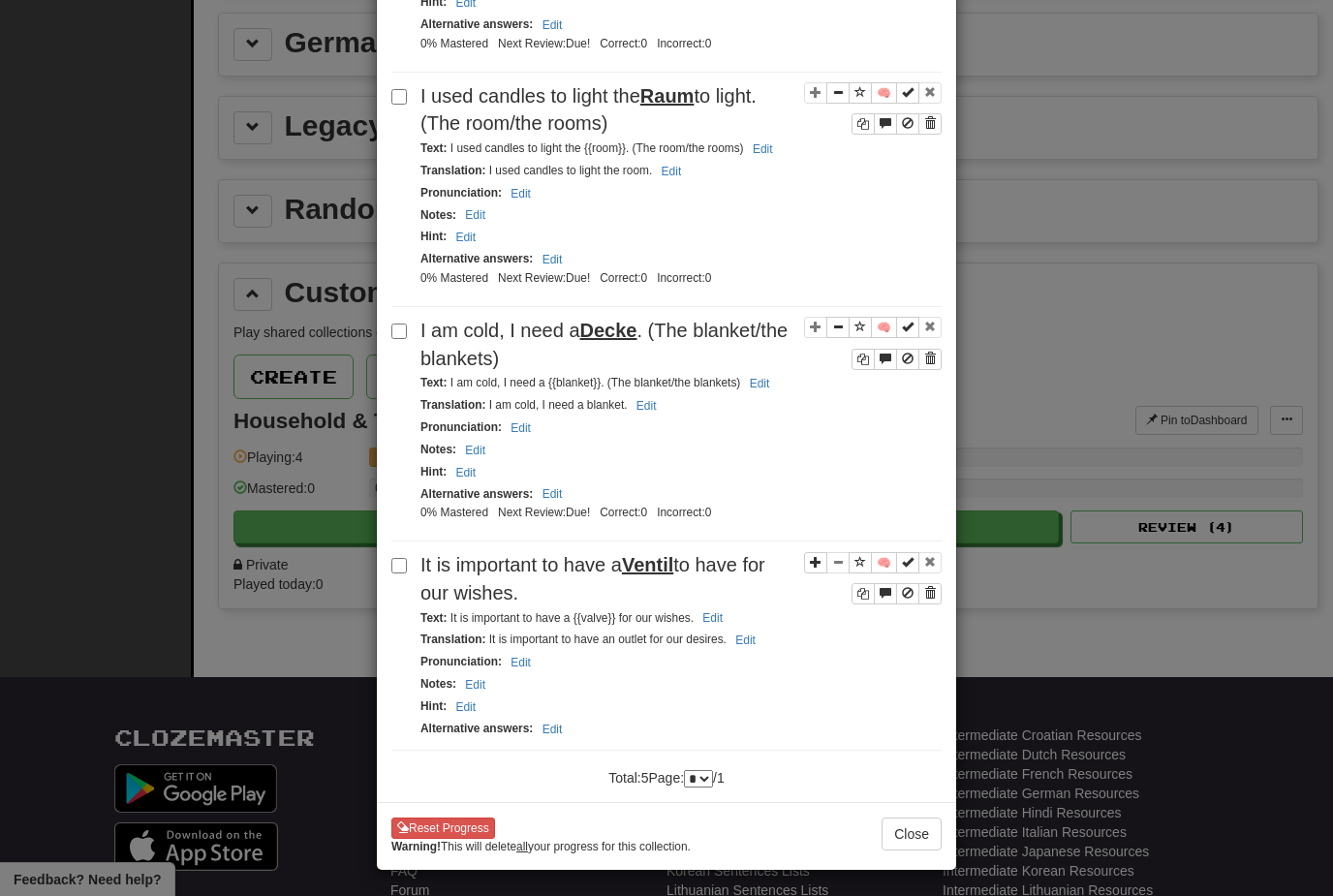 drag, startPoint x: 933, startPoint y: 592, endPoint x: 852, endPoint y: 481, distance: 137.41179 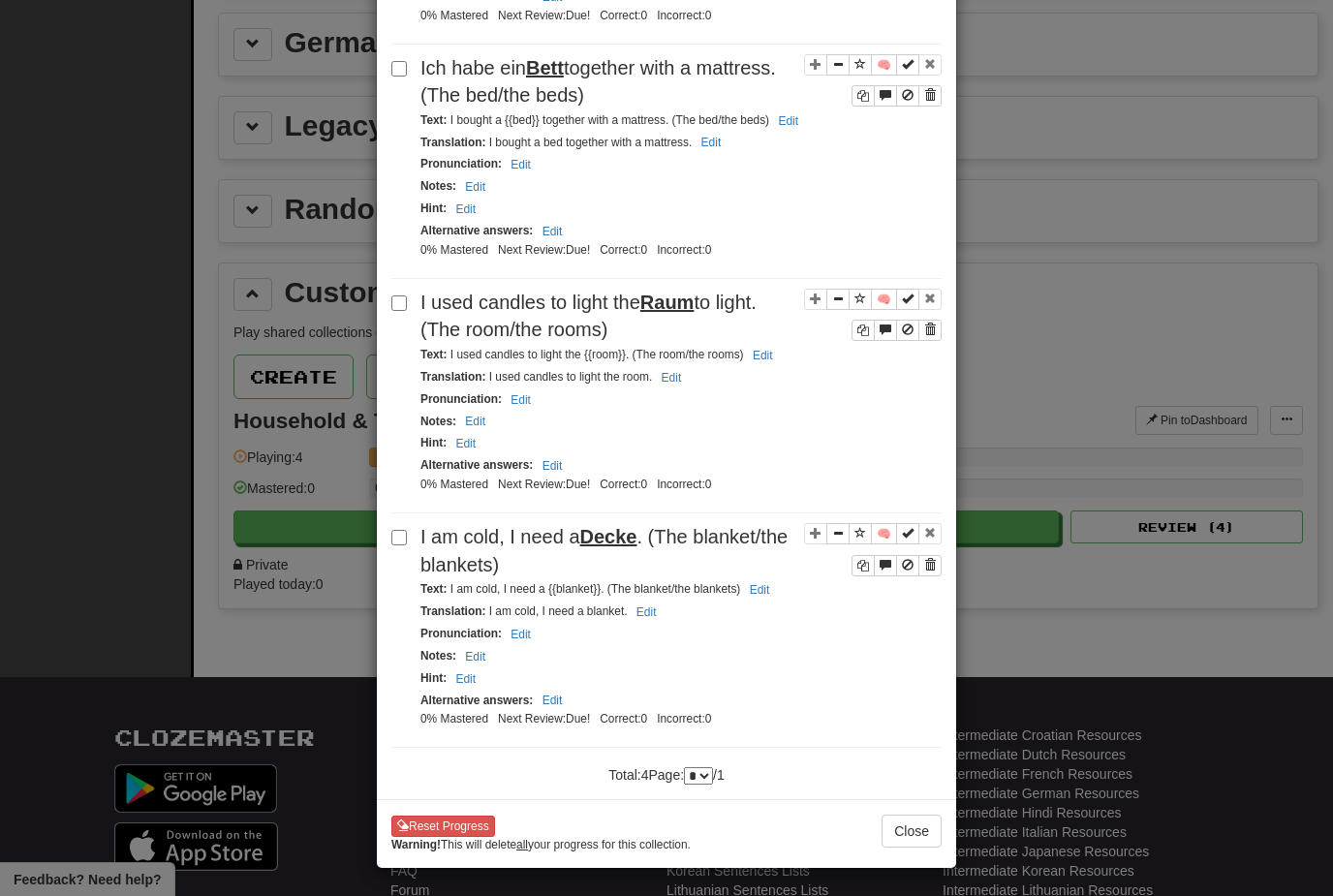 scroll, scrollTop: 503, scrollLeft: 0, axis: vertical 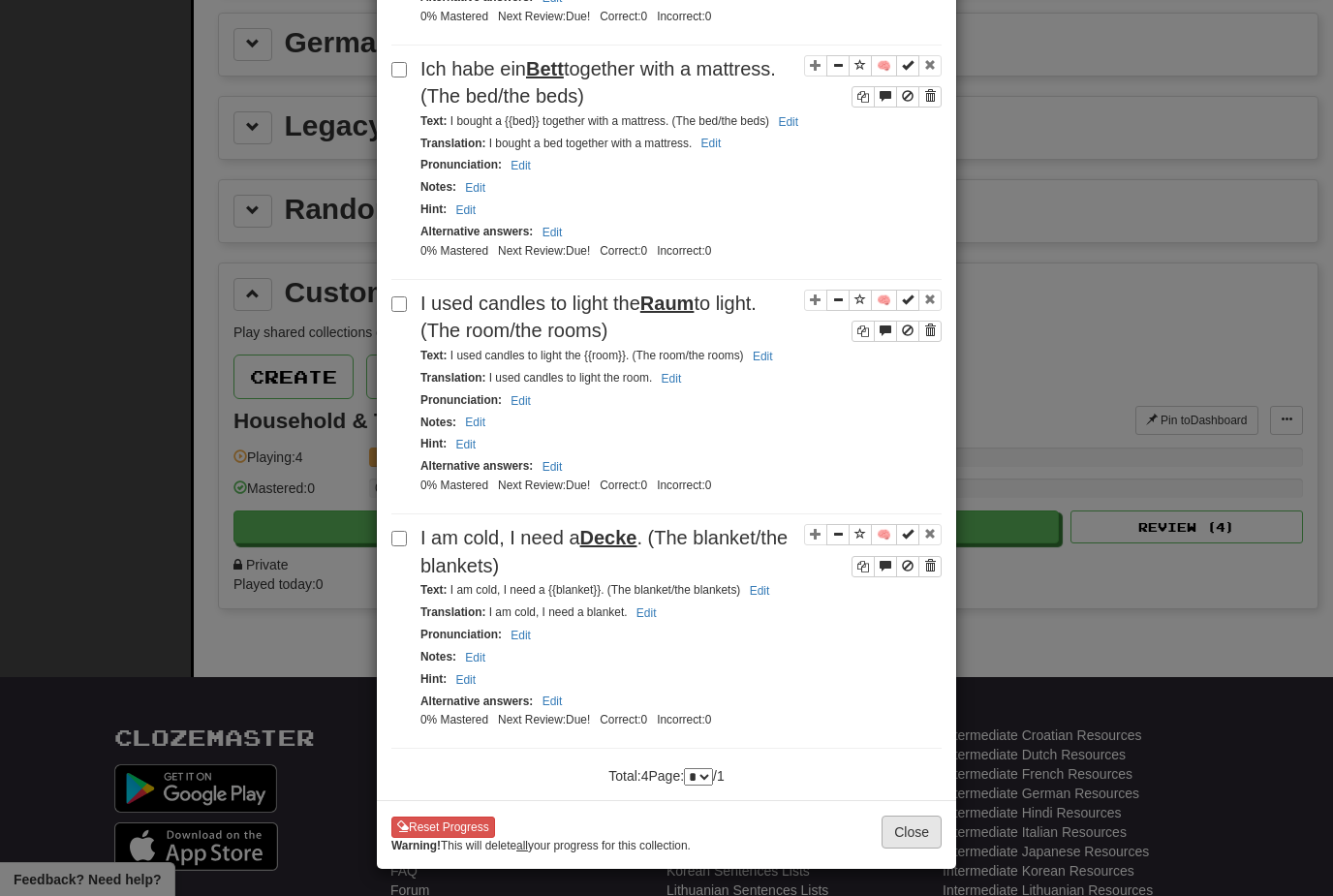 click on "Close" at bounding box center (912, 832) 